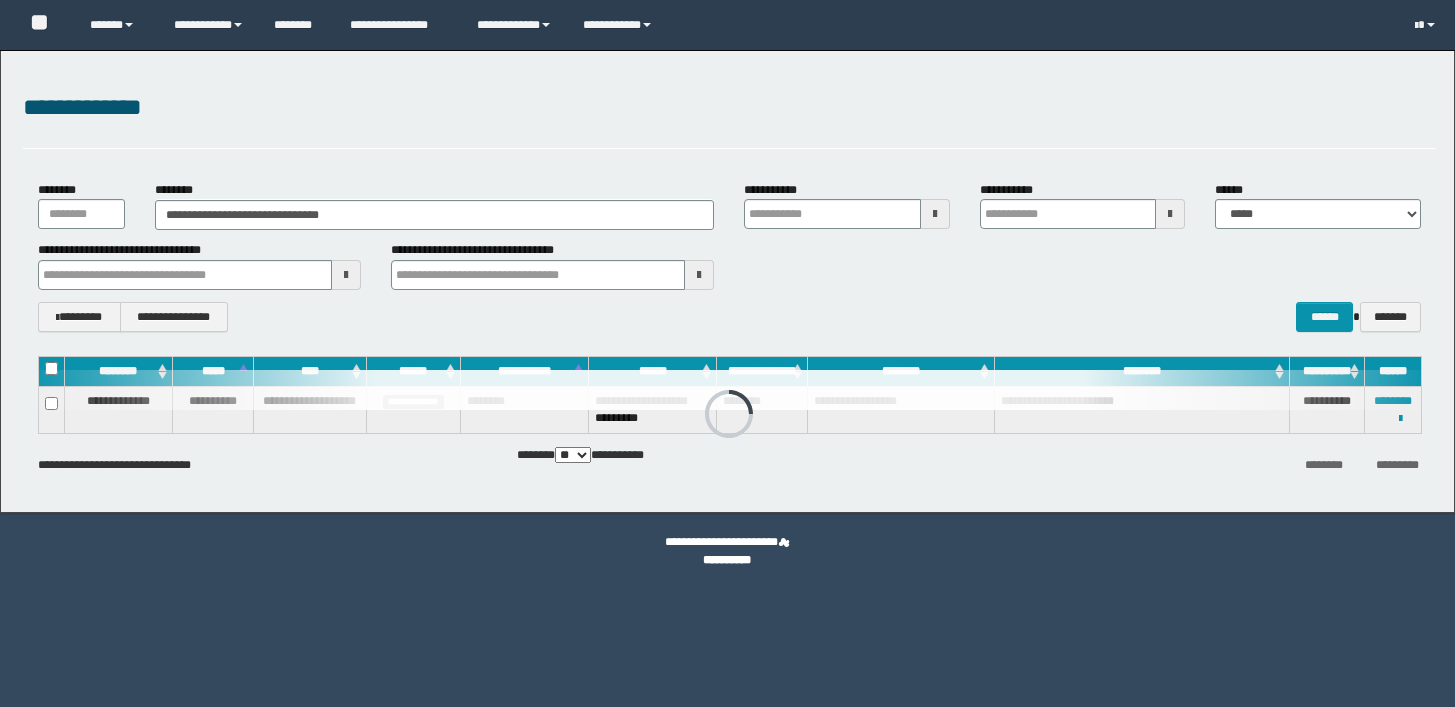 scroll, scrollTop: 0, scrollLeft: 0, axis: both 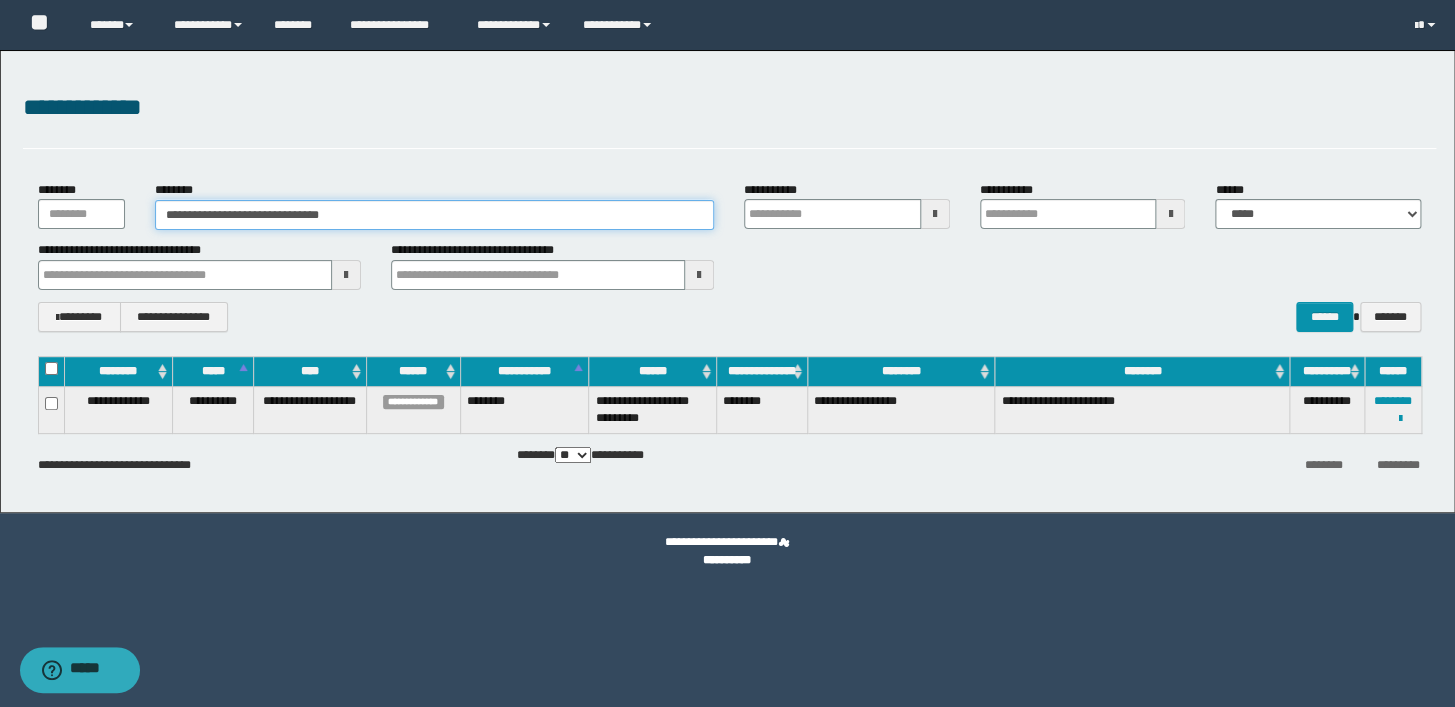drag, startPoint x: 364, startPoint y: 217, endPoint x: 70, endPoint y: 215, distance: 294.0068 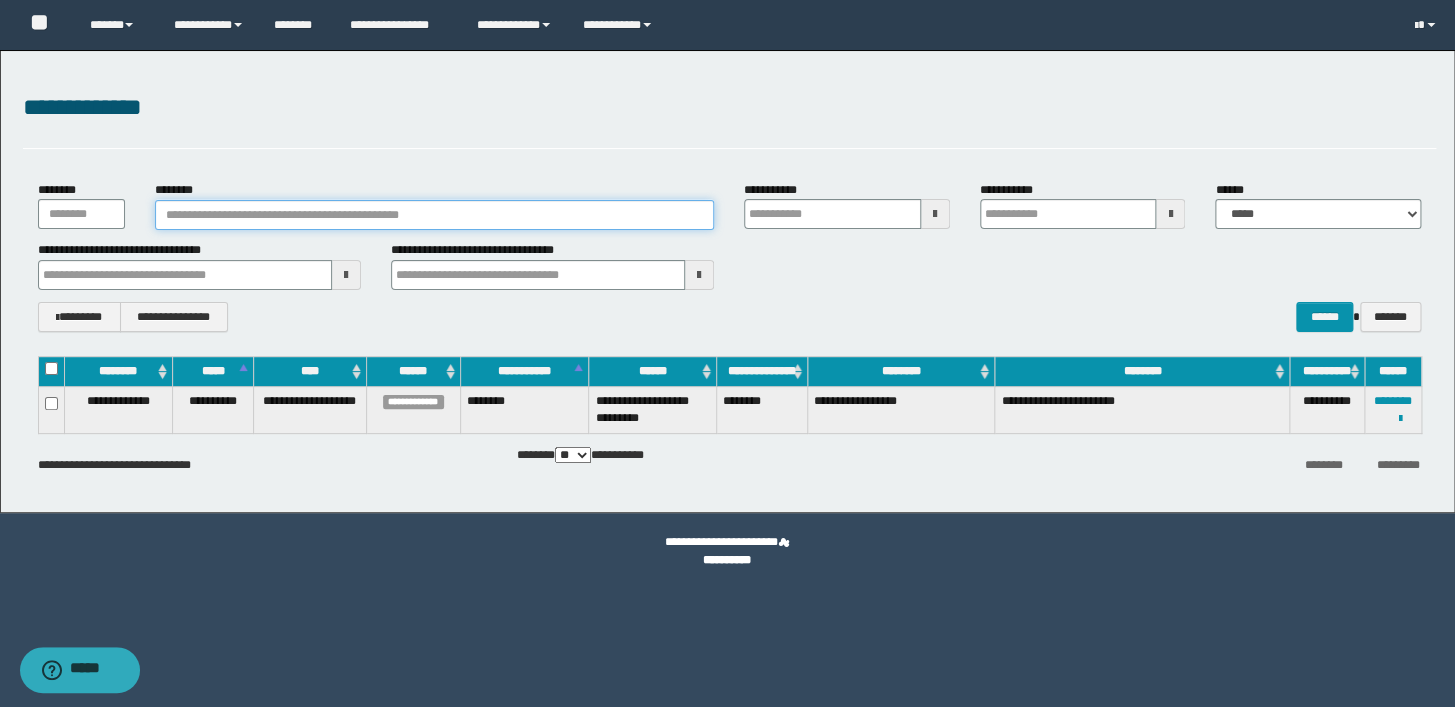 paste on "********" 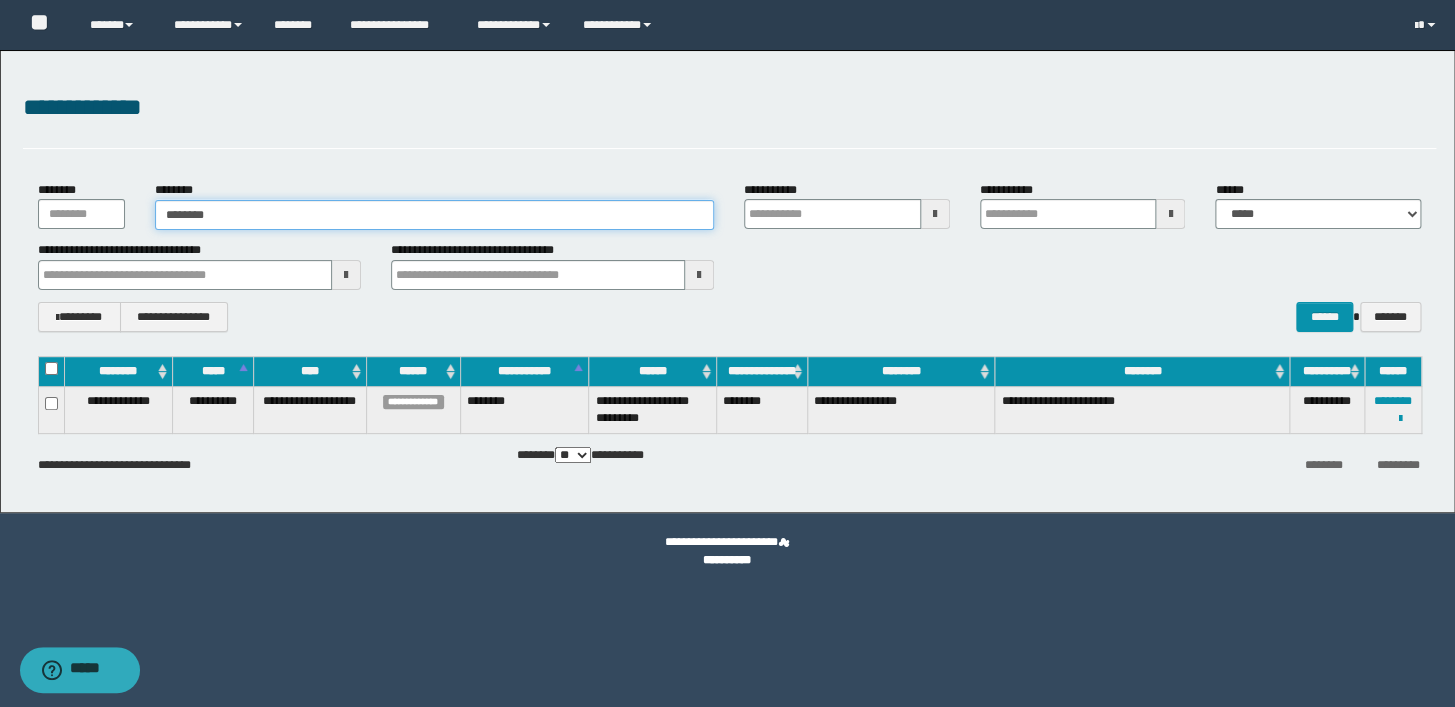 type on "********" 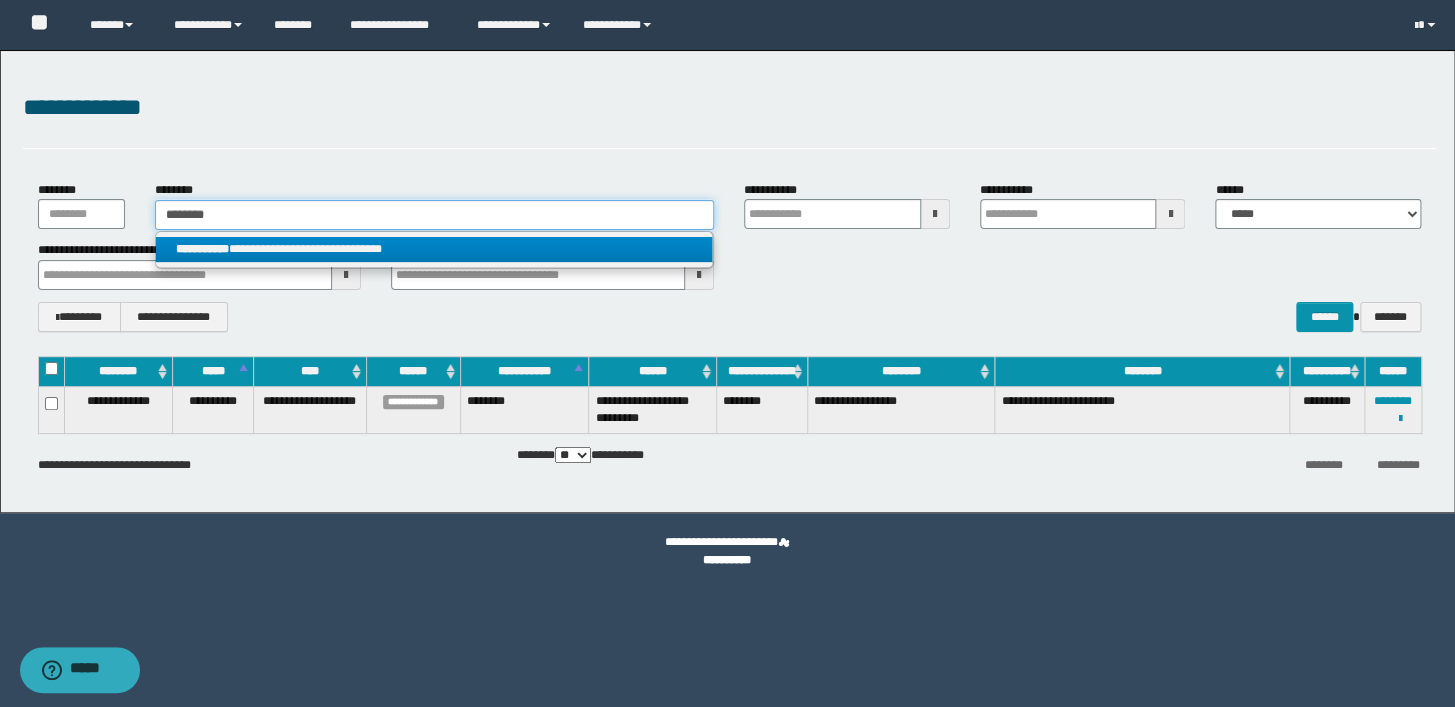 type on "********" 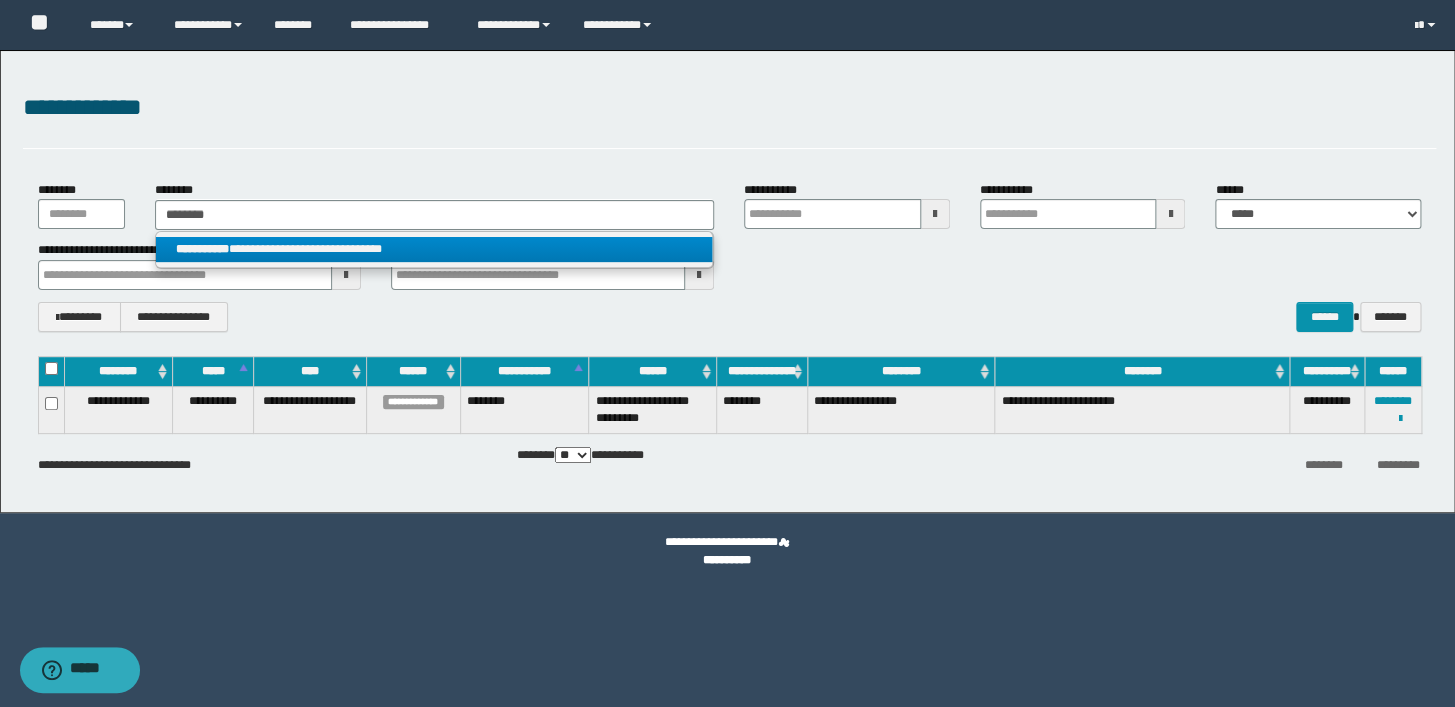click on "**********" at bounding box center (434, 249) 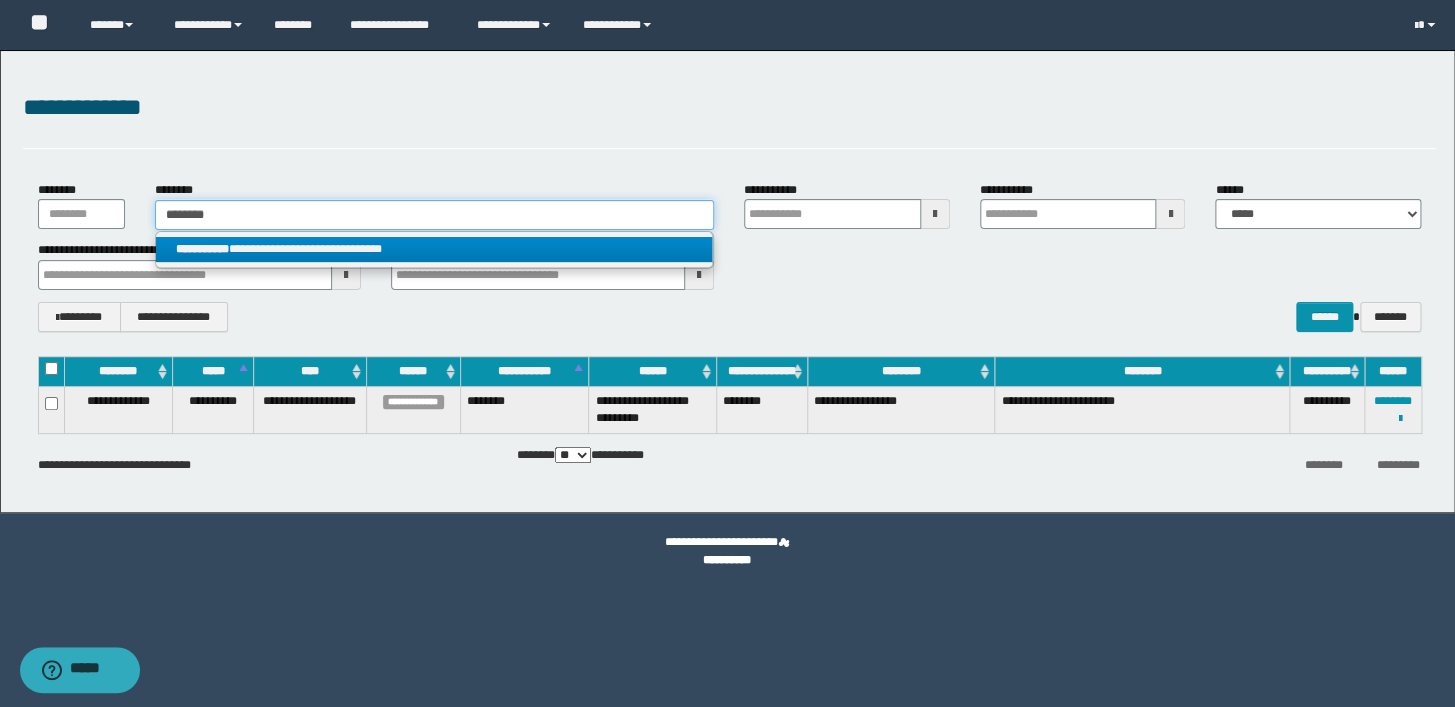 type 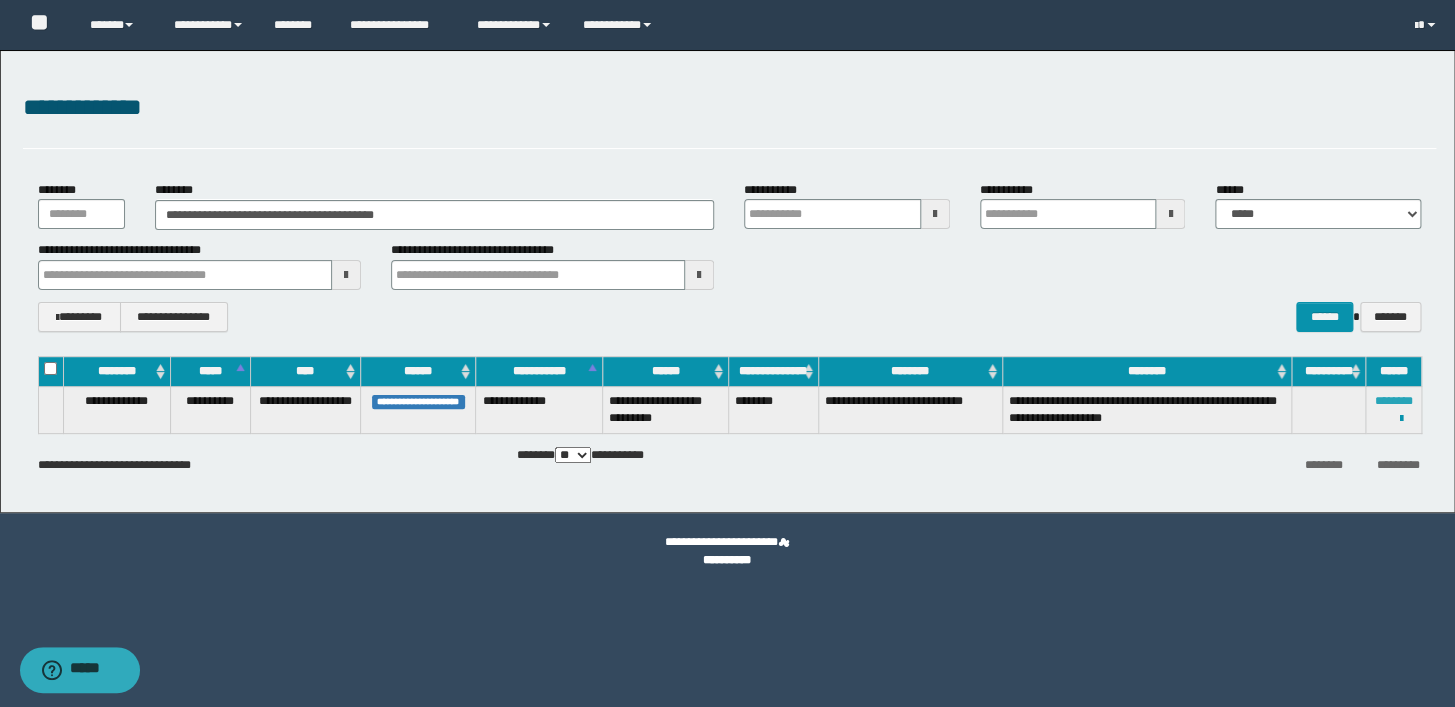 click on "********" at bounding box center (1393, 401) 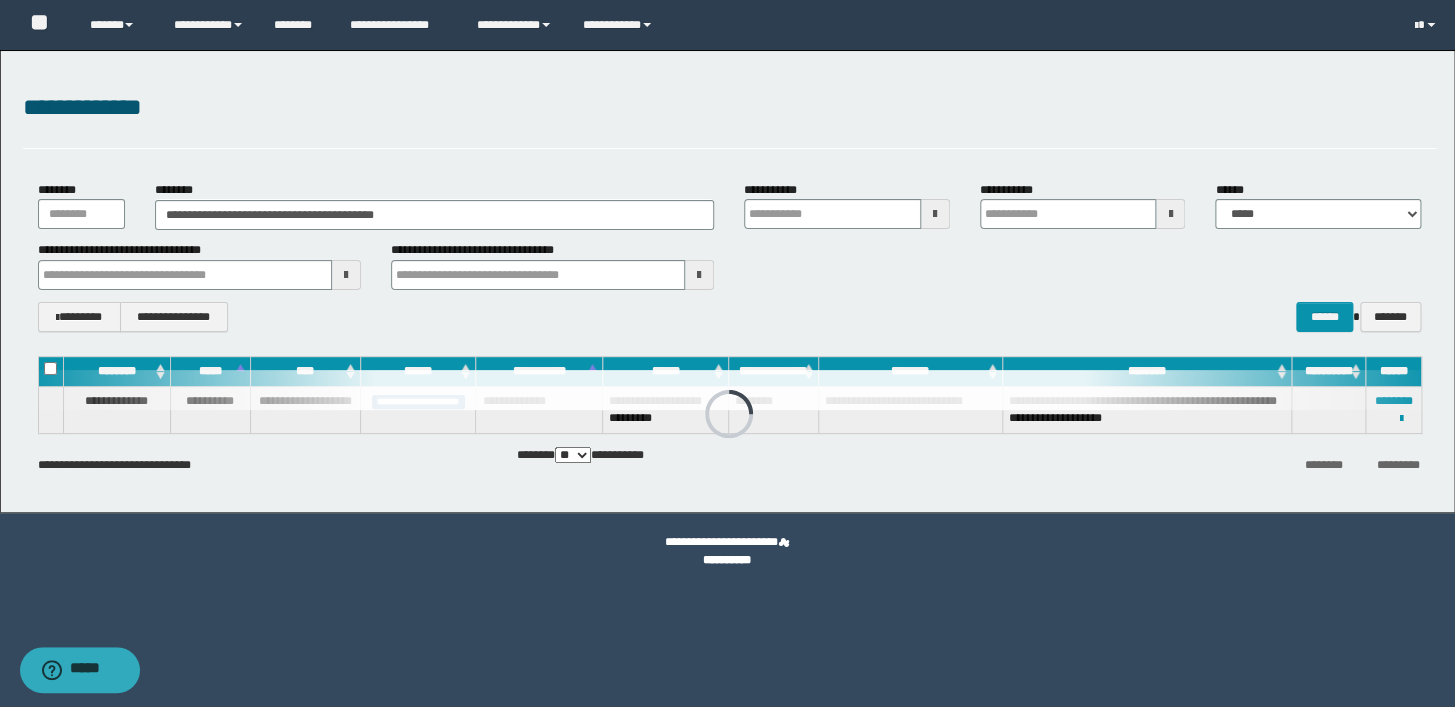 drag, startPoint x: 421, startPoint y: 164, endPoint x: 863, endPoint y: 105, distance: 445.9204 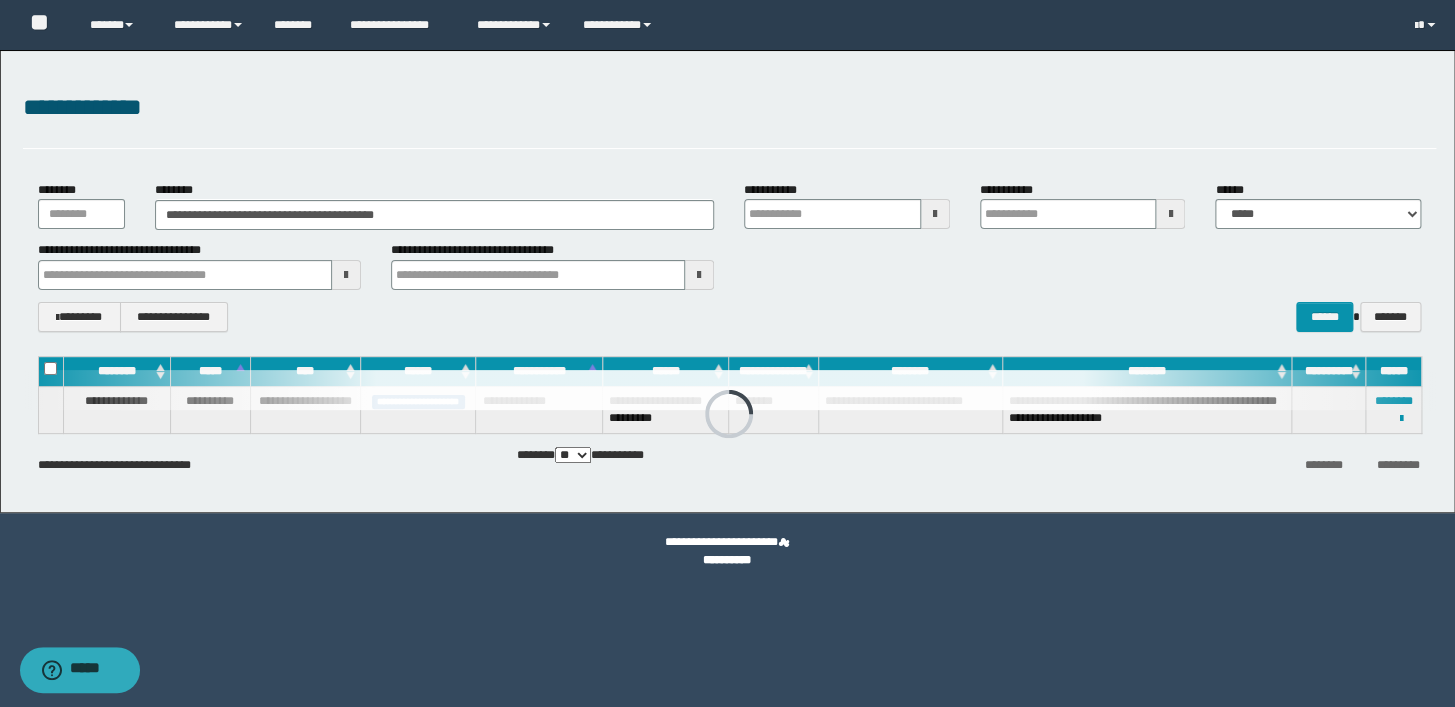 click on "**********" at bounding box center (727, 281) 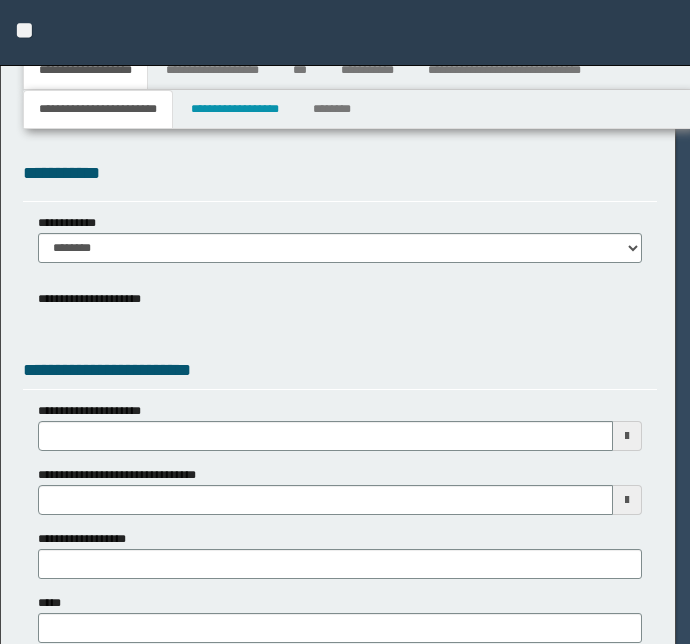 scroll, scrollTop: 0, scrollLeft: 0, axis: both 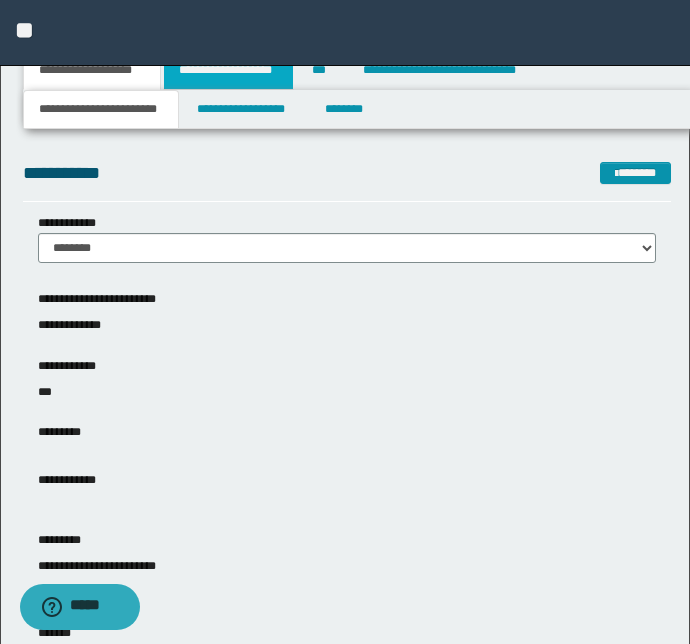 click on "**********" at bounding box center [228, 70] 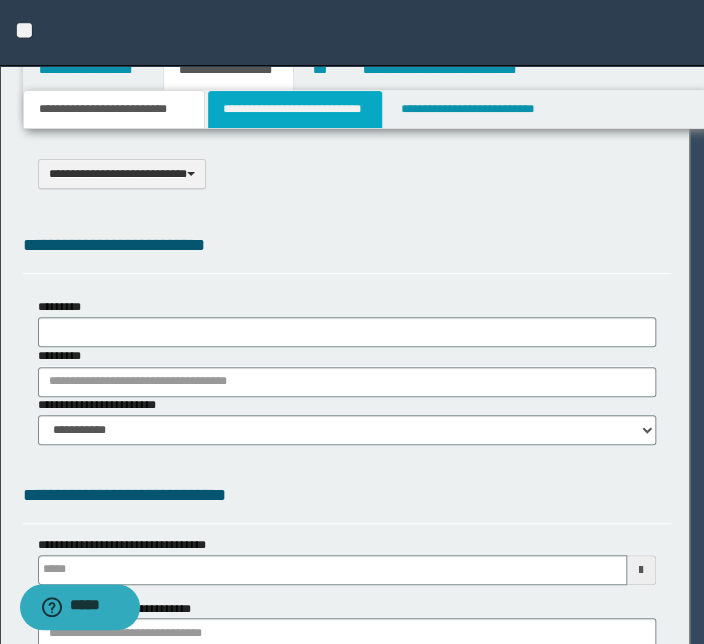 select on "*" 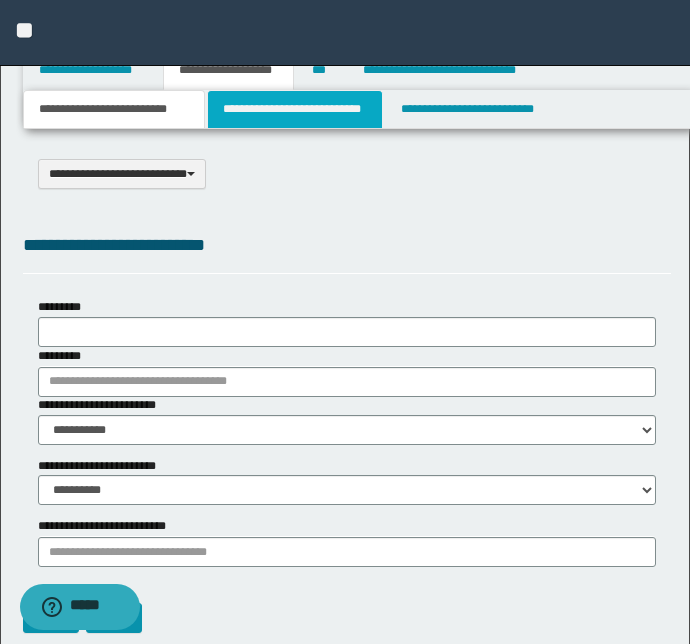 click on "**********" at bounding box center (294, 109) 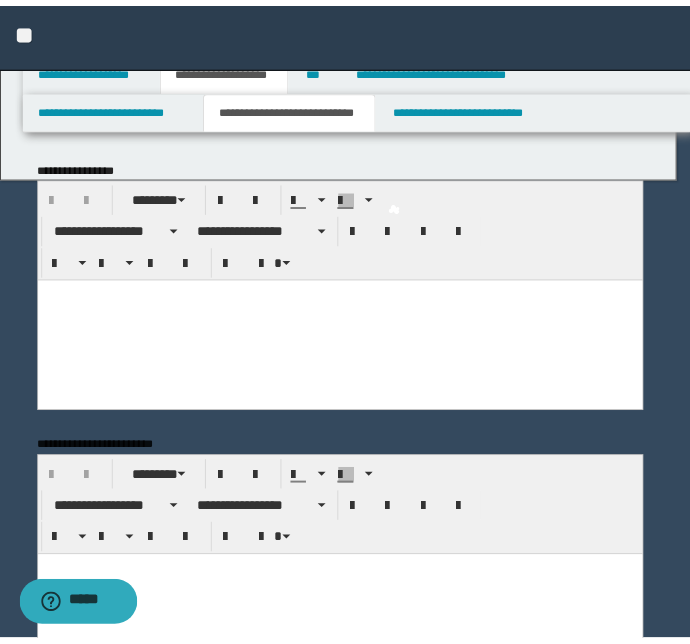 scroll, scrollTop: 0, scrollLeft: 0, axis: both 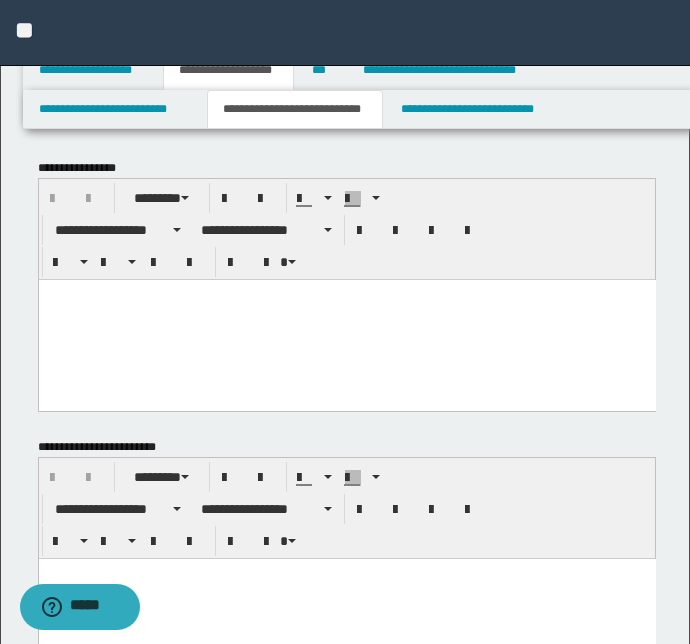 click at bounding box center [346, 319] 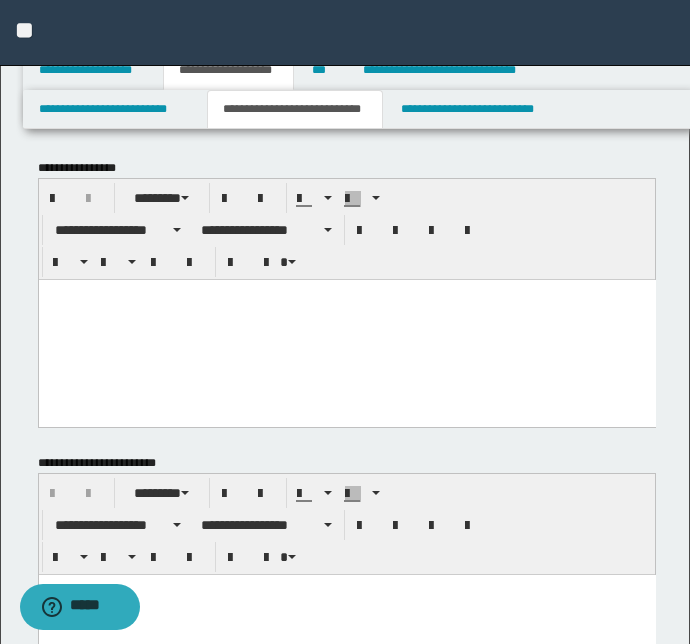 paste 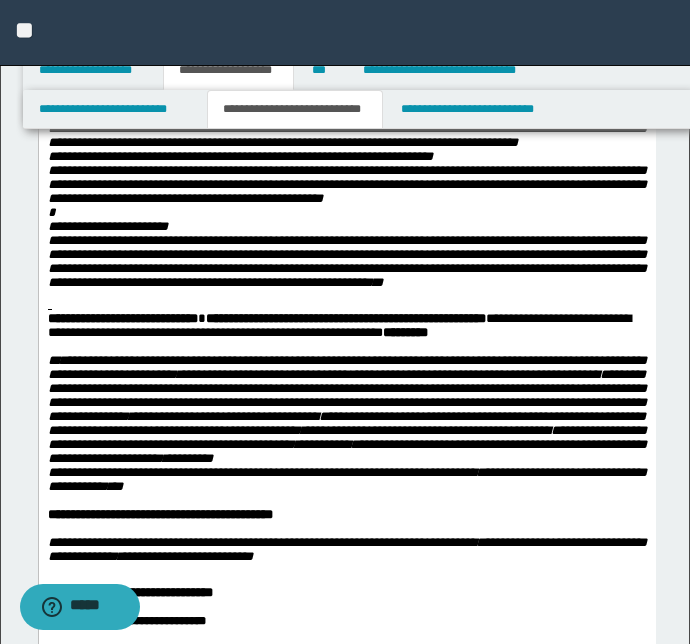 click on "**********" at bounding box center [346, 227] 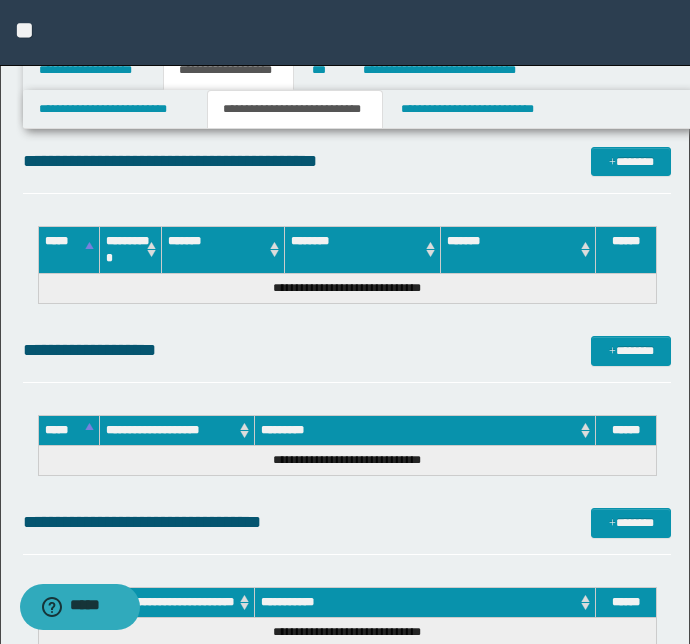 scroll, scrollTop: 2879, scrollLeft: 0, axis: vertical 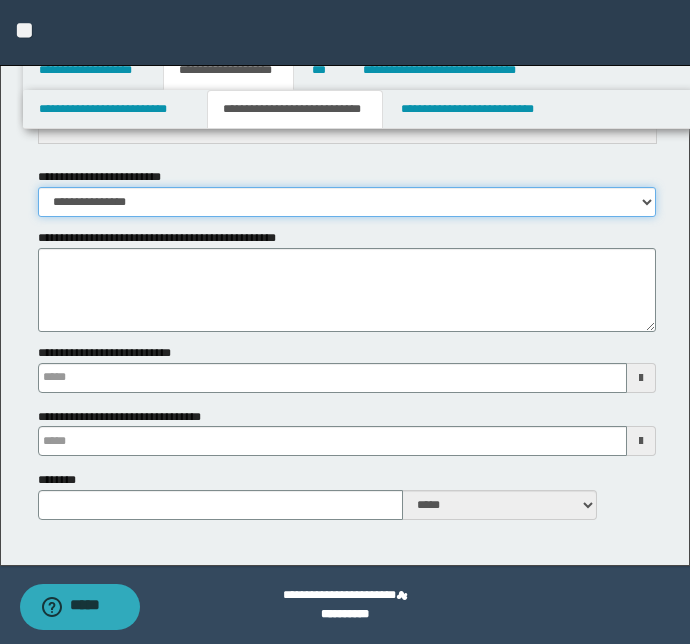click on "**********" at bounding box center (347, 202) 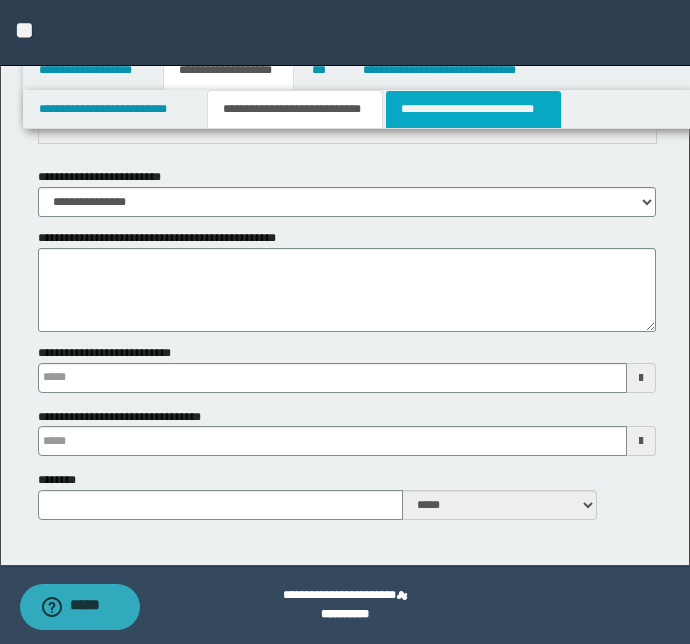 click on "**********" at bounding box center [473, 109] 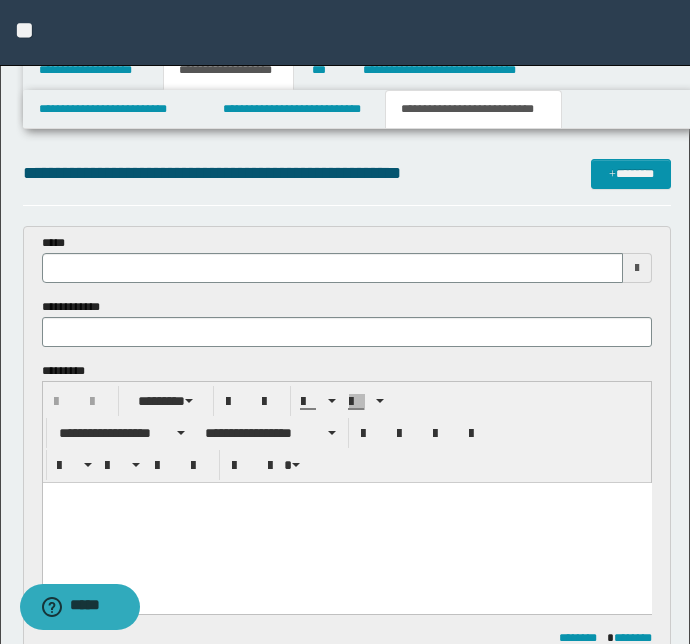 scroll, scrollTop: 0, scrollLeft: 0, axis: both 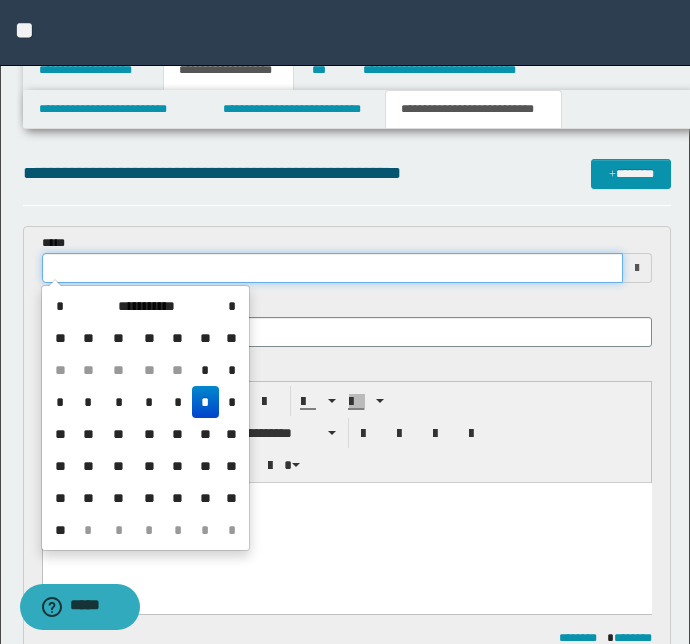 click at bounding box center [333, 268] 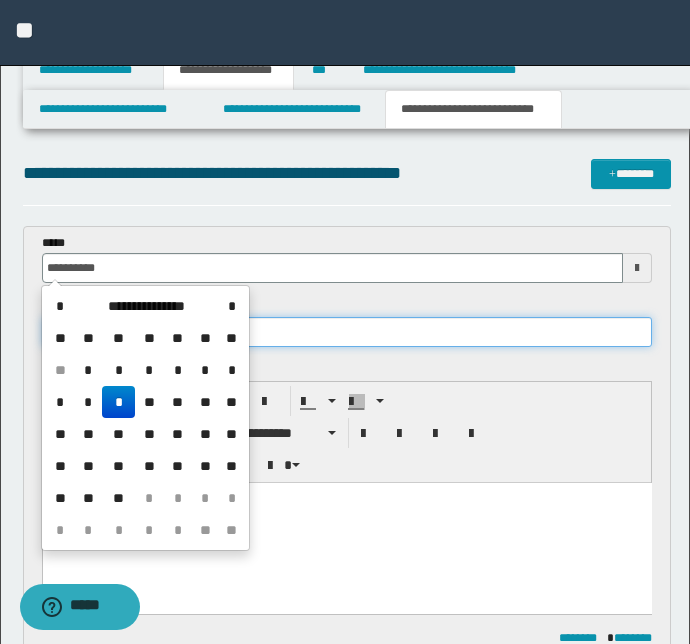type on "**********" 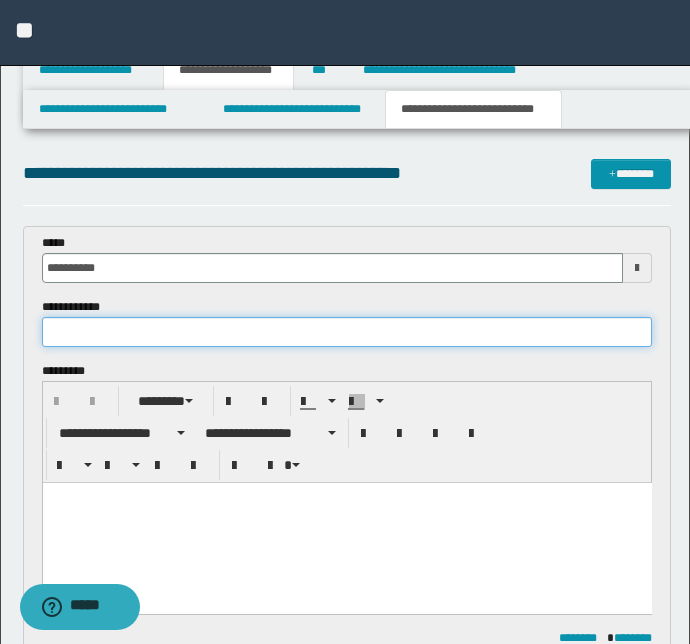 paste on "**********" 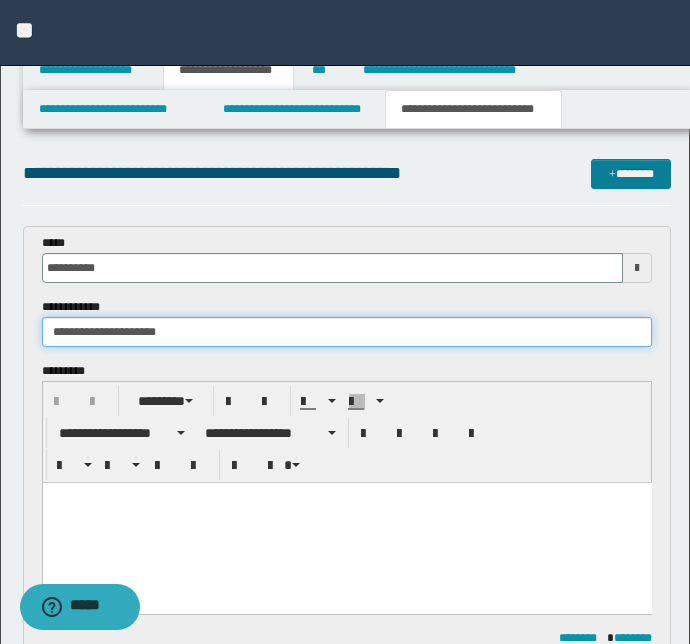 type on "**********" 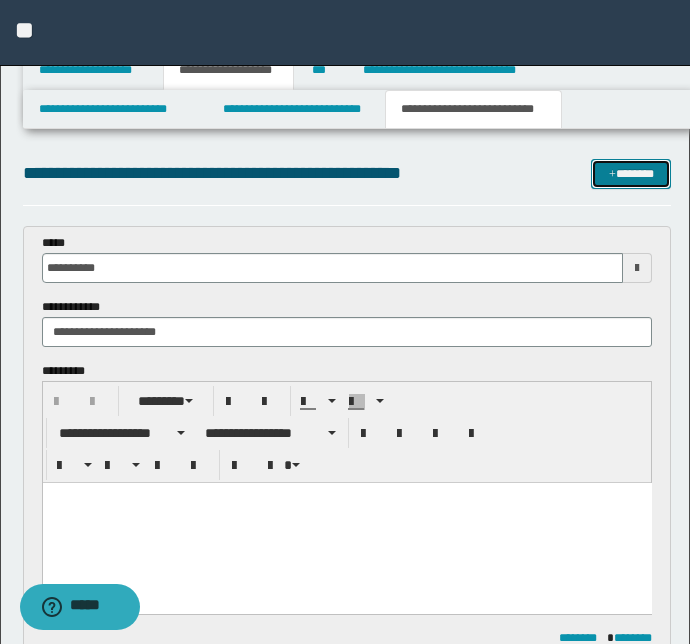 click at bounding box center [612, 175] 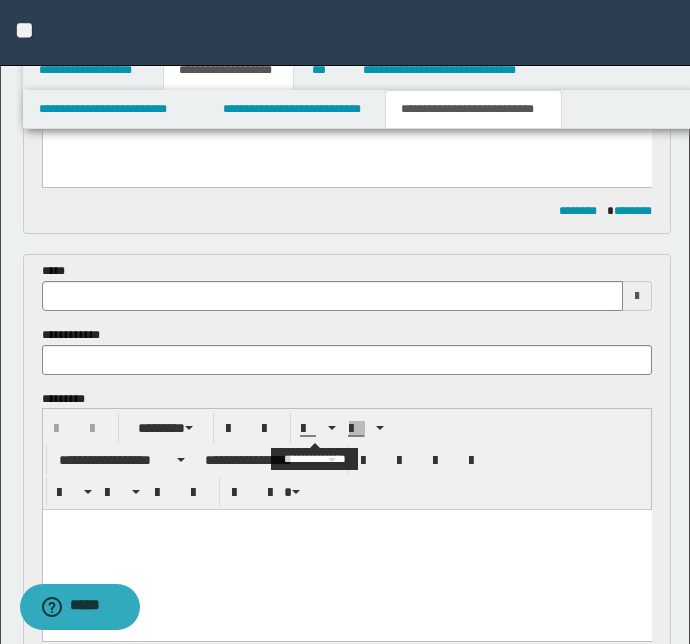 scroll, scrollTop: 425, scrollLeft: 0, axis: vertical 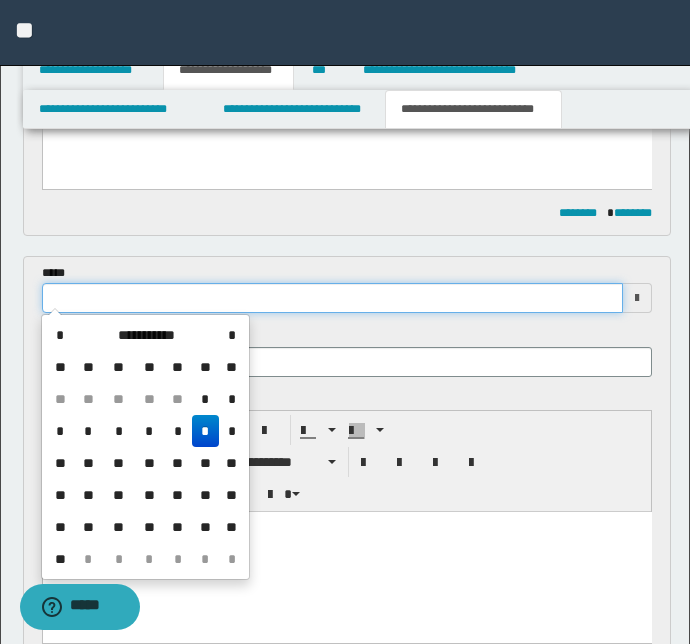 click at bounding box center [333, 298] 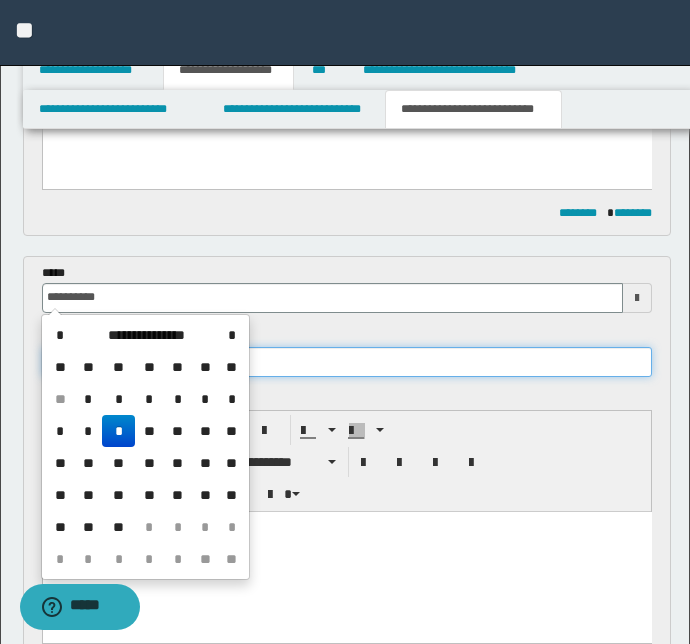 type on "**********" 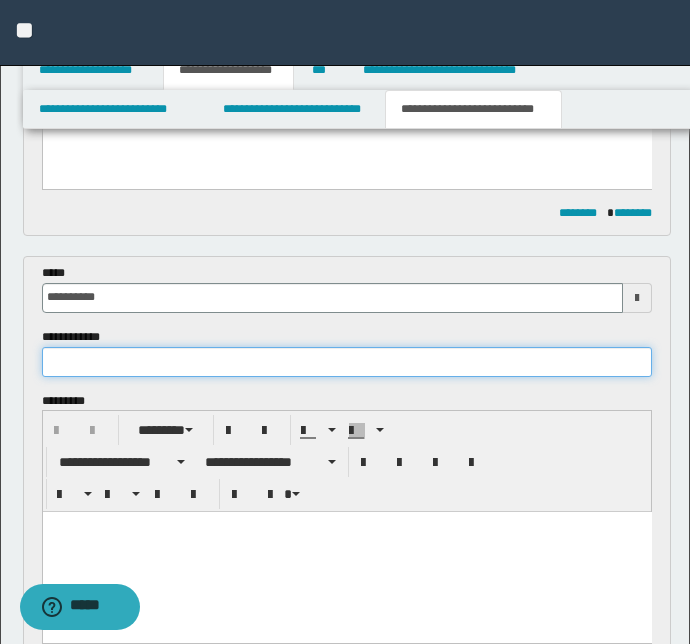 paste on "**********" 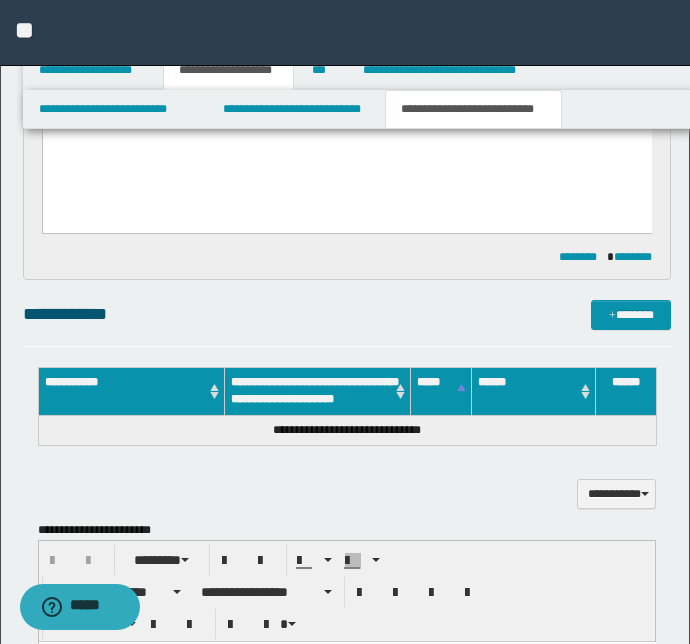 scroll, scrollTop: 818, scrollLeft: 0, axis: vertical 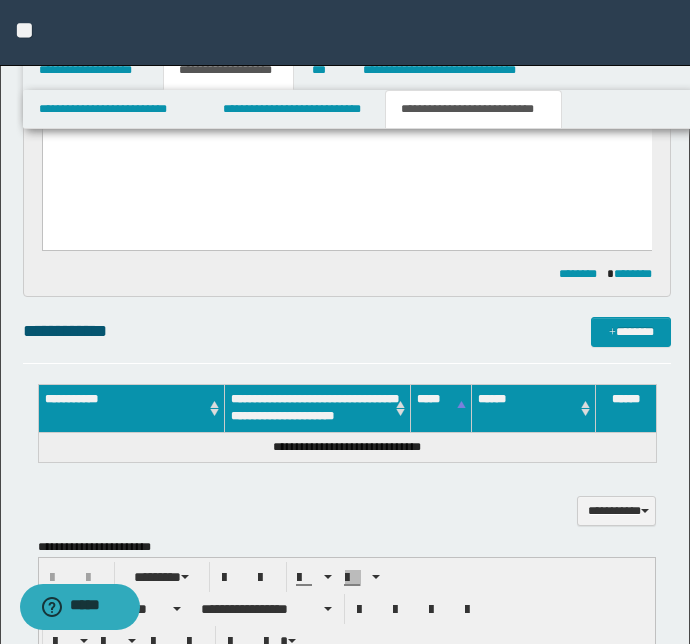 type on "**********" 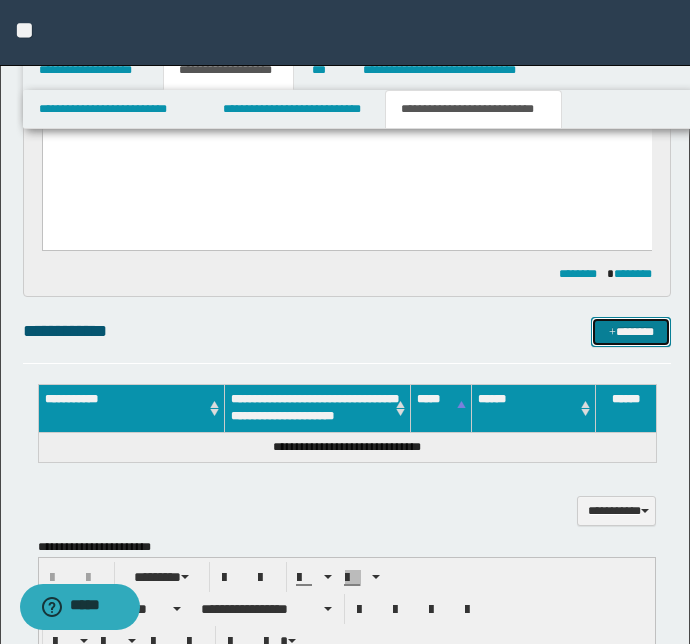 click on "*******" at bounding box center (631, 332) 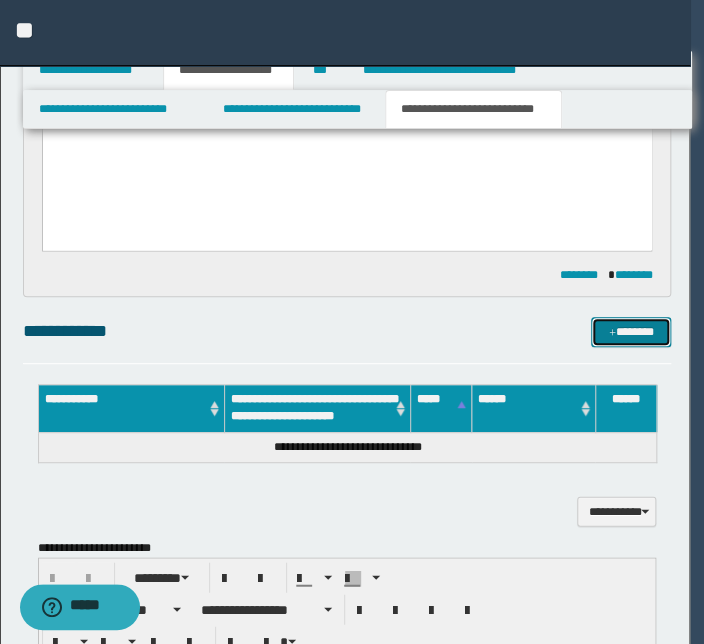 type 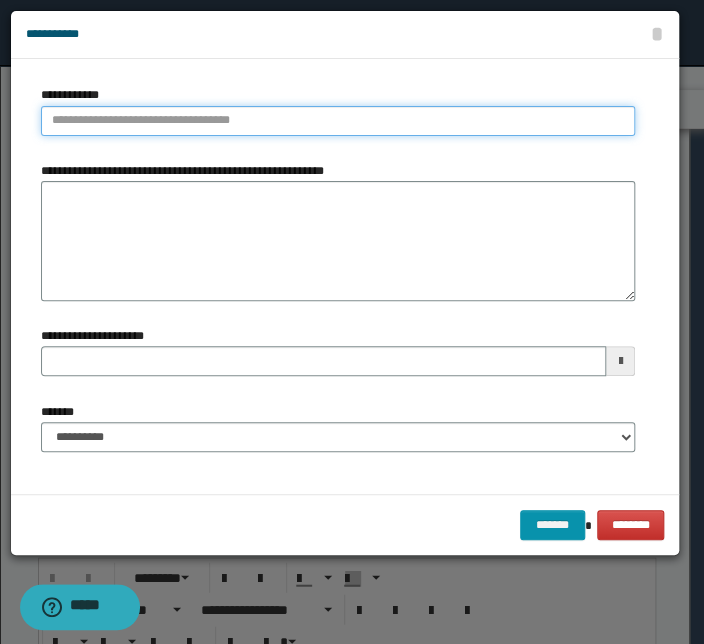 click on "**********" at bounding box center (338, 121) 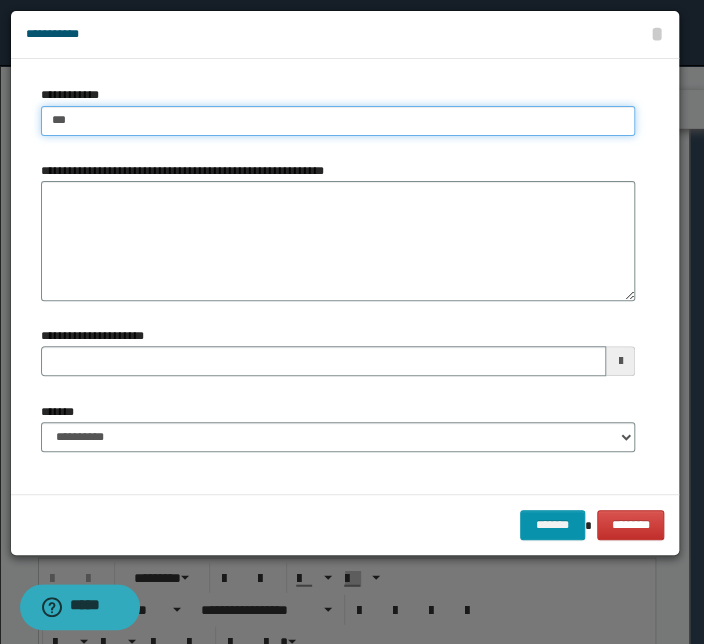 type on "****" 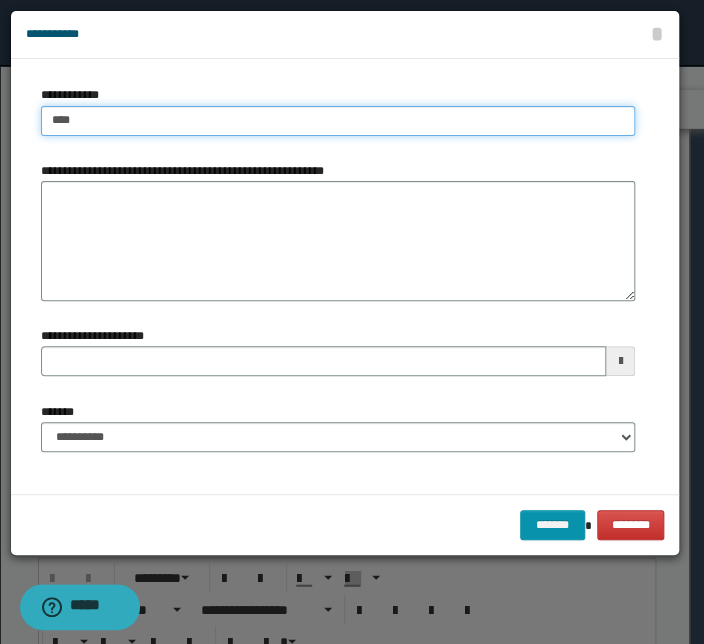 type on "****" 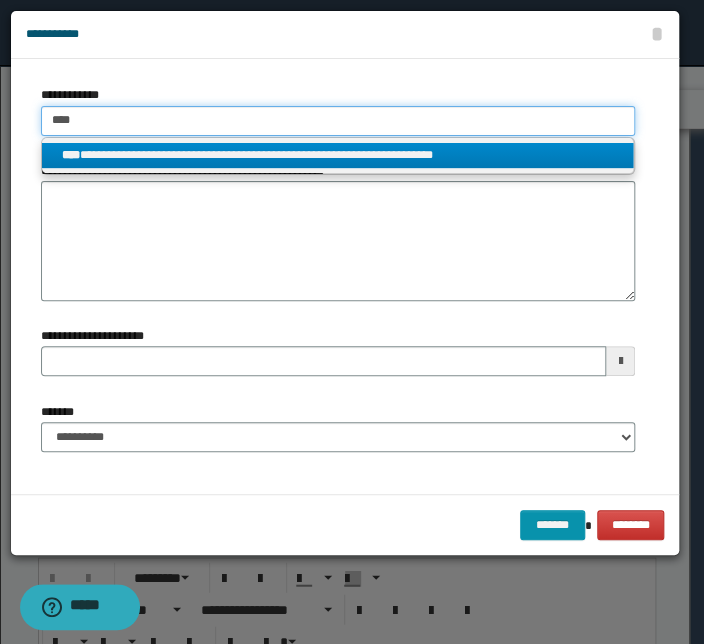 type on "****" 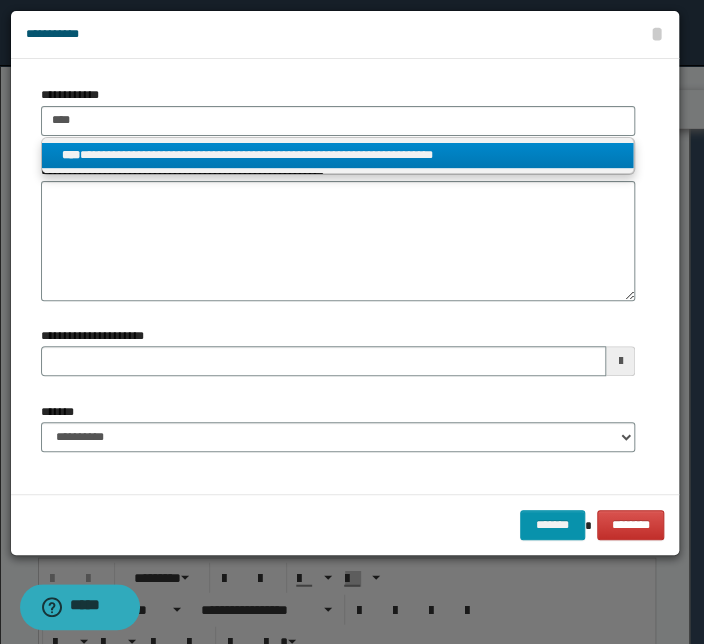click on "**********" at bounding box center [337, 155] 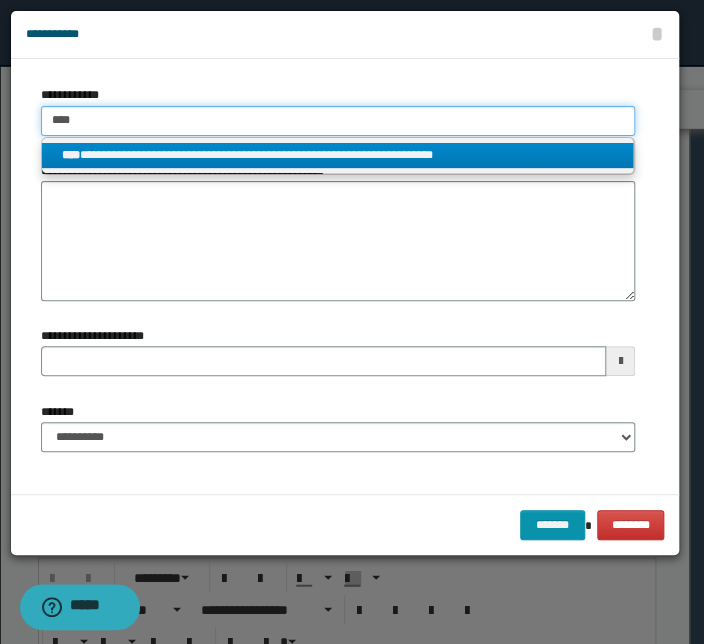 type 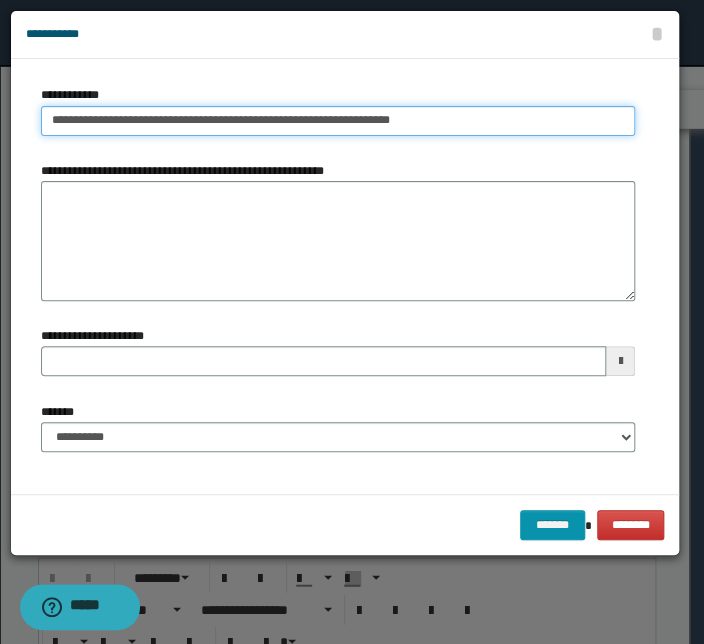 type 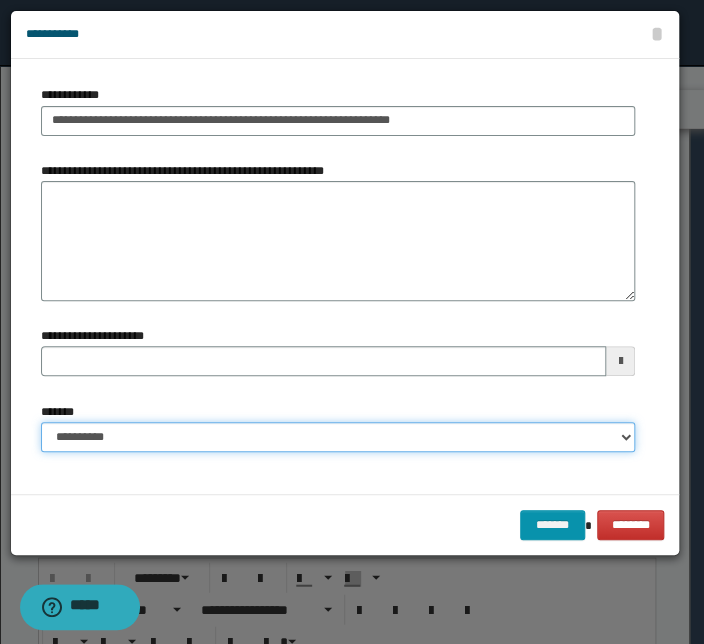 click on "**********" at bounding box center (338, 437) 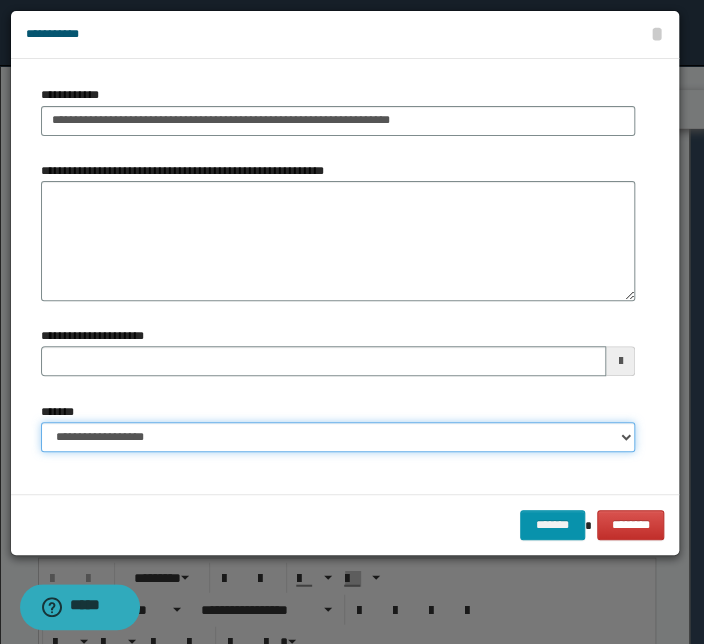 click on "**********" at bounding box center [338, 437] 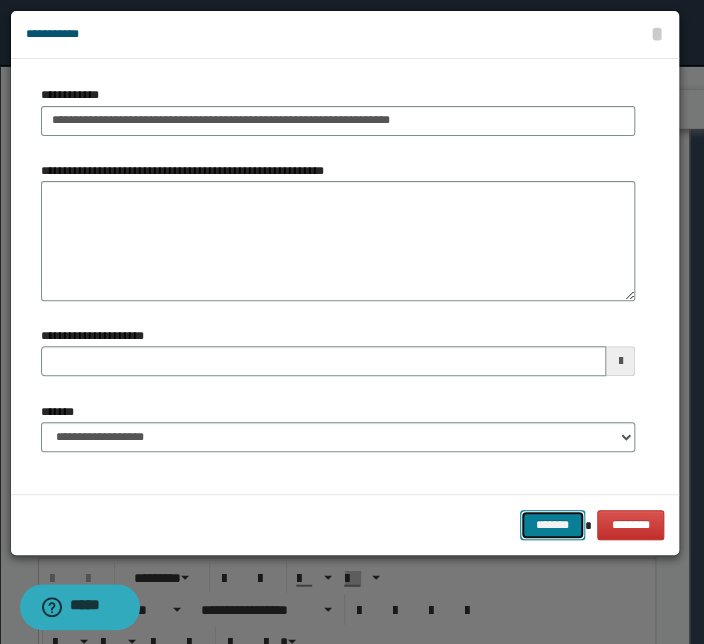 click on "*******" at bounding box center [552, 525] 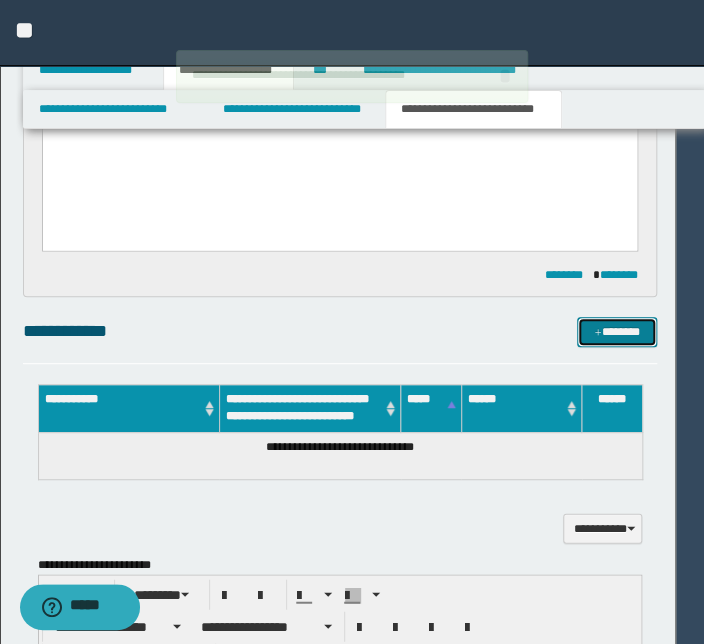 type 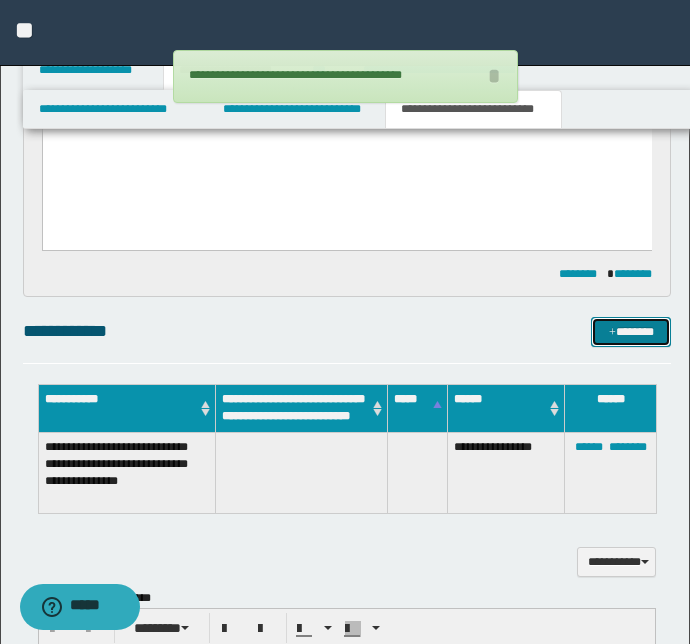click on "*******" at bounding box center (631, 332) 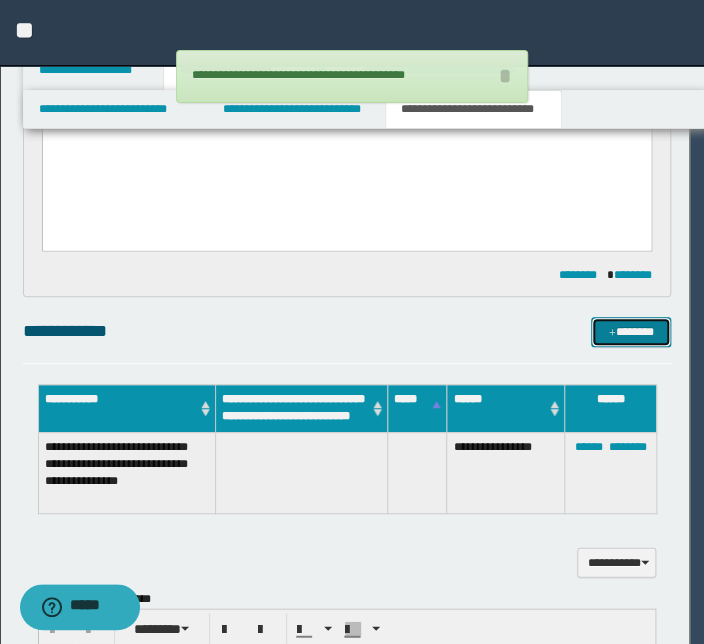 type 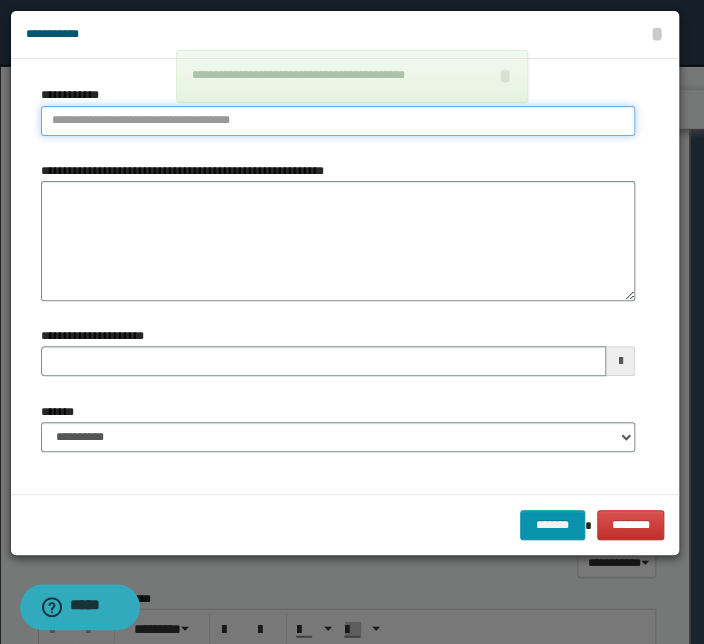 type on "**********" 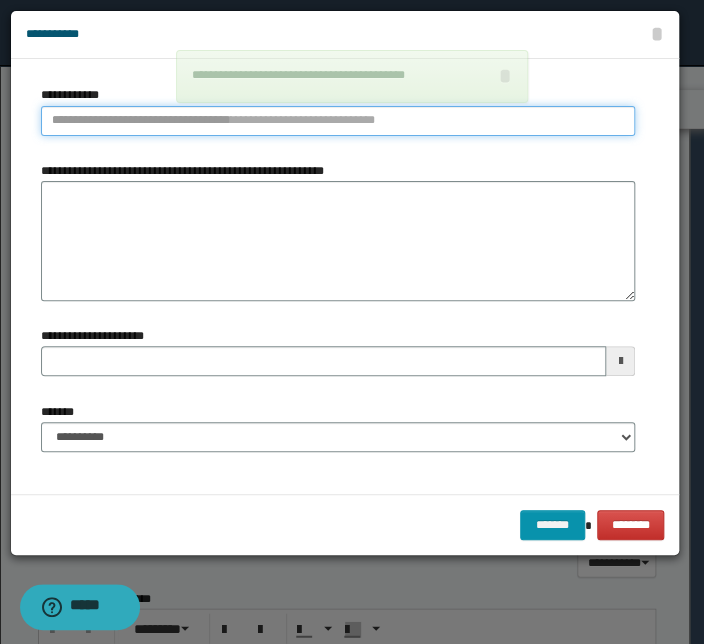 click on "**********" at bounding box center [338, 121] 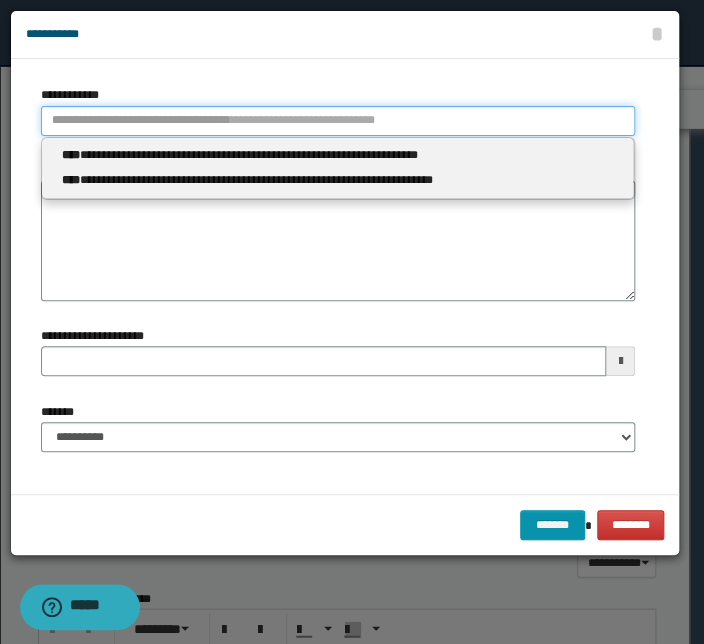 type 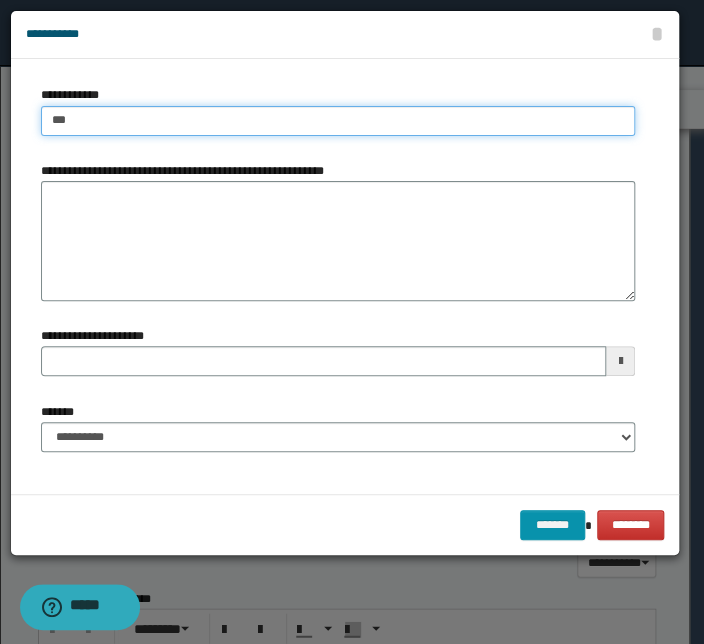 type on "****" 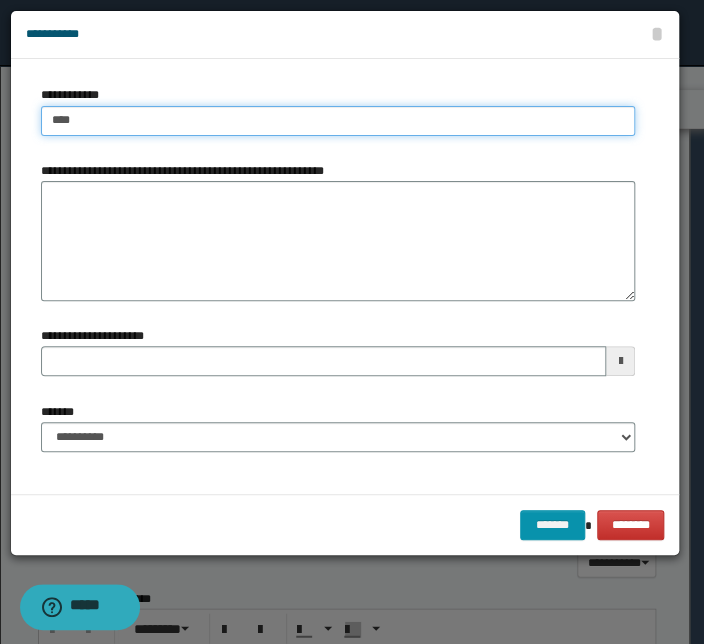 type on "****" 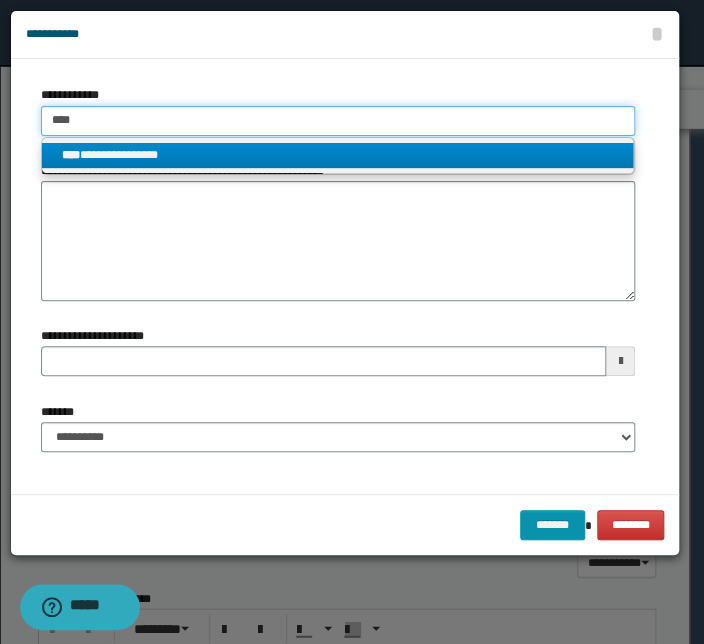 type on "****" 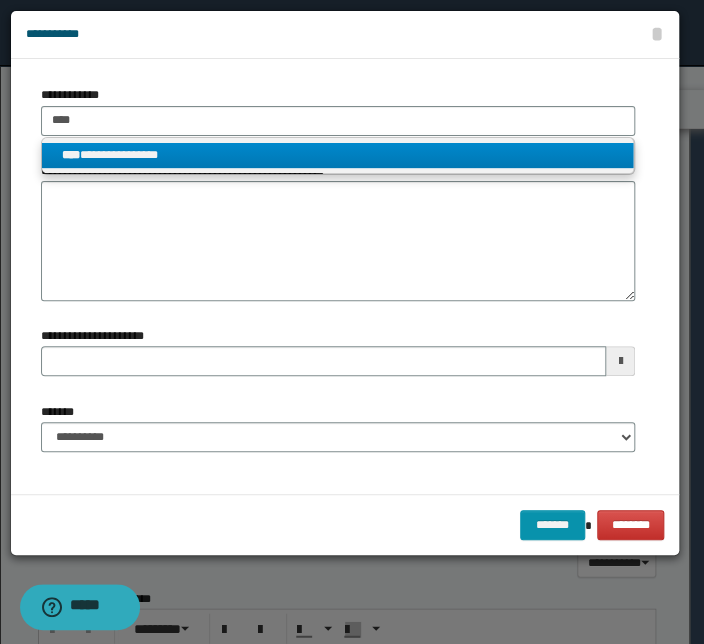click on "**********" at bounding box center (337, 155) 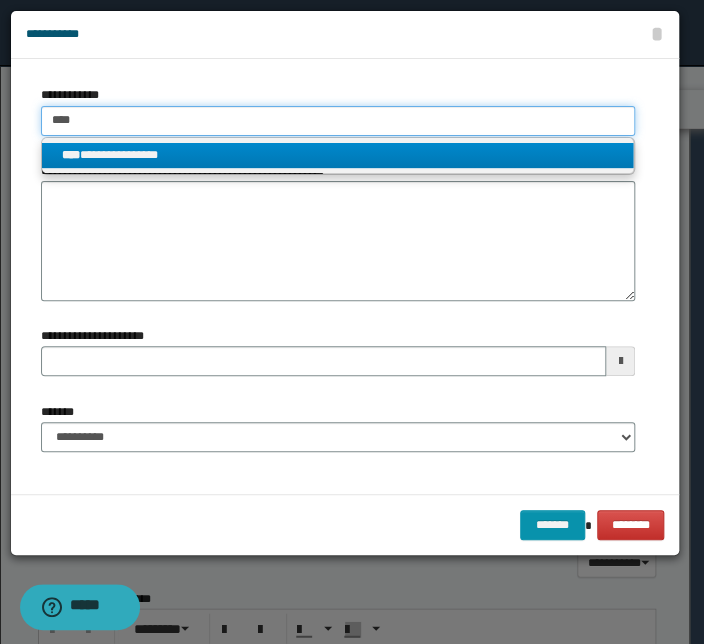 type 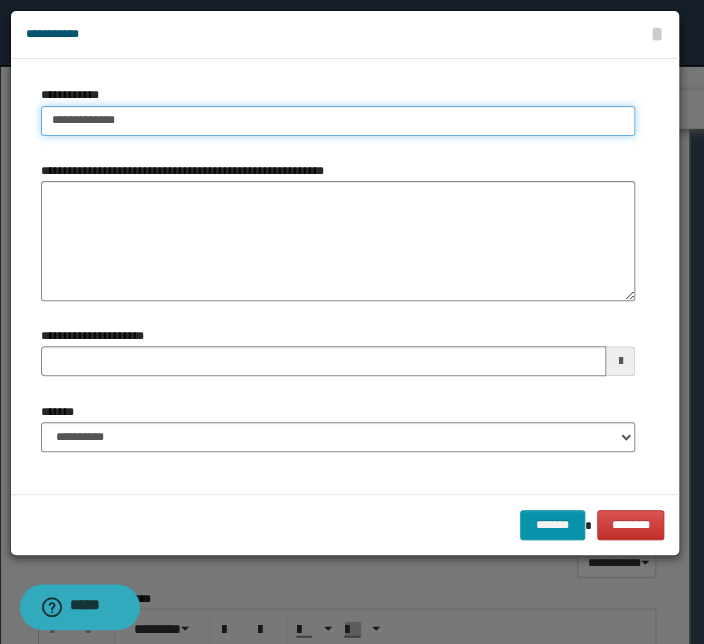 drag, startPoint x: 156, startPoint y: 128, endPoint x: -30, endPoint y: 118, distance: 186.26862 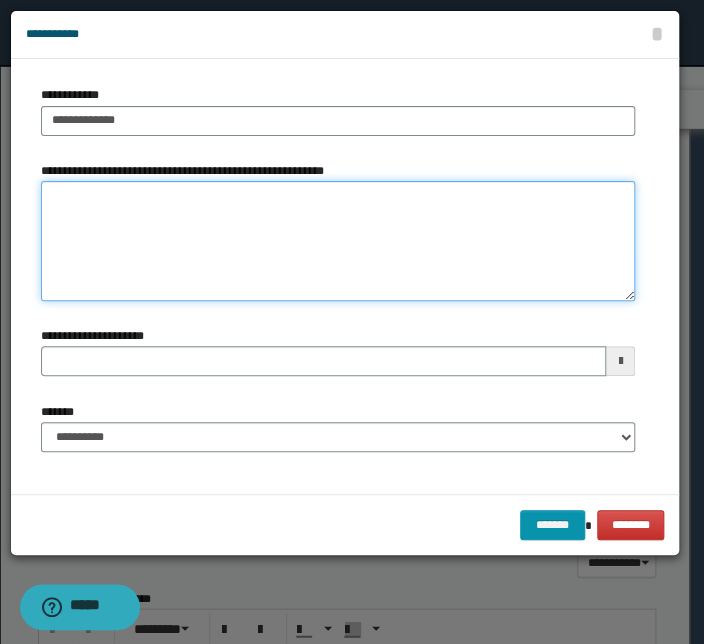click on "**********" at bounding box center [338, 241] 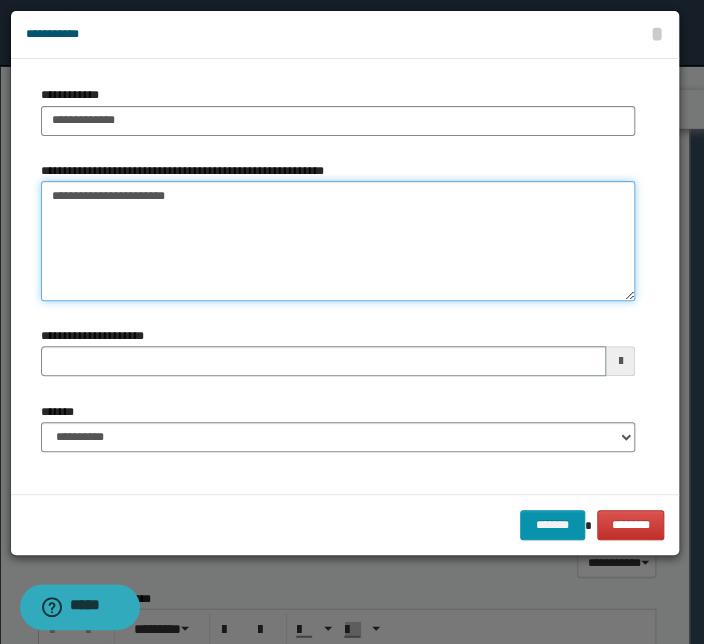 type on "**********" 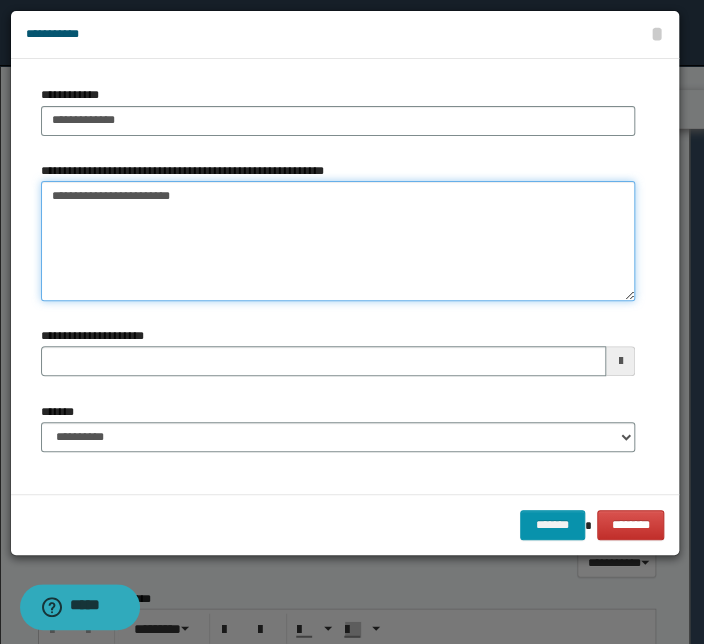 type 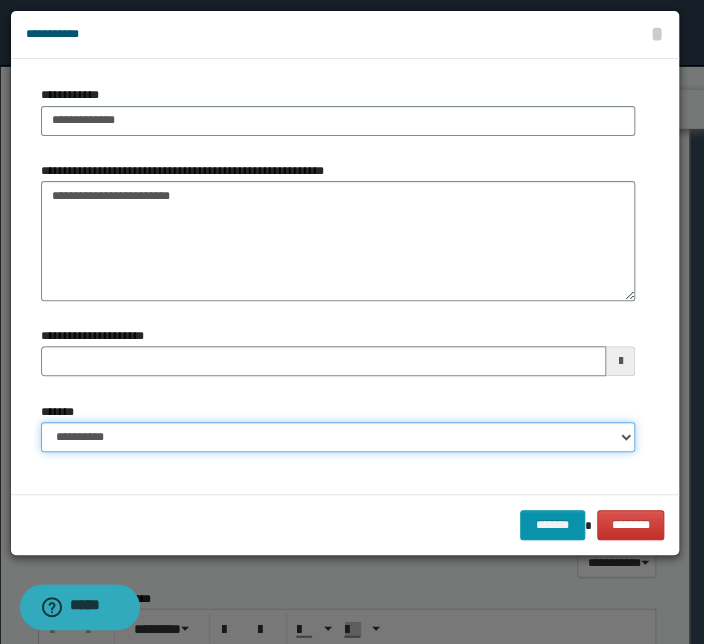 click on "**********" at bounding box center [338, 437] 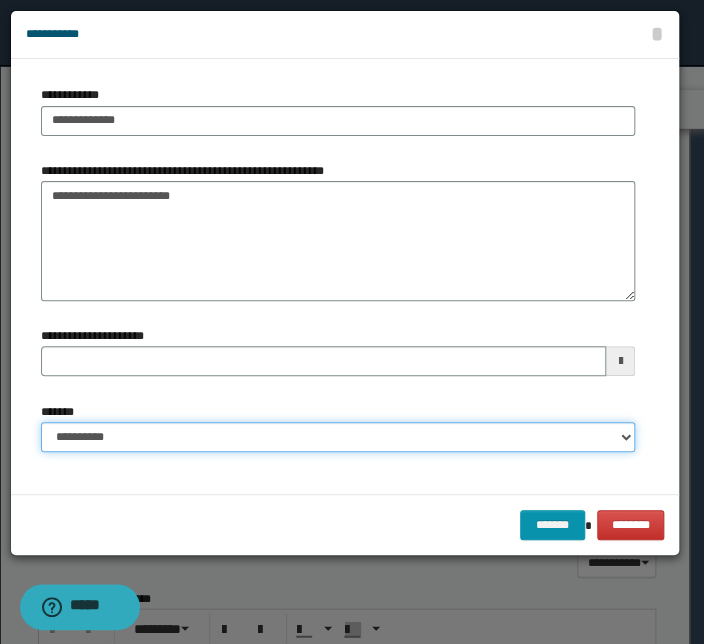 select on "*" 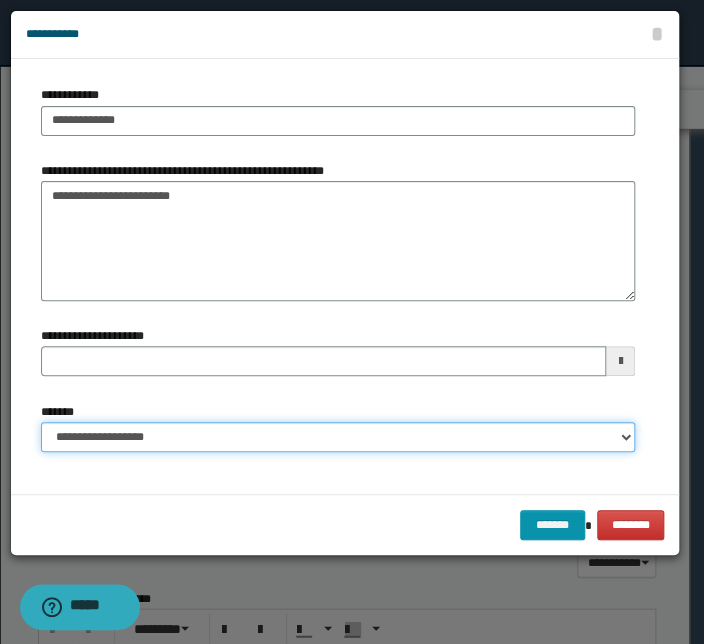 type 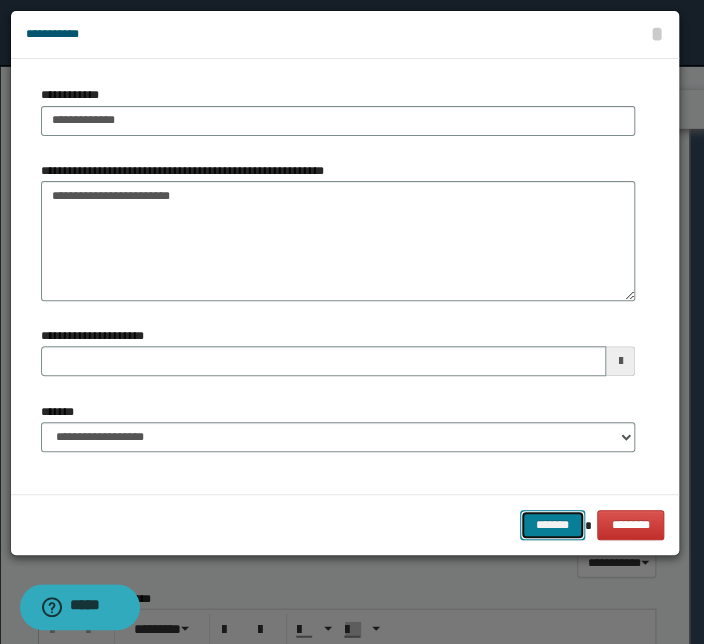 click on "*******" at bounding box center [552, 525] 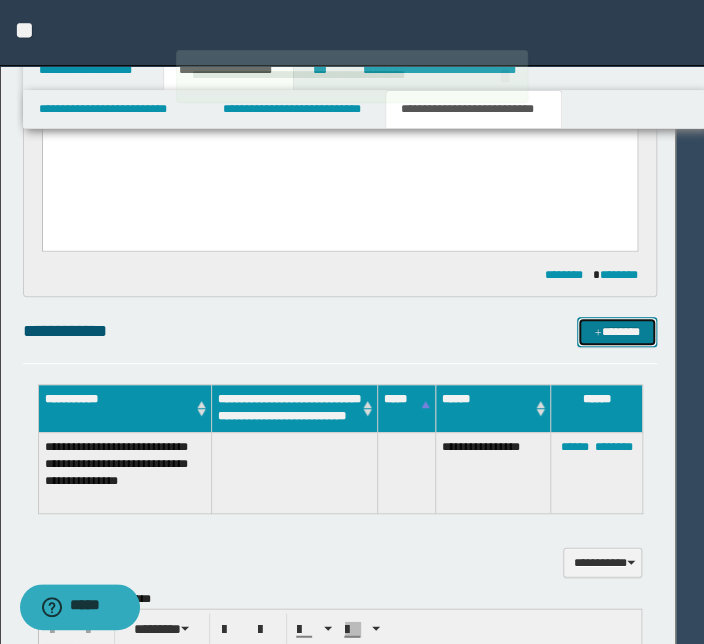 type 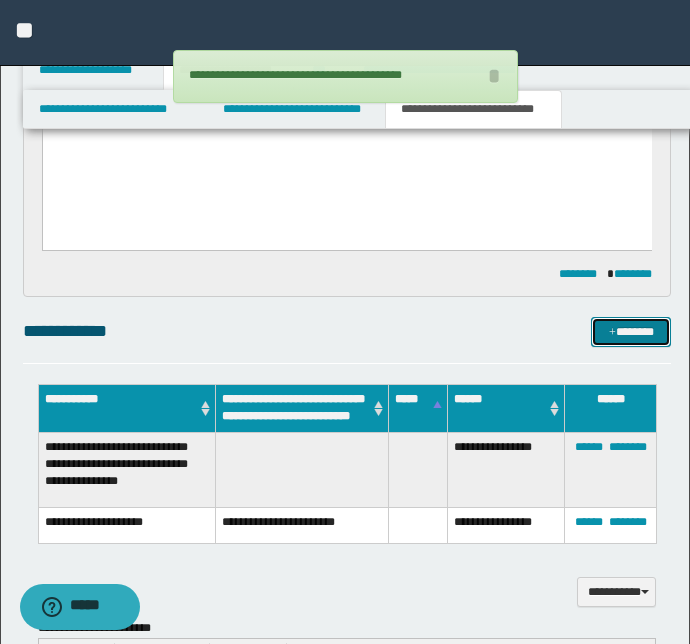 click on "*******" at bounding box center [631, 332] 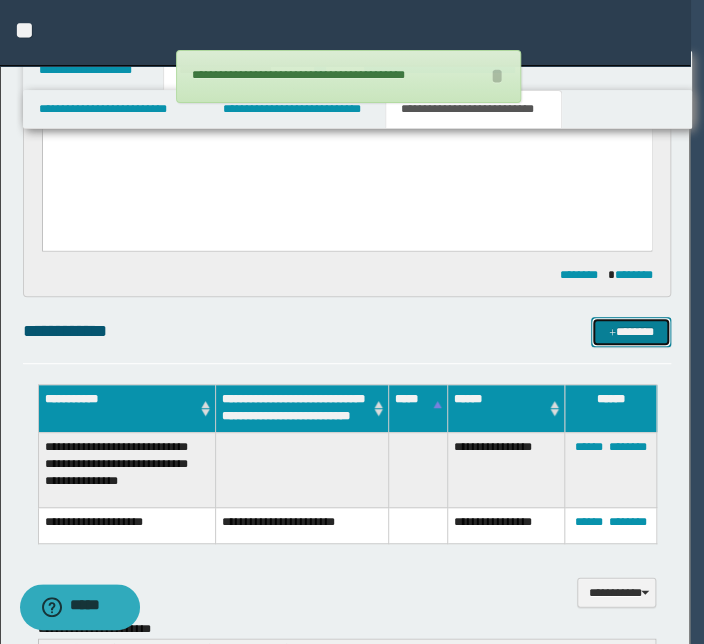 type 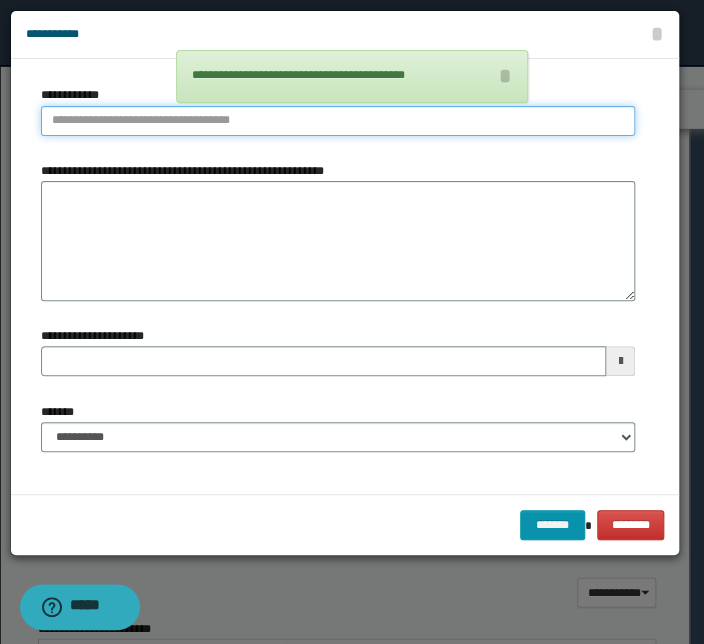 type on "**********" 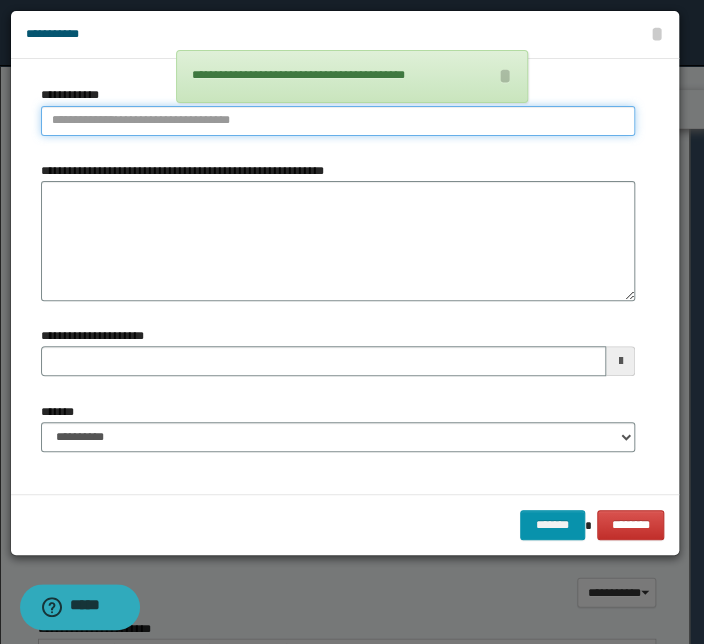 click on "**********" at bounding box center (338, 121) 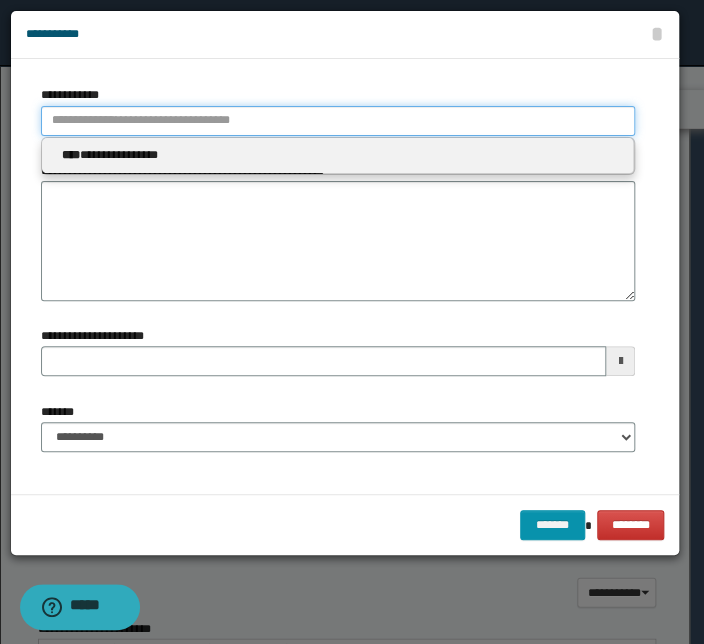 type 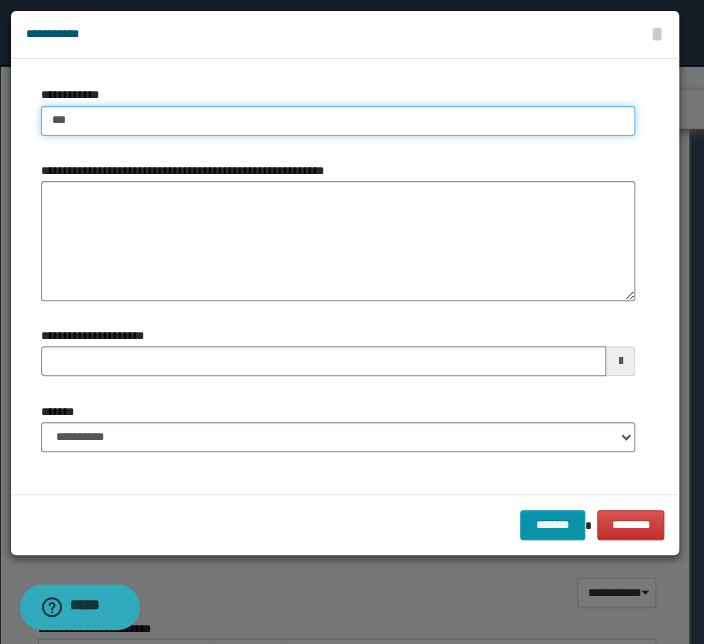 type on "****" 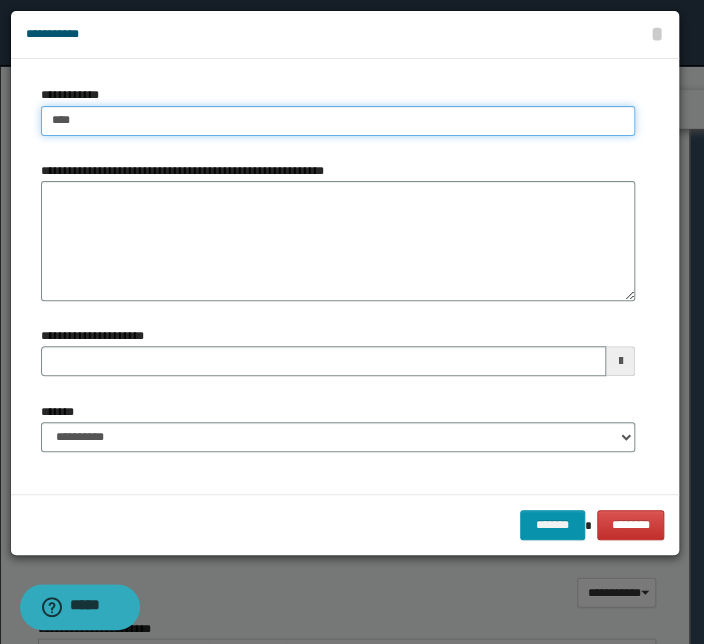 type on "****" 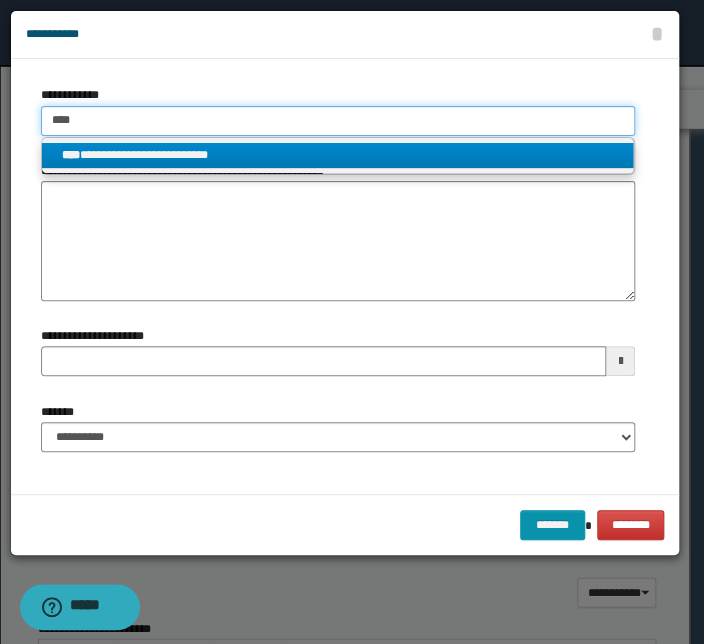 type on "****" 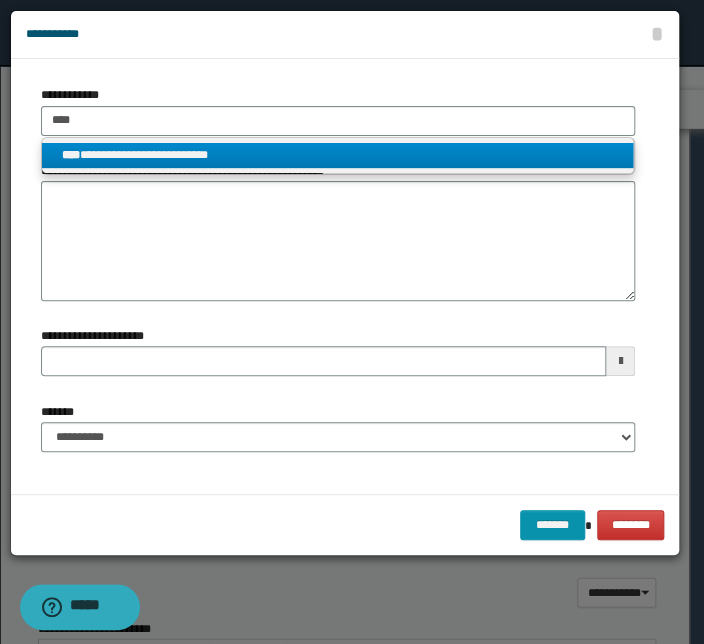 click on "**********" at bounding box center (337, 155) 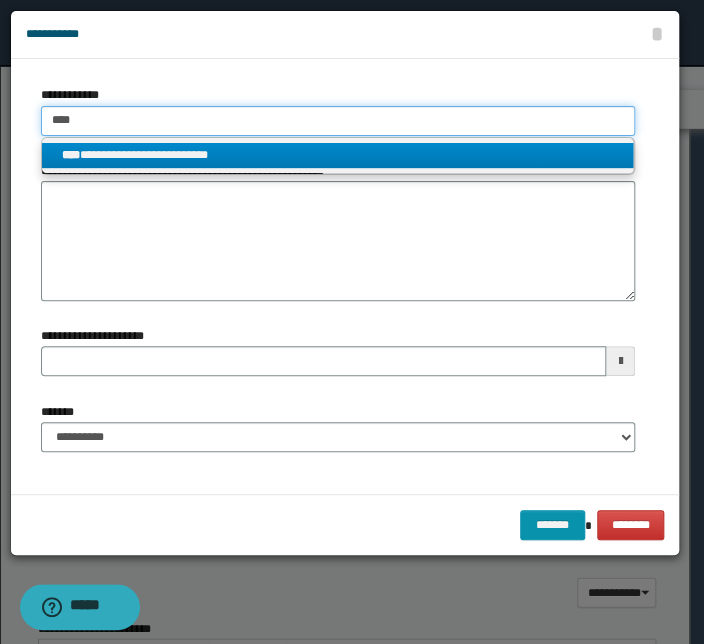 type 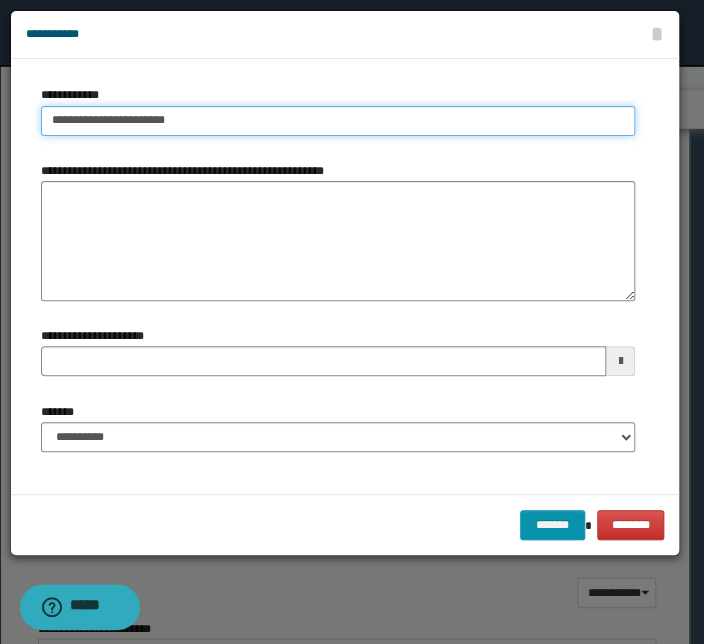 type 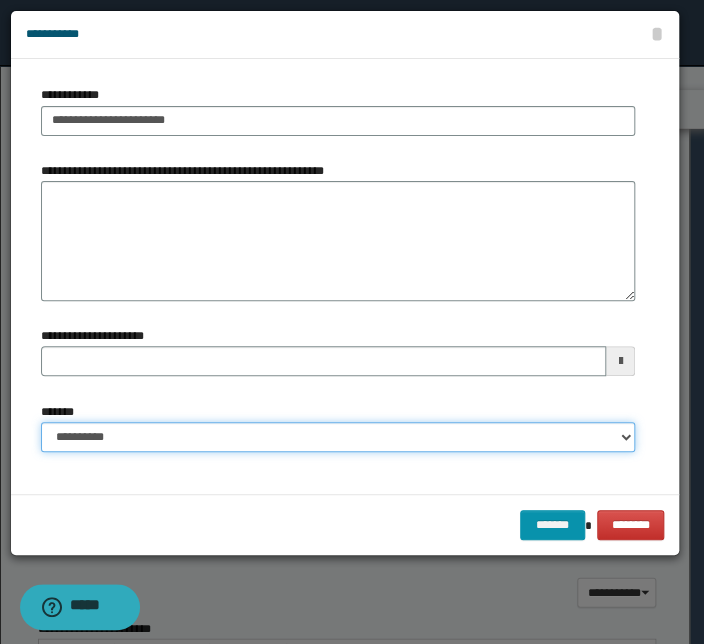 click on "**********" at bounding box center [338, 437] 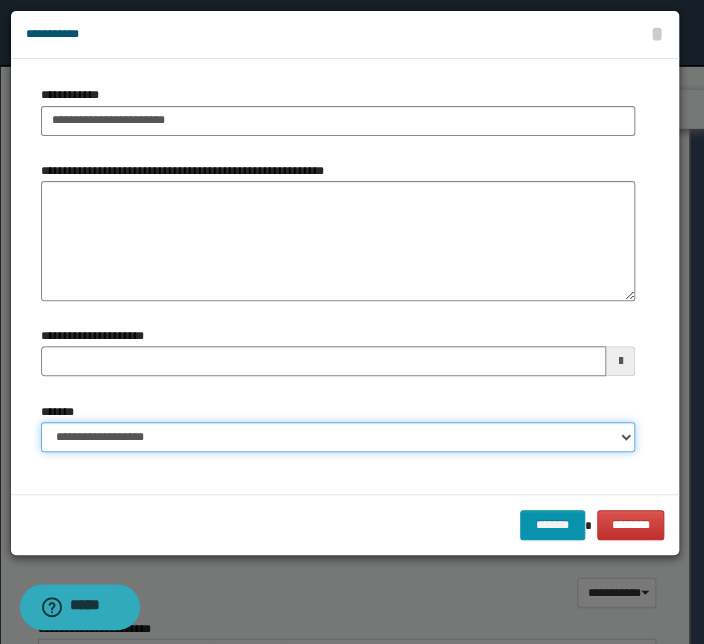 type 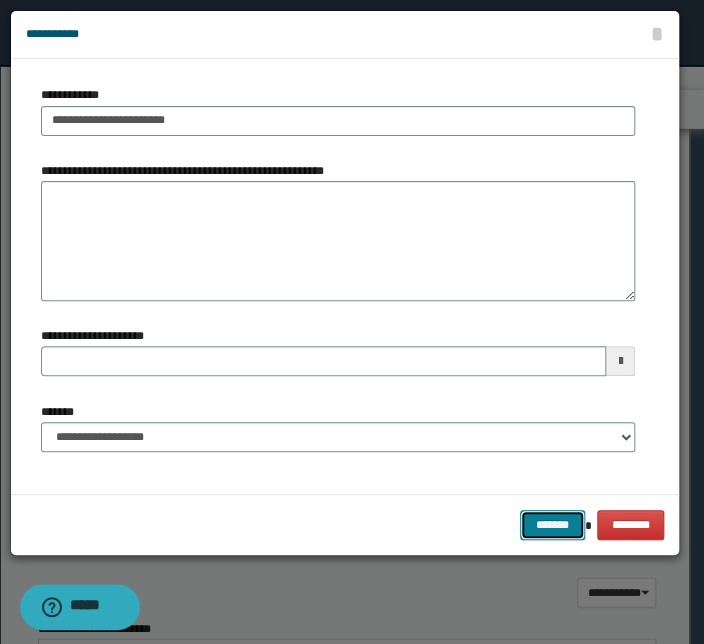 click on "*******" at bounding box center [552, 525] 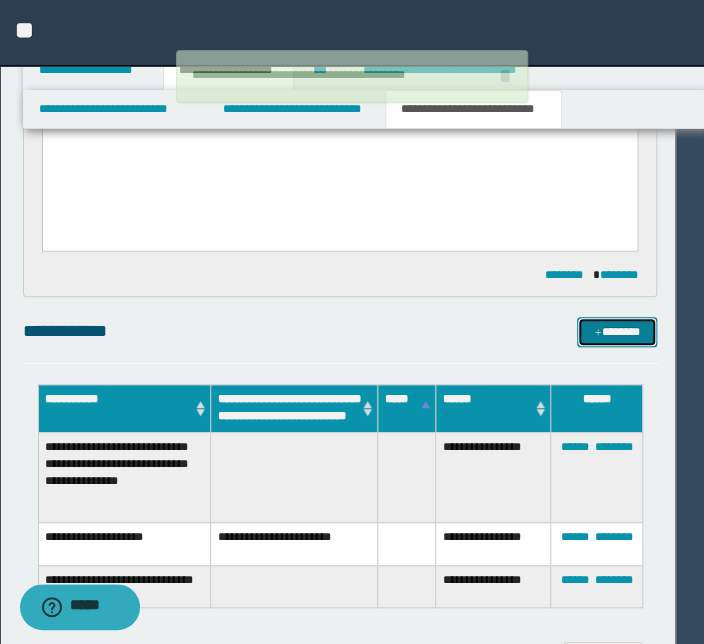 type 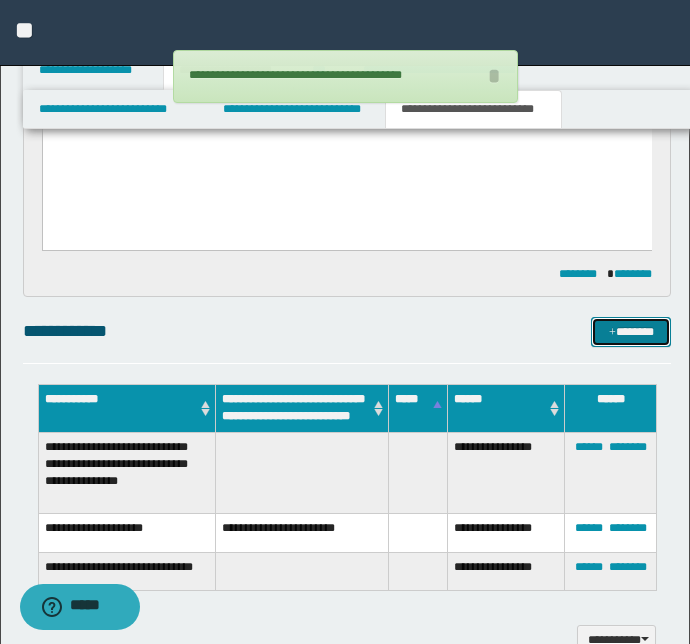 click on "*******" at bounding box center [631, 332] 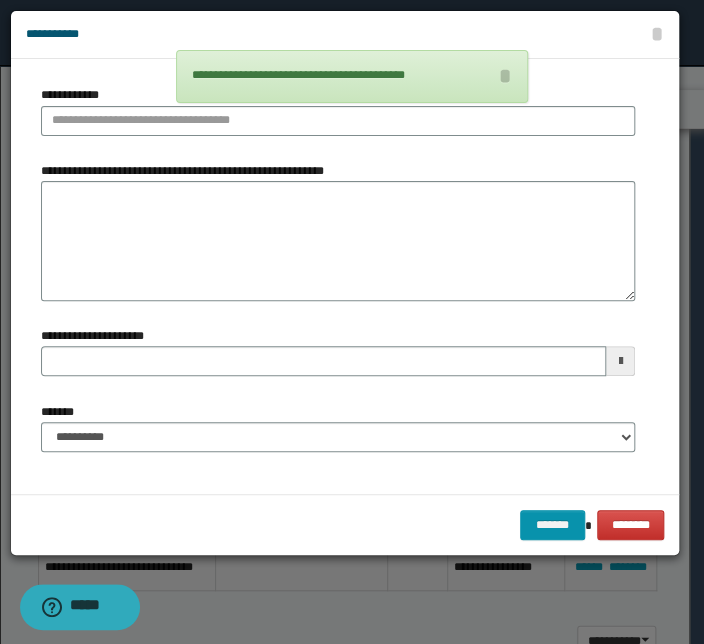type 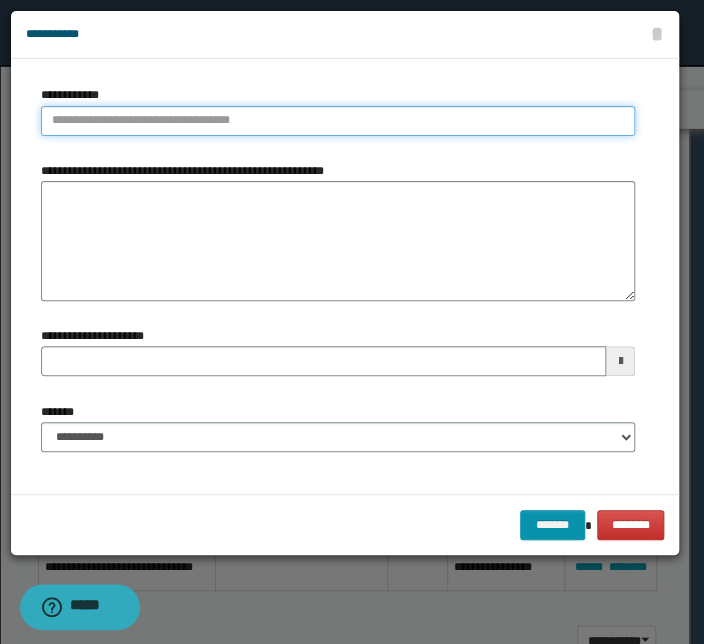 type on "**********" 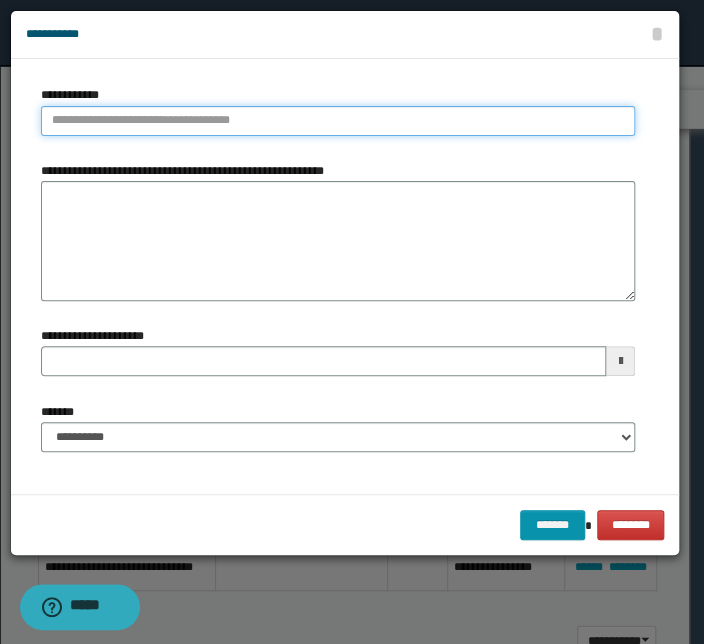 click on "**********" at bounding box center [338, 121] 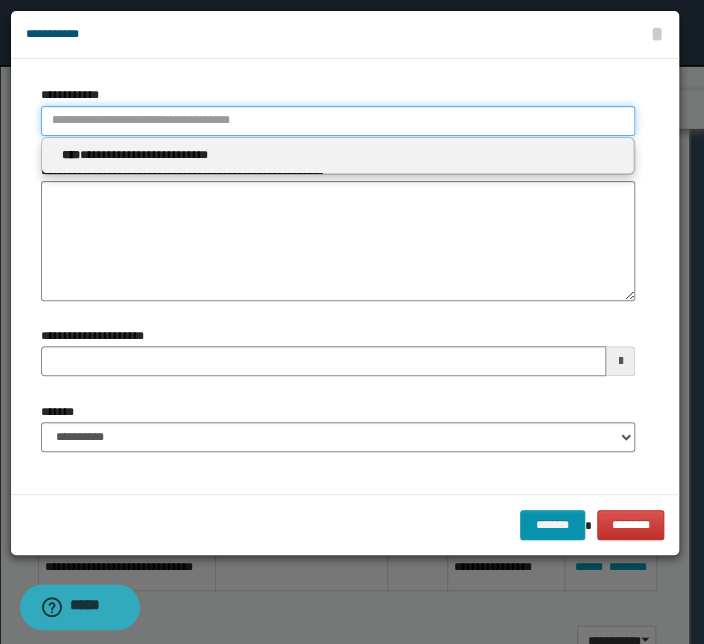 type 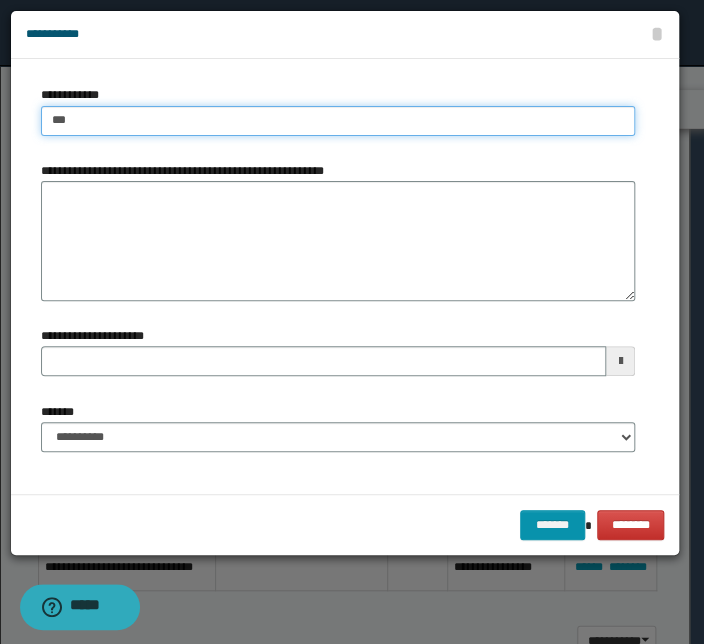 type on "****" 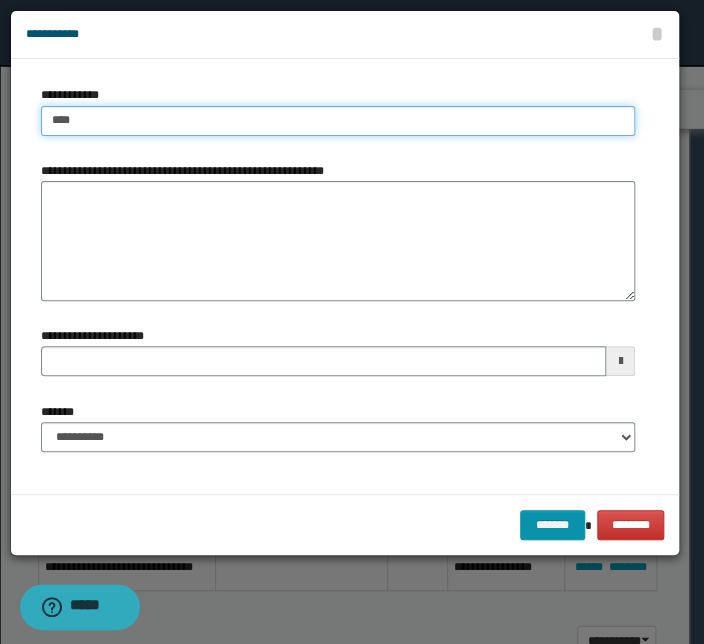 type on "****" 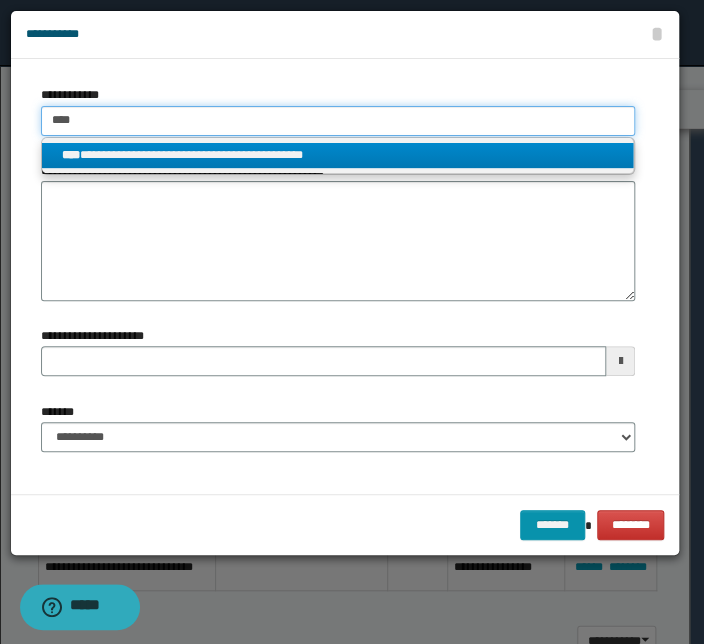 type on "****" 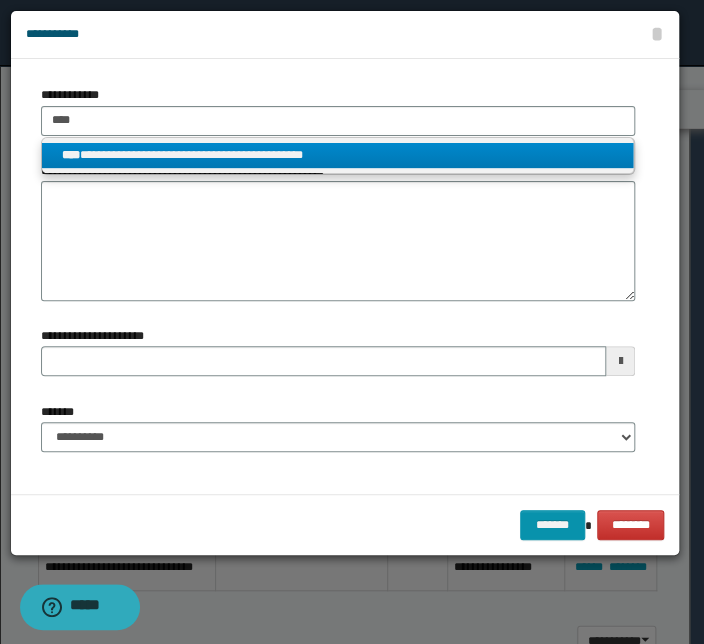 click on "**********" at bounding box center (337, 155) 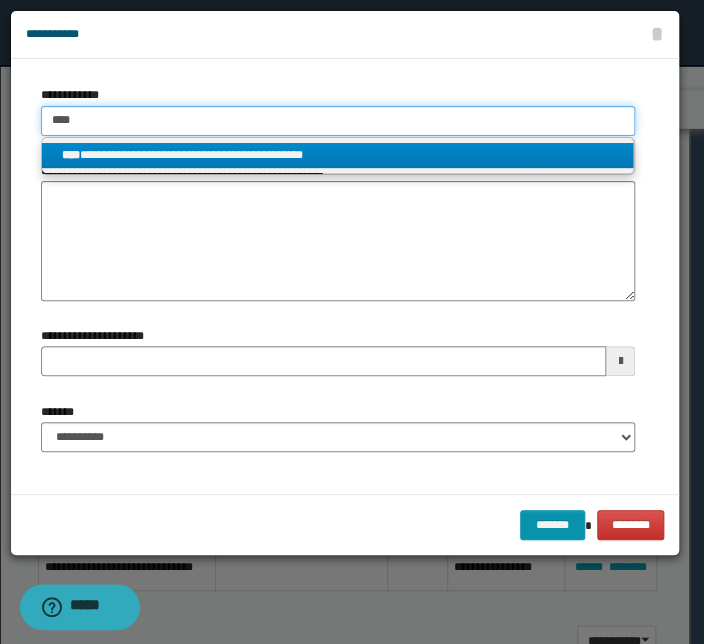 type 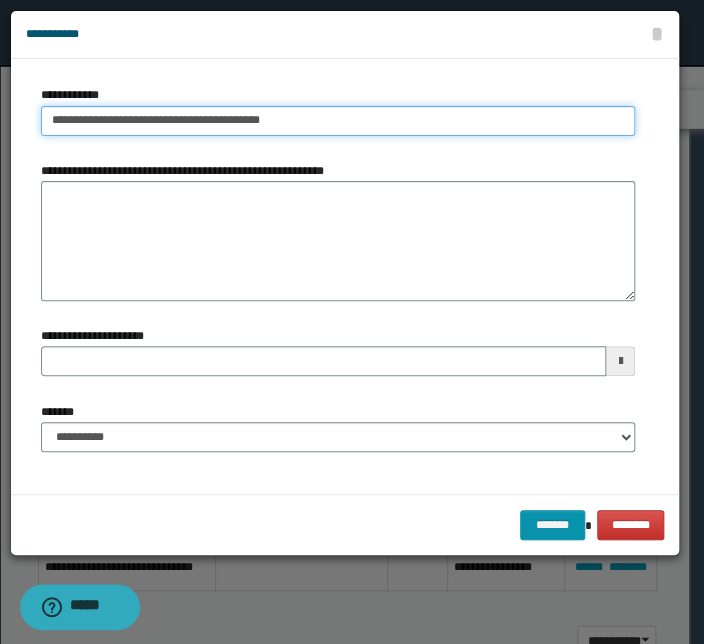 drag, startPoint x: 285, startPoint y: 123, endPoint x: -16, endPoint y: 119, distance: 301.02658 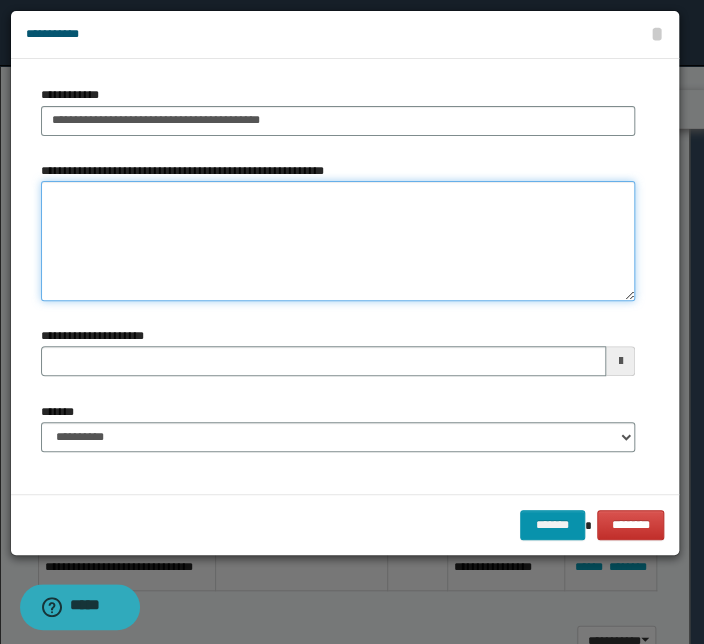 click on "**********" at bounding box center (338, 241) 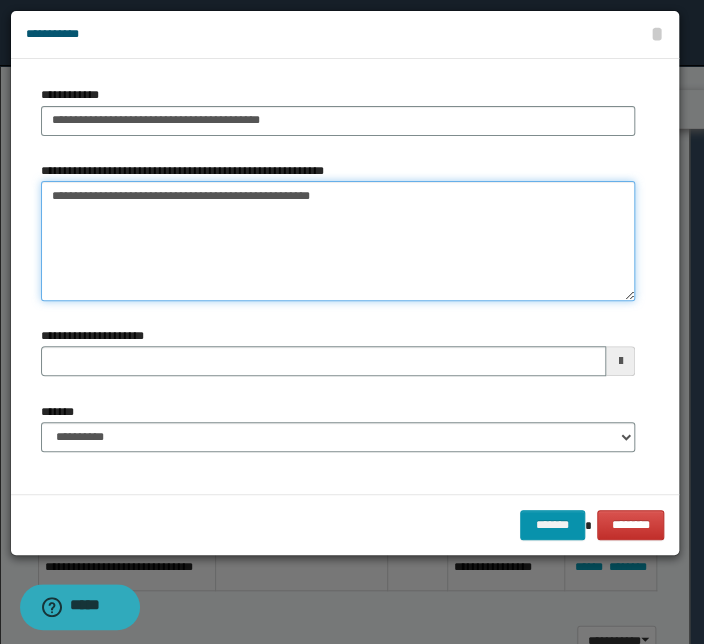 type on "**********" 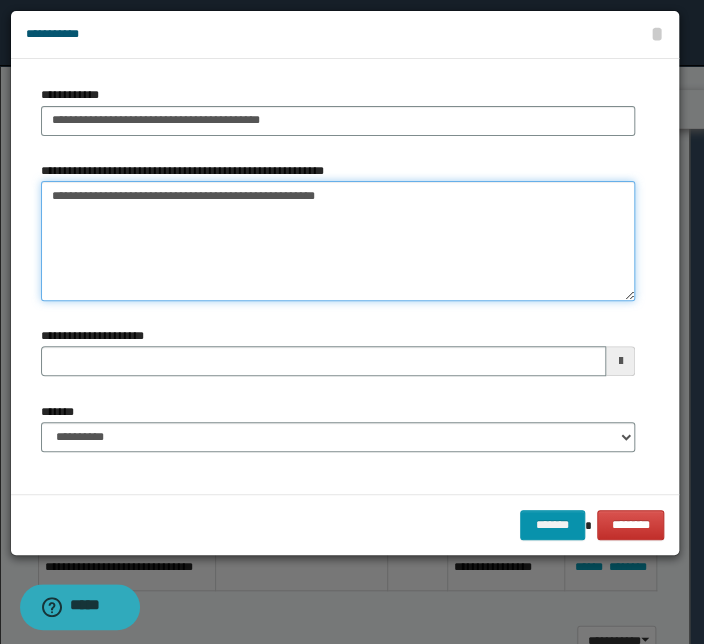 type 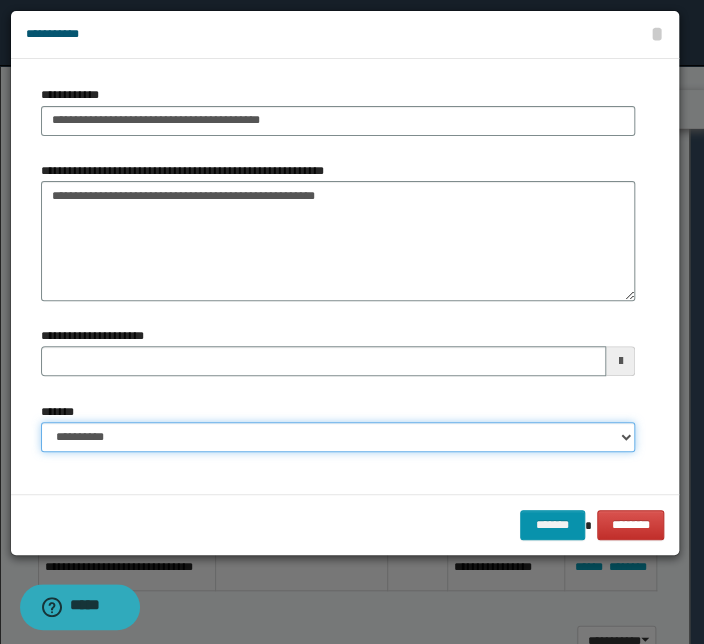 click on "**********" at bounding box center (338, 437) 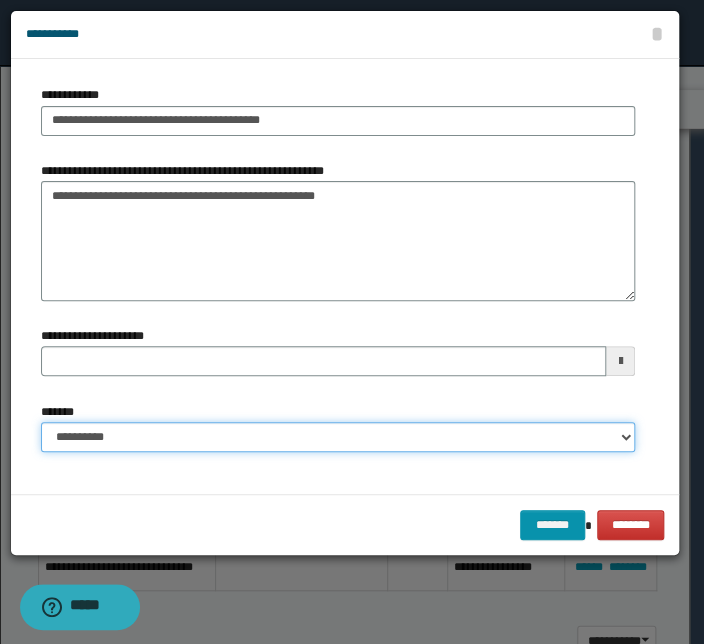 select on "*" 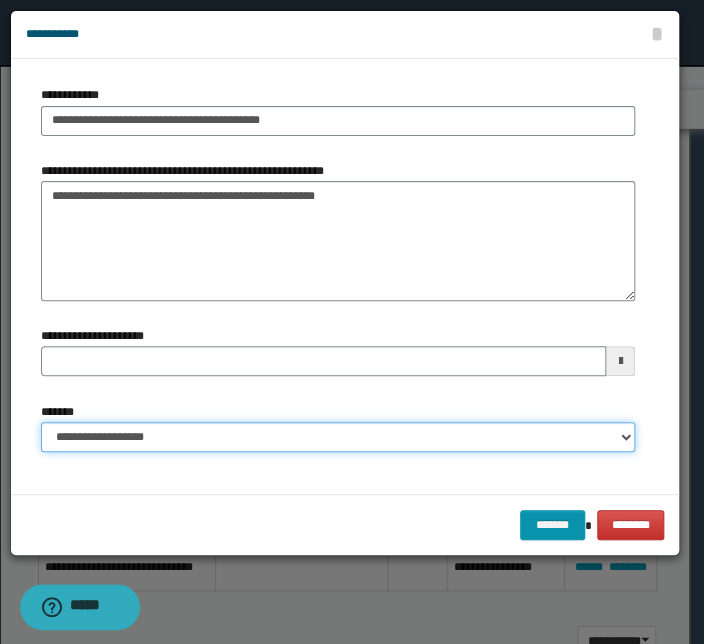 click on "**********" at bounding box center [338, 437] 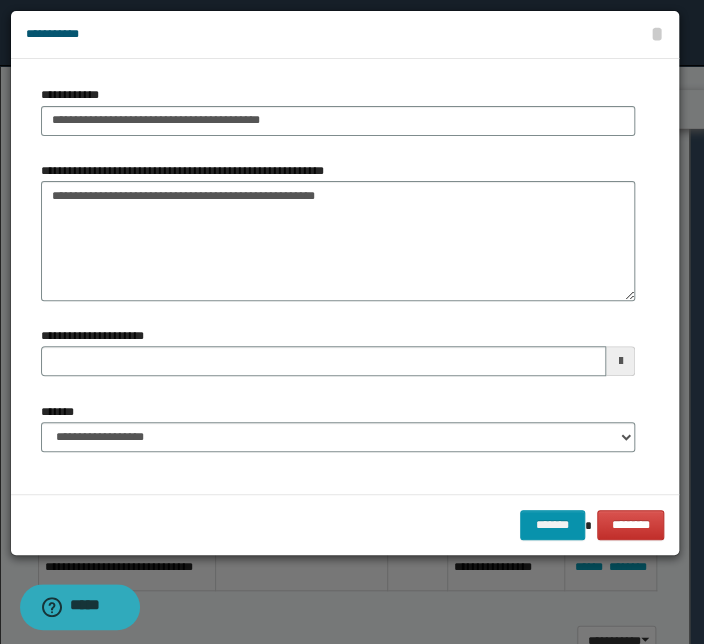 type on "**********" 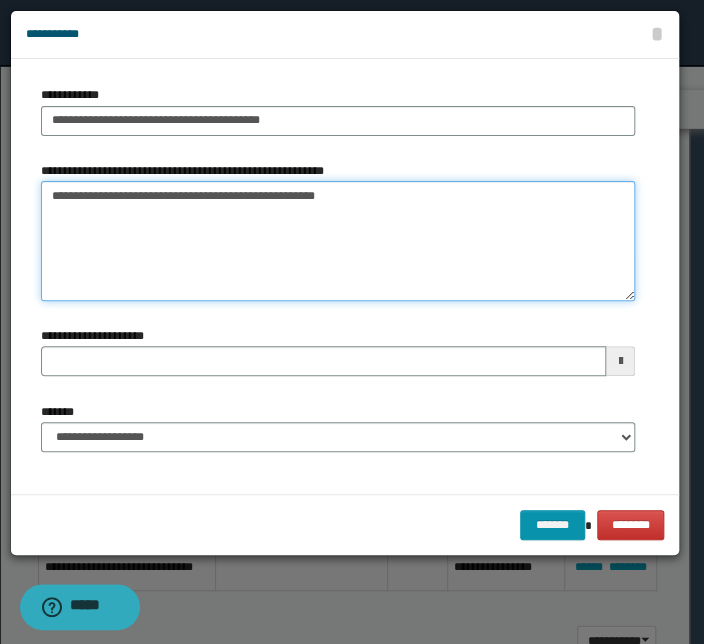 type on "**********" 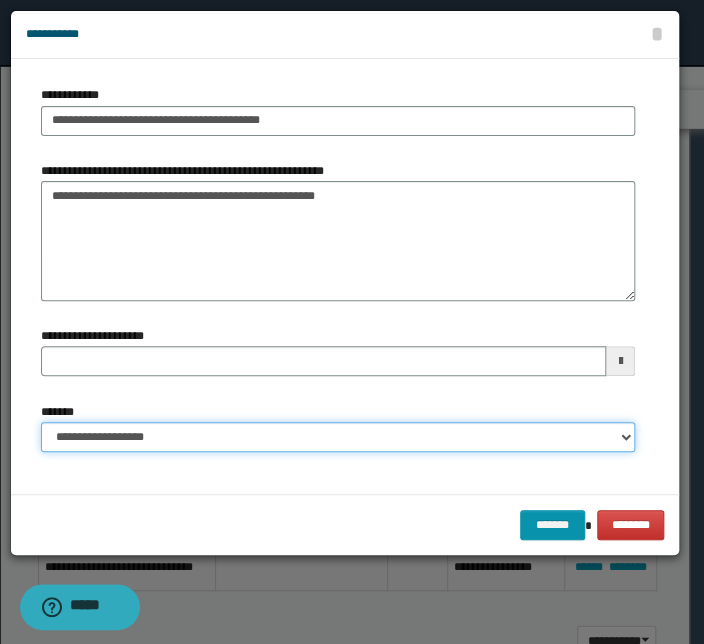 click on "**********" at bounding box center [338, 437] 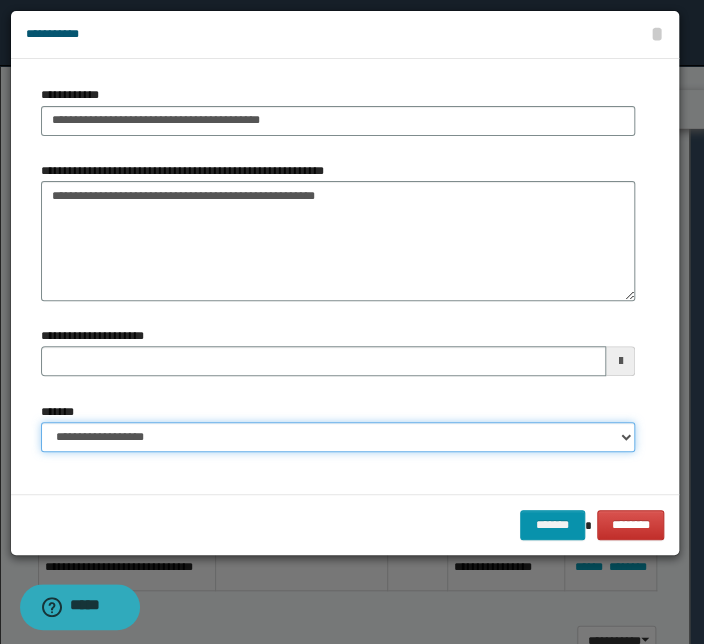 click on "**********" at bounding box center (338, 437) 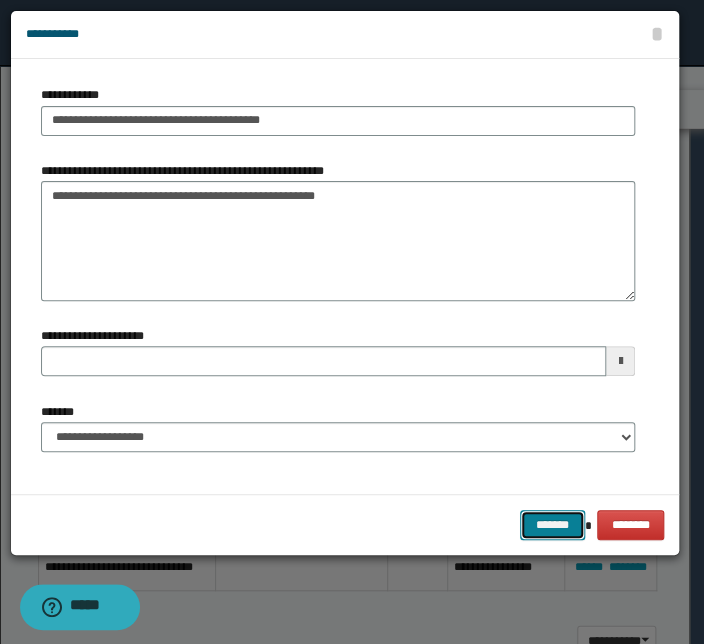 click on "*******" at bounding box center (552, 525) 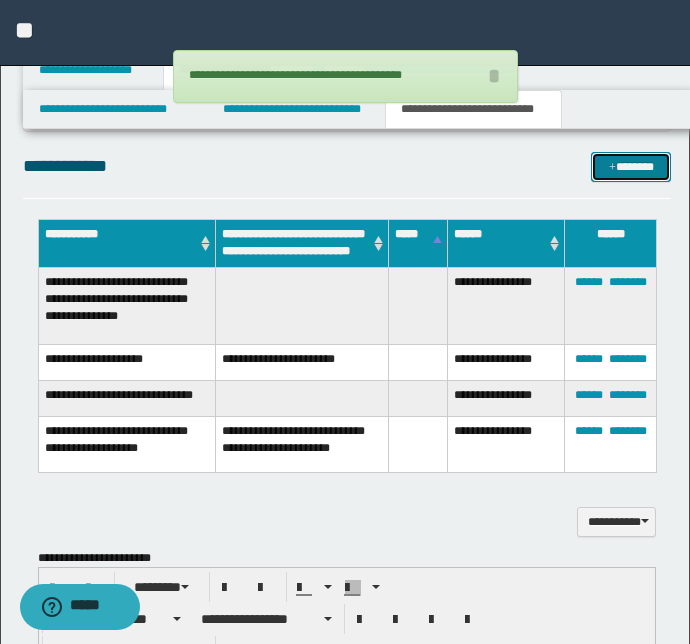 scroll, scrollTop: 1000, scrollLeft: 0, axis: vertical 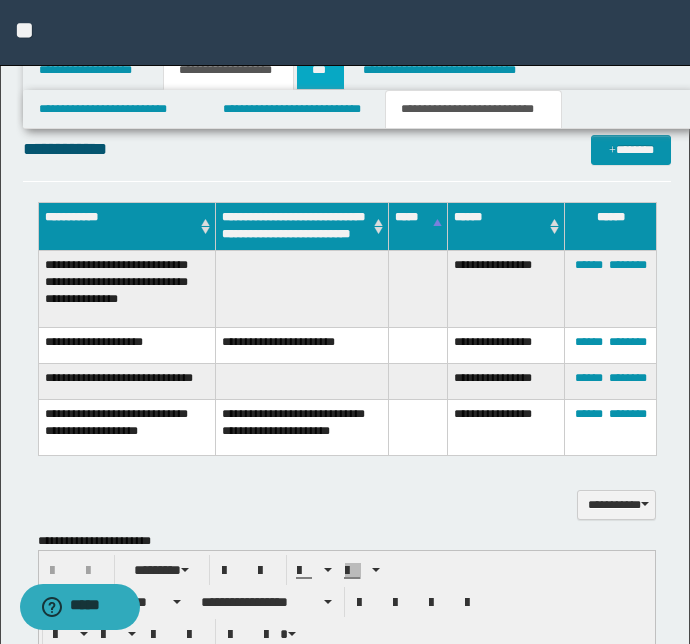 click on "***" at bounding box center (320, 70) 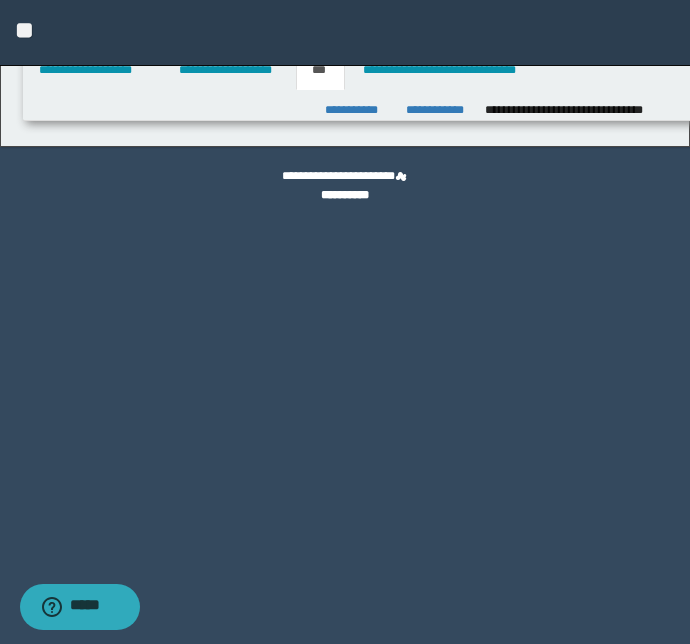 scroll, scrollTop: 0, scrollLeft: 0, axis: both 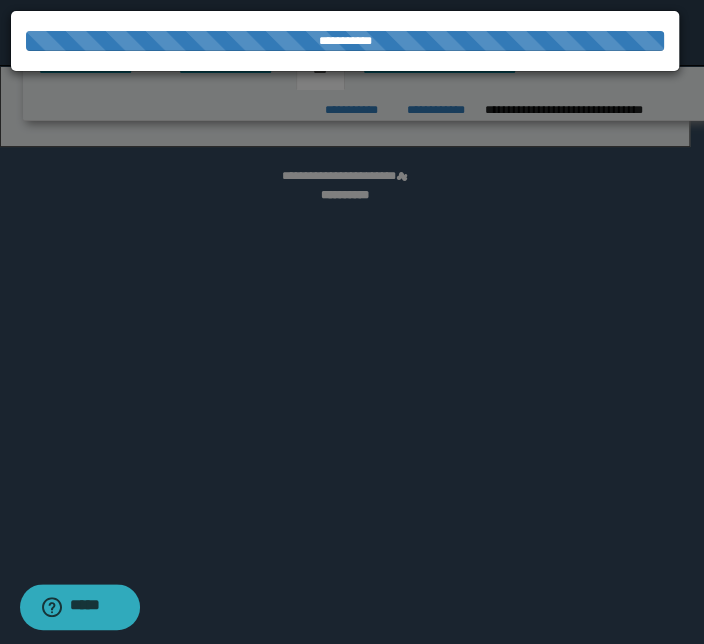 select on "*" 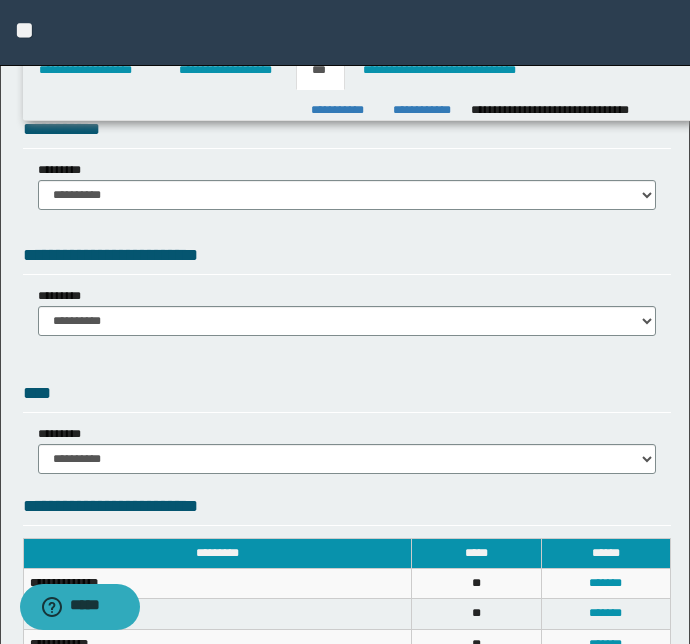 scroll, scrollTop: 0, scrollLeft: 0, axis: both 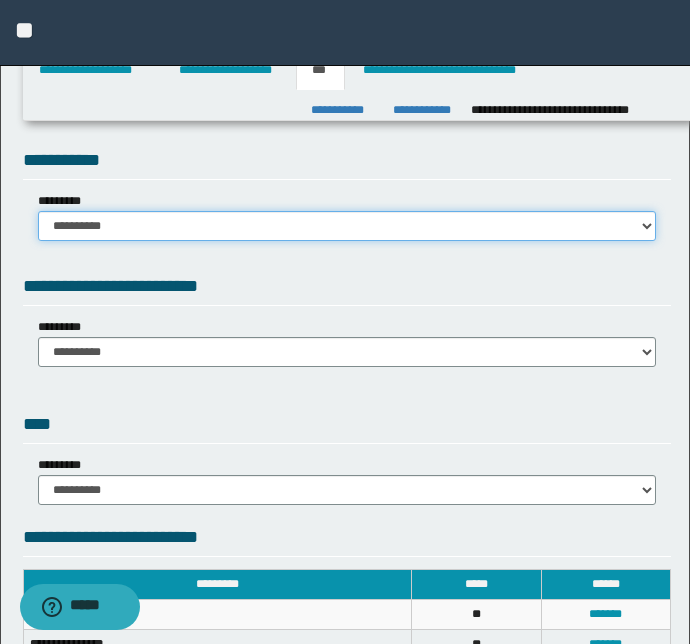 click on "**********" at bounding box center [347, 226] 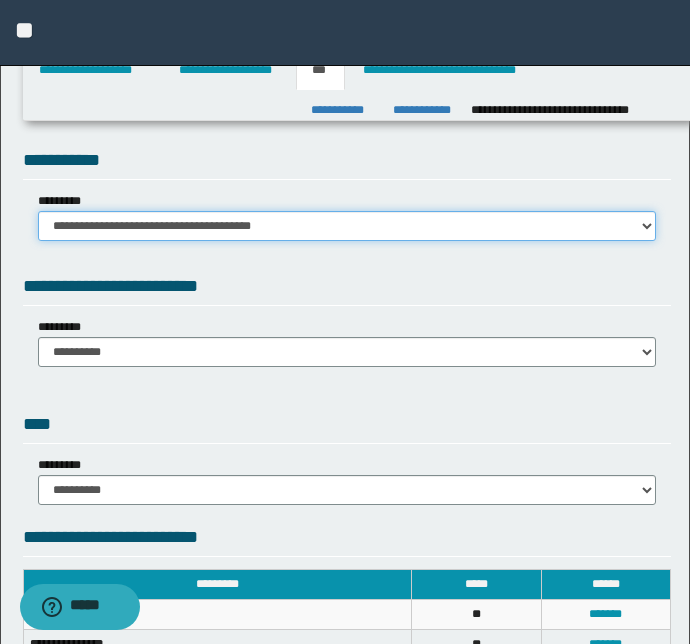 click on "**********" at bounding box center (347, 226) 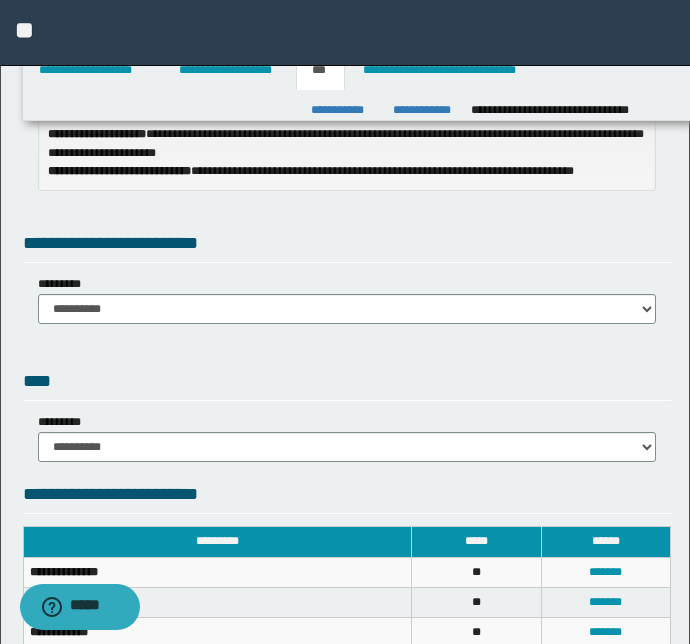 scroll, scrollTop: 272, scrollLeft: 0, axis: vertical 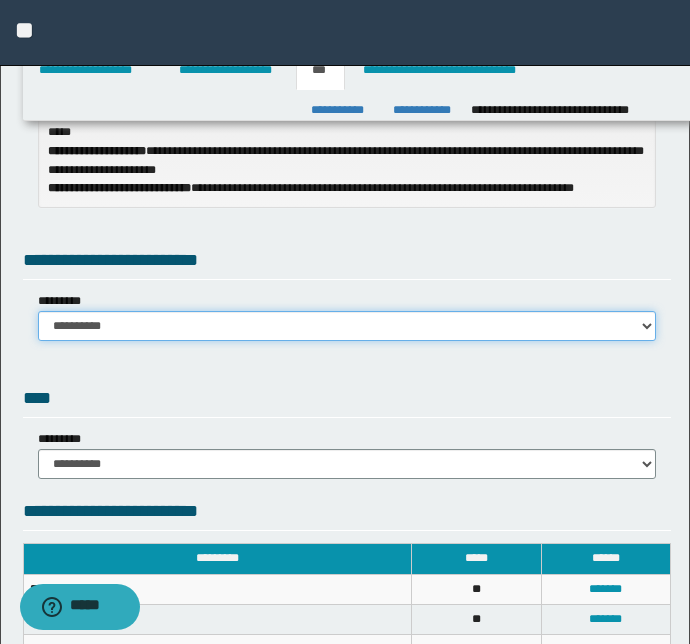 click on "**********" at bounding box center [347, 326] 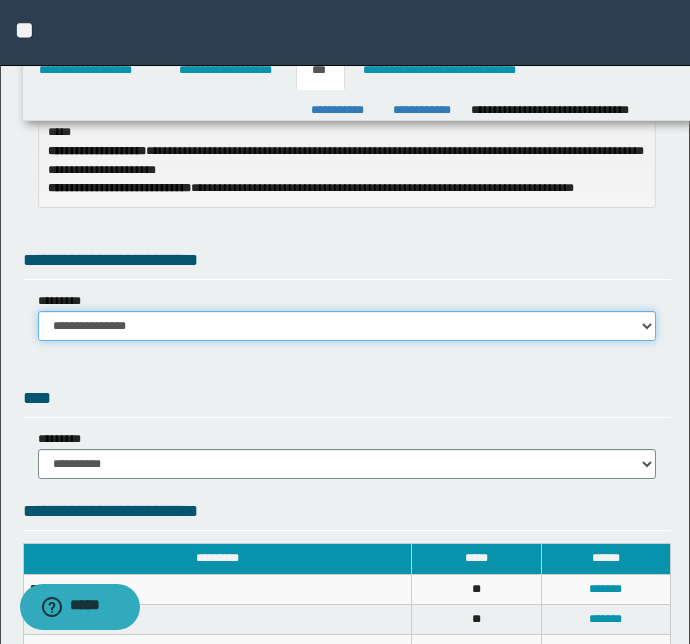 click on "**********" at bounding box center (347, 326) 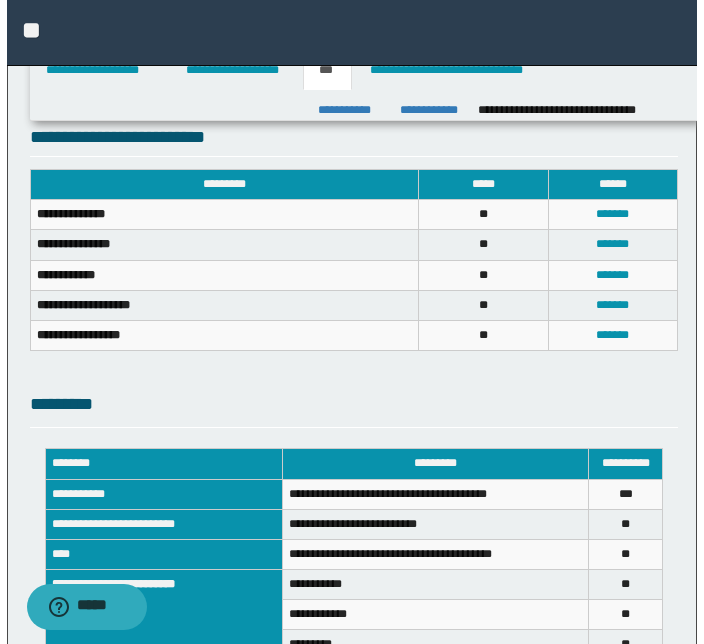 scroll, scrollTop: 870, scrollLeft: 0, axis: vertical 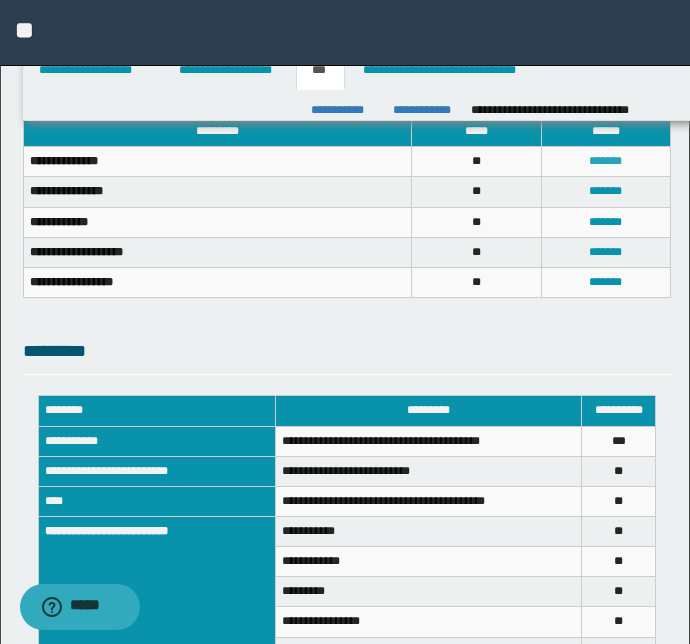 click on "*******" at bounding box center (605, 161) 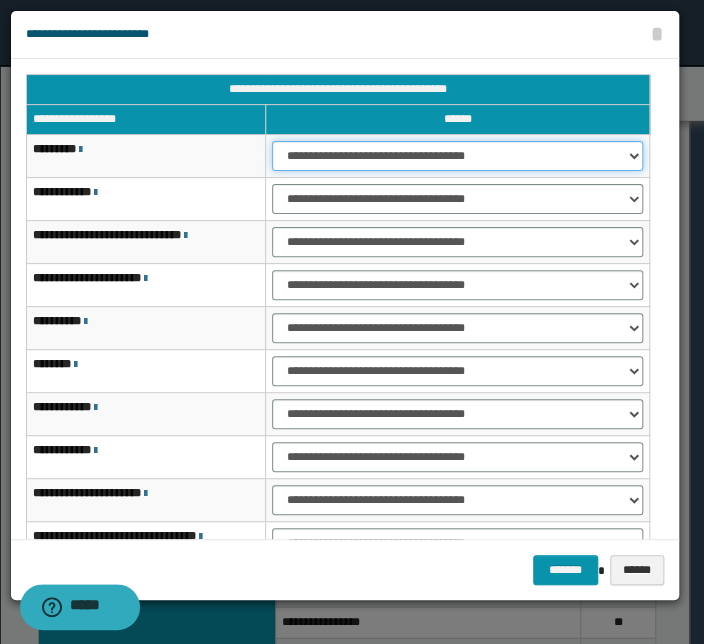 click on "**********" at bounding box center [457, 156] 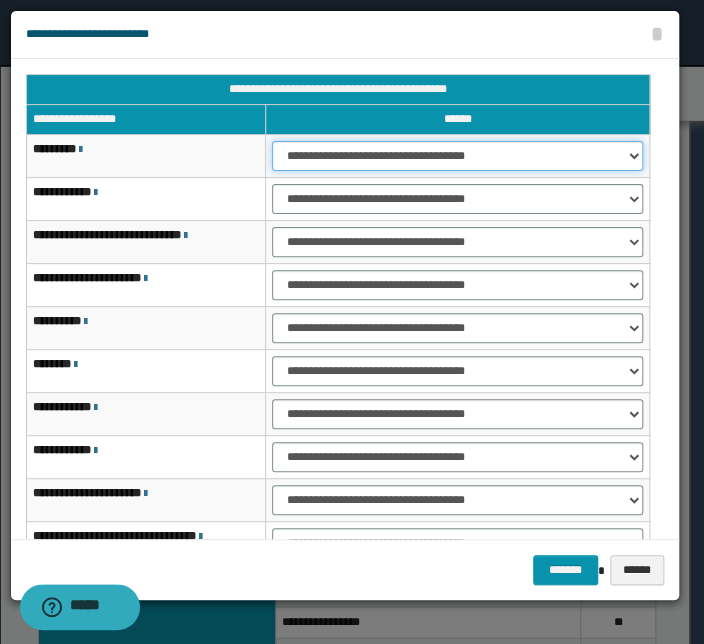 select on "***" 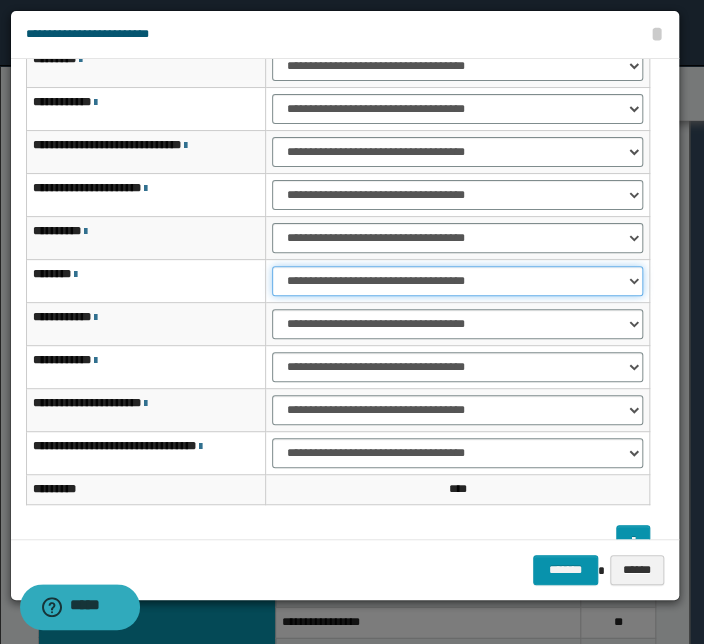 click on "**********" at bounding box center [457, 281] 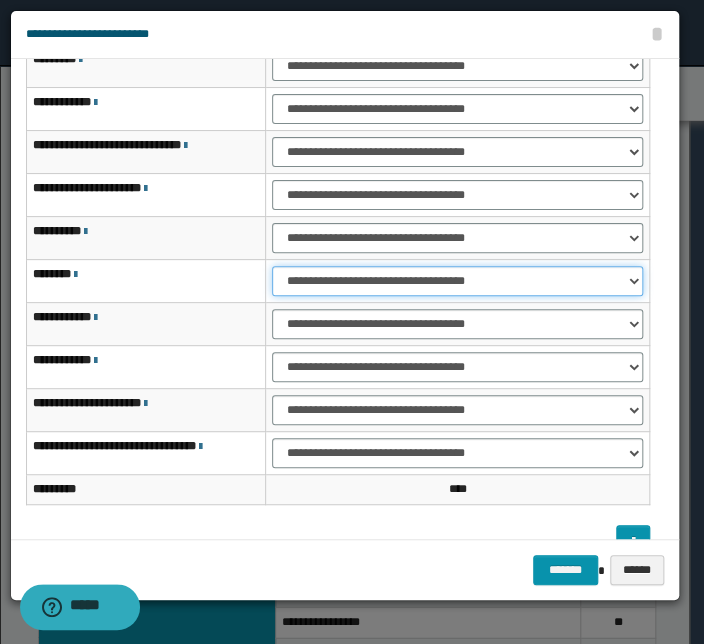 select on "***" 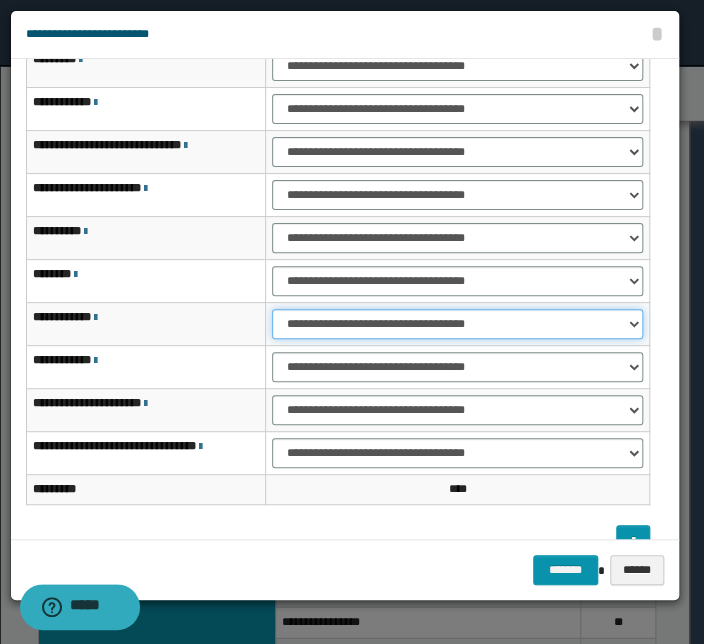 click on "**********" at bounding box center (457, 324) 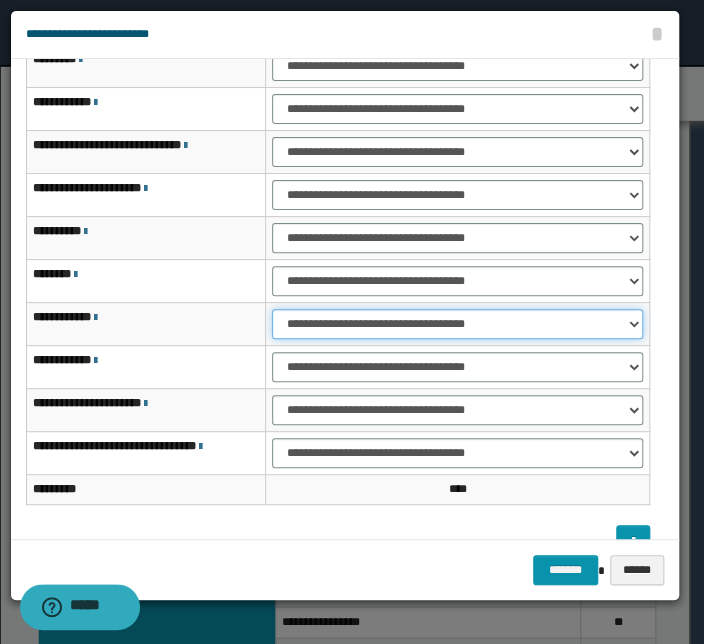 select on "***" 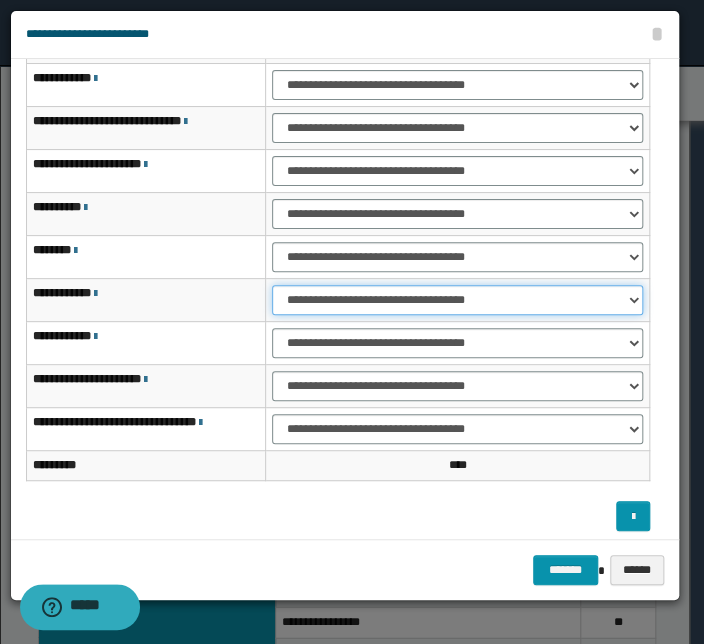 scroll, scrollTop: 120, scrollLeft: 0, axis: vertical 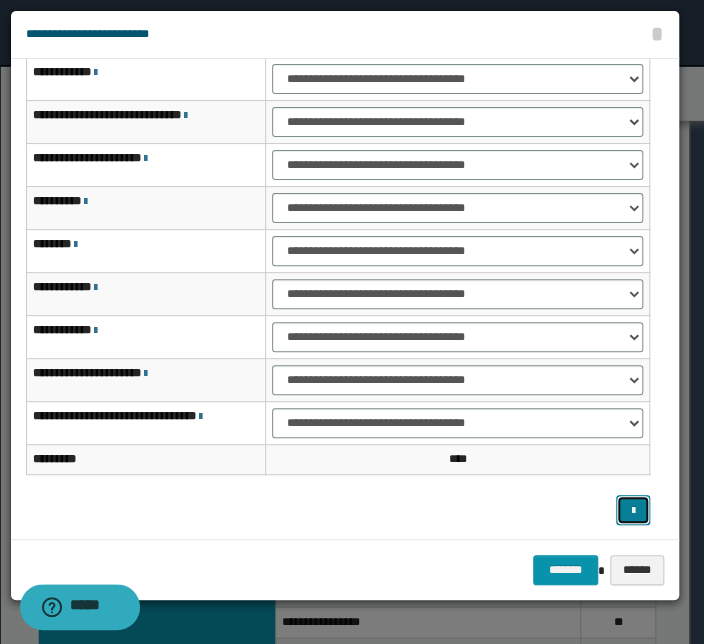 click at bounding box center (633, 510) 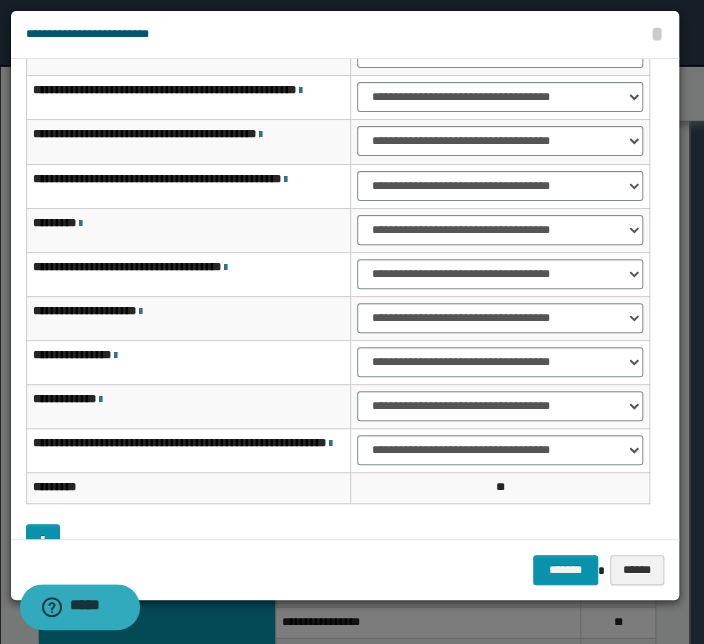 scroll, scrollTop: 71, scrollLeft: 0, axis: vertical 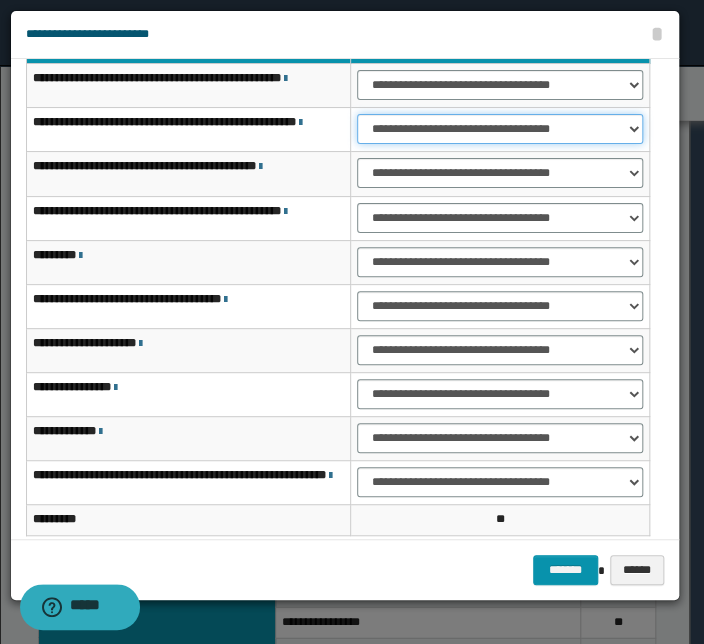 click on "**********" at bounding box center (500, 129) 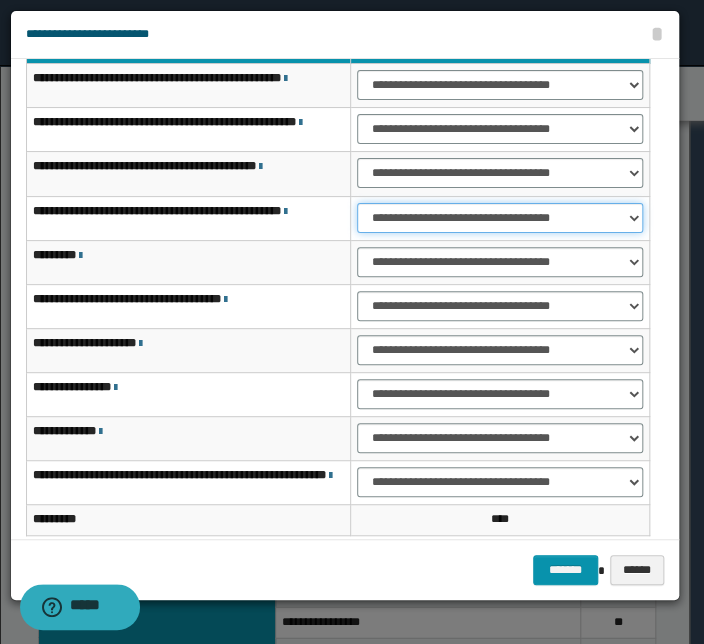 click on "**********" at bounding box center [500, 218] 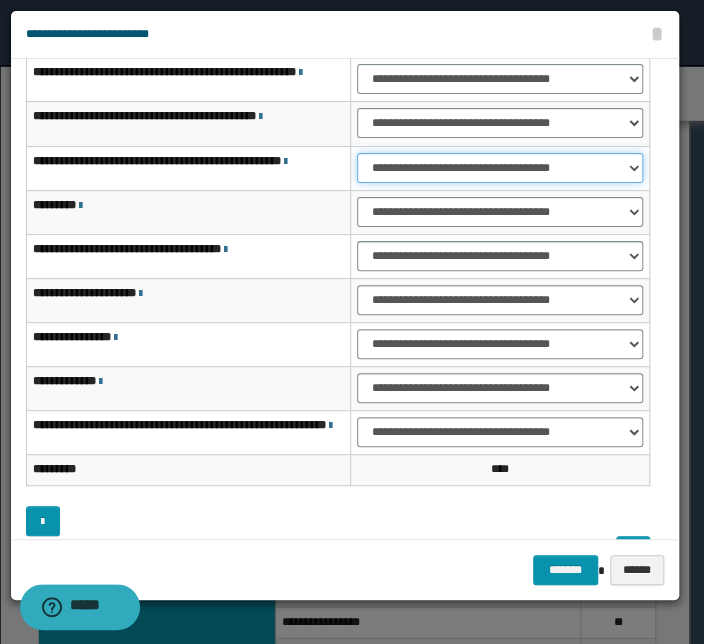 scroll, scrollTop: 162, scrollLeft: 0, axis: vertical 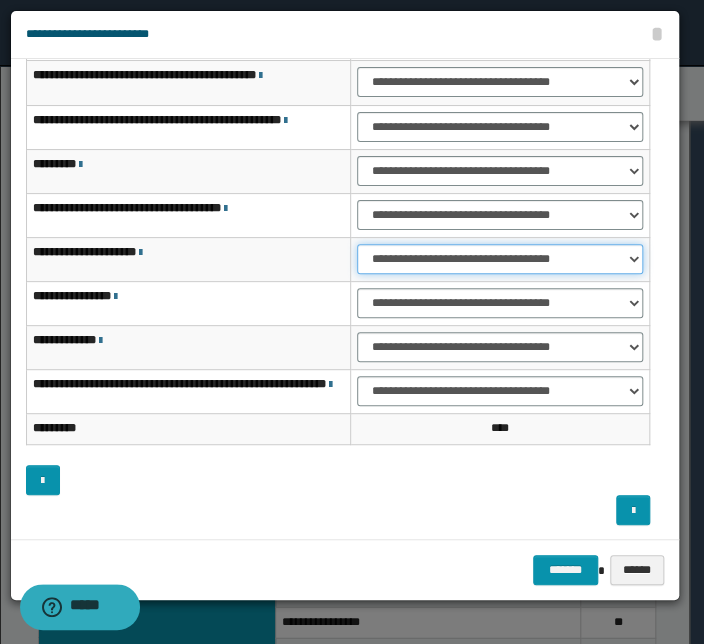 click on "**********" at bounding box center (500, 259) 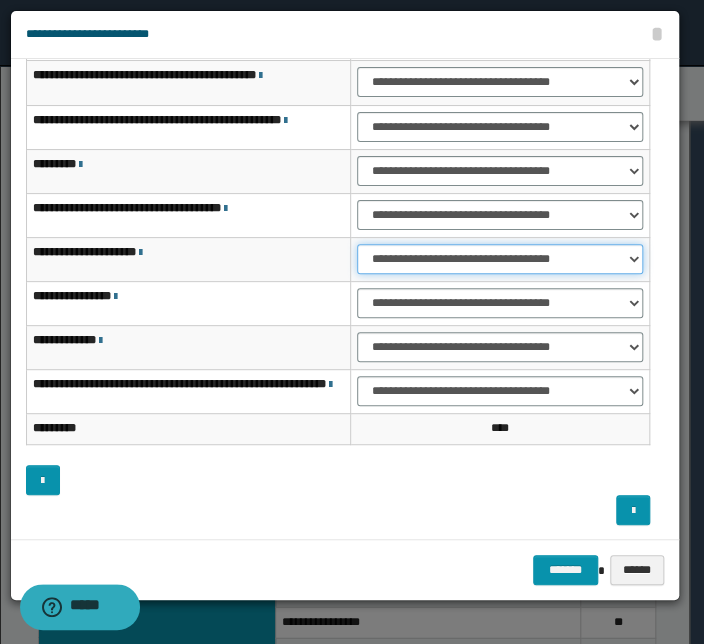 select on "***" 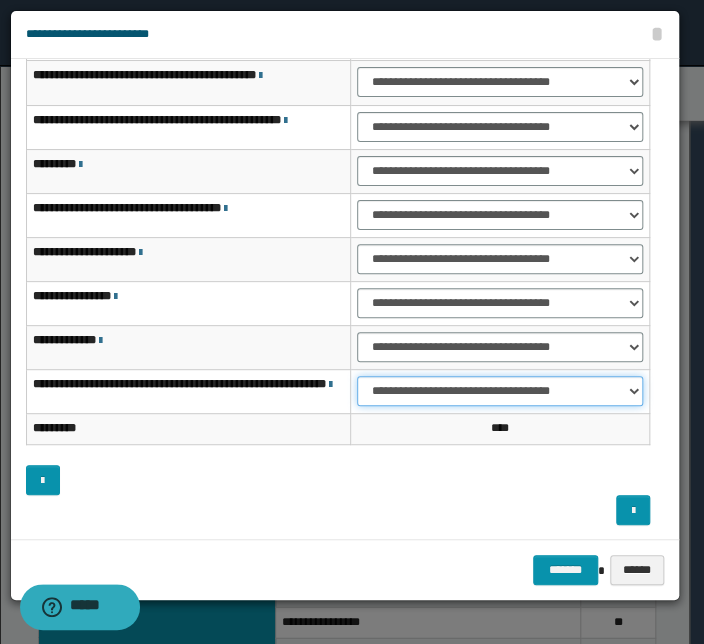 click on "**********" at bounding box center (500, 391) 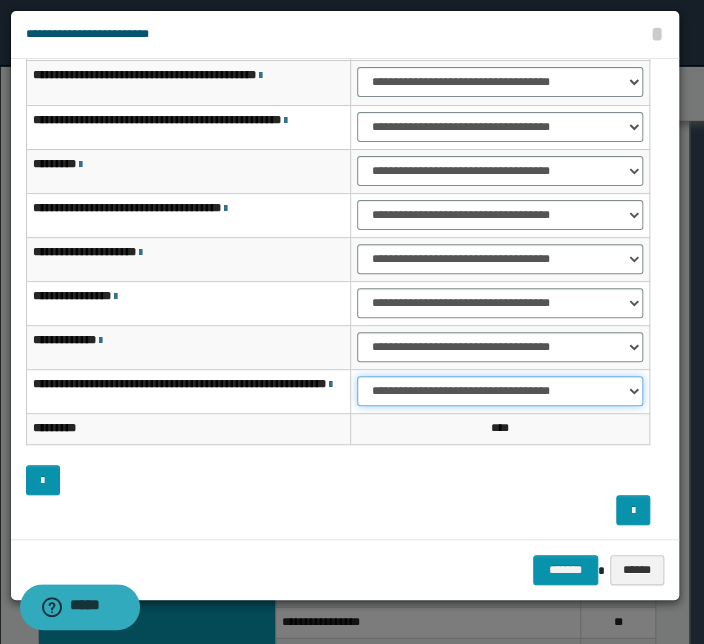 select on "***" 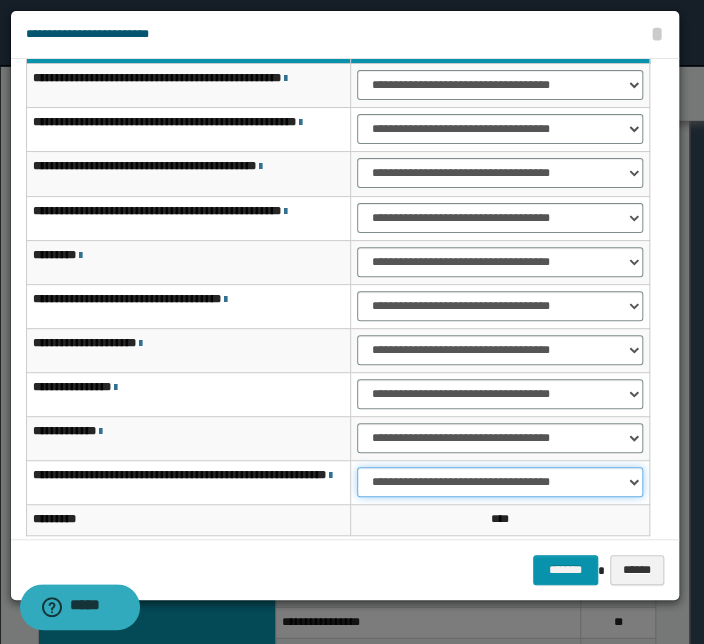 scroll, scrollTop: 162, scrollLeft: 0, axis: vertical 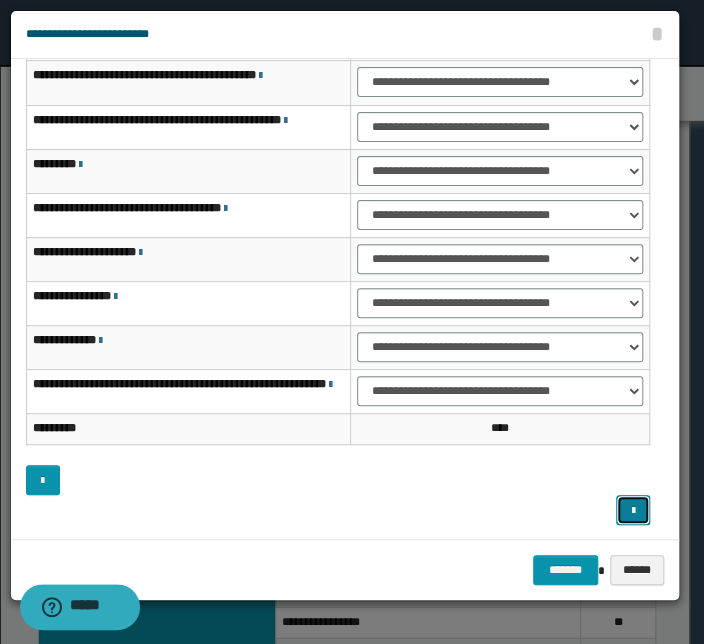 click at bounding box center [633, 511] 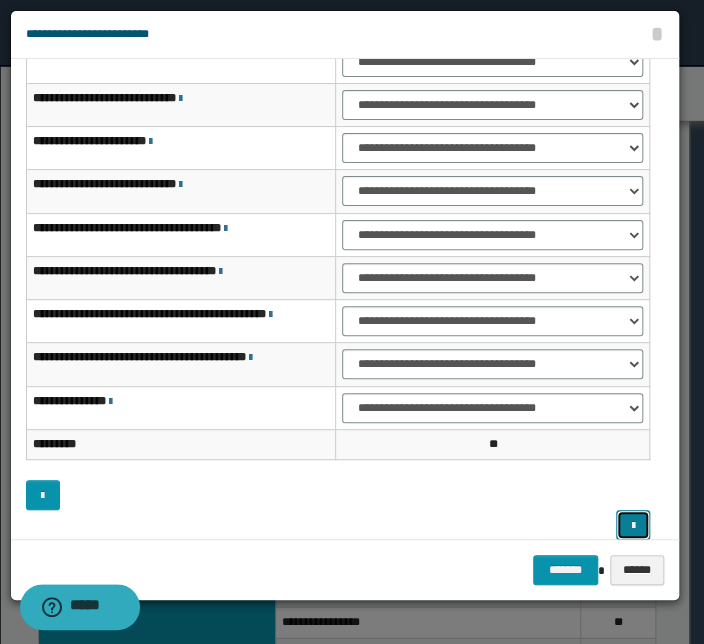 scroll, scrollTop: 153, scrollLeft: 0, axis: vertical 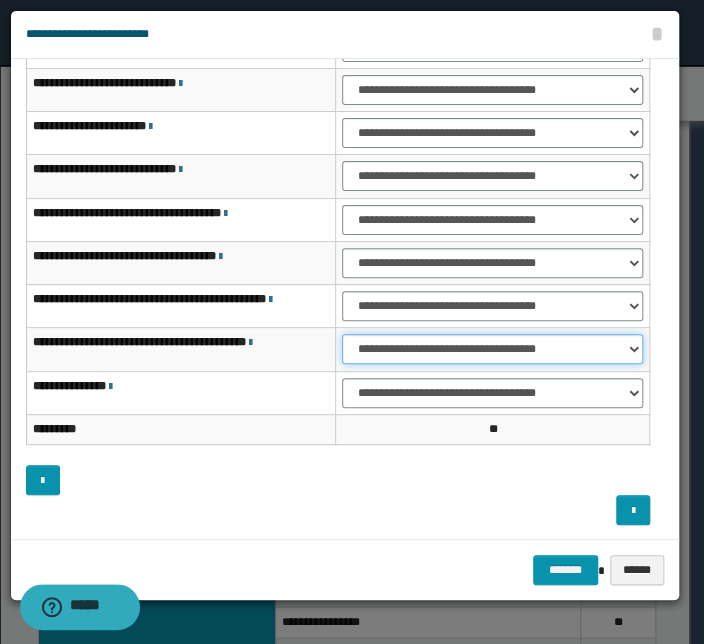 click on "**********" at bounding box center [492, 349] 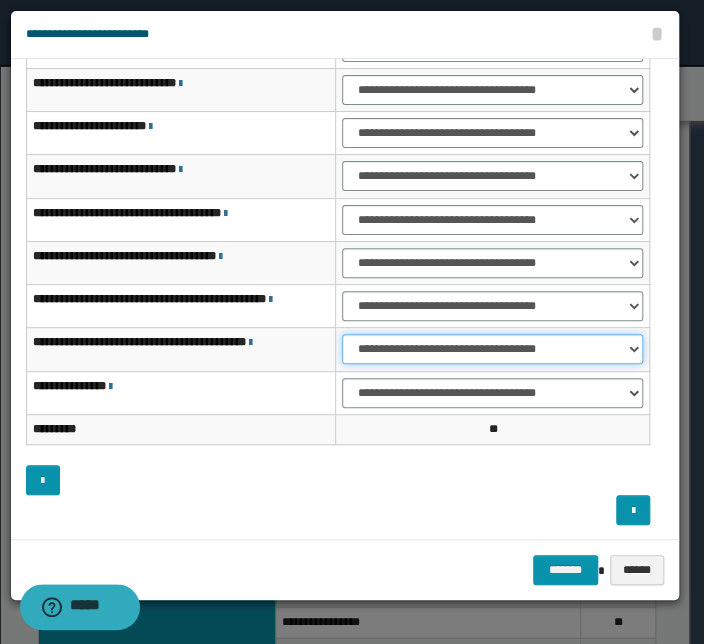 select on "***" 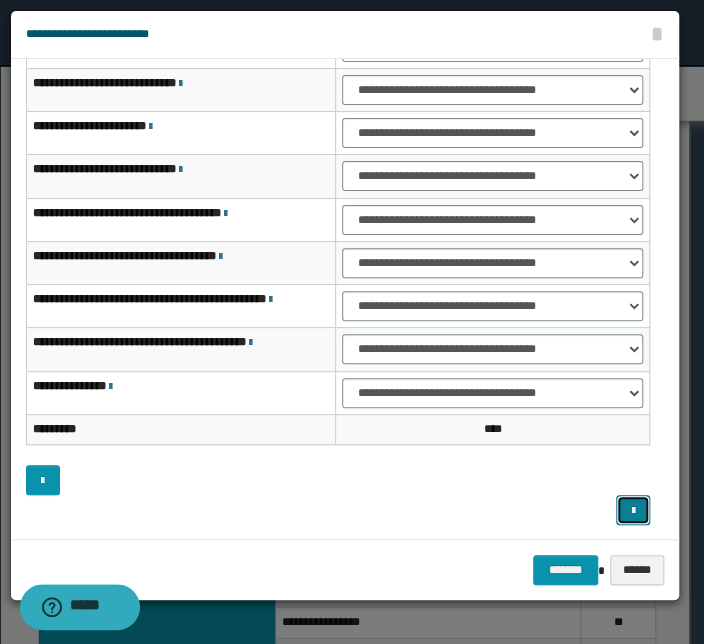 click at bounding box center (633, 510) 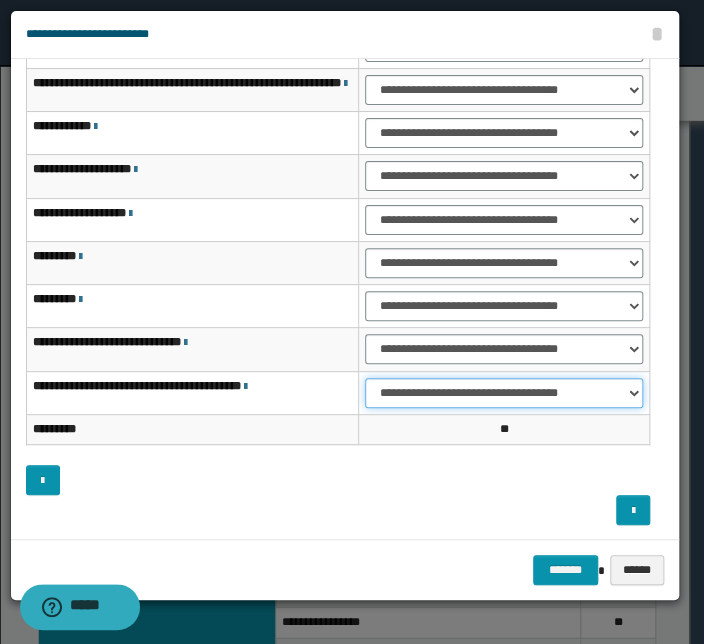 click on "**********" at bounding box center [504, 393] 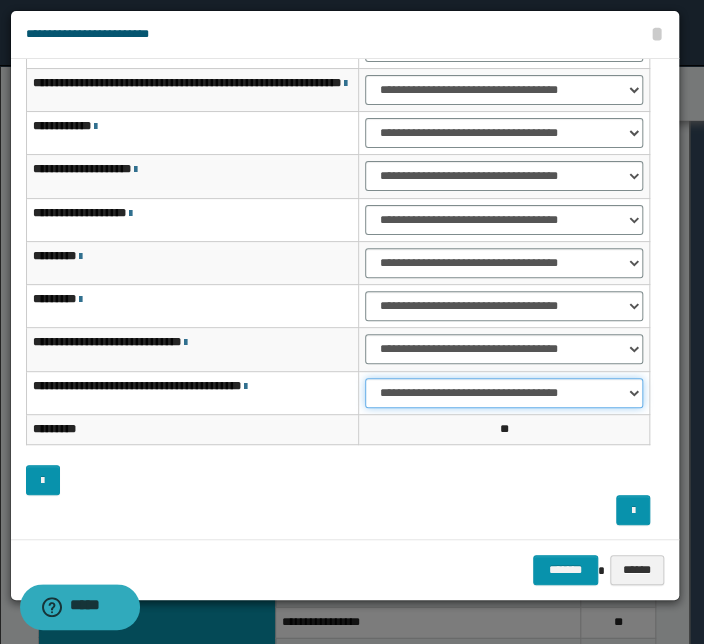 select on "***" 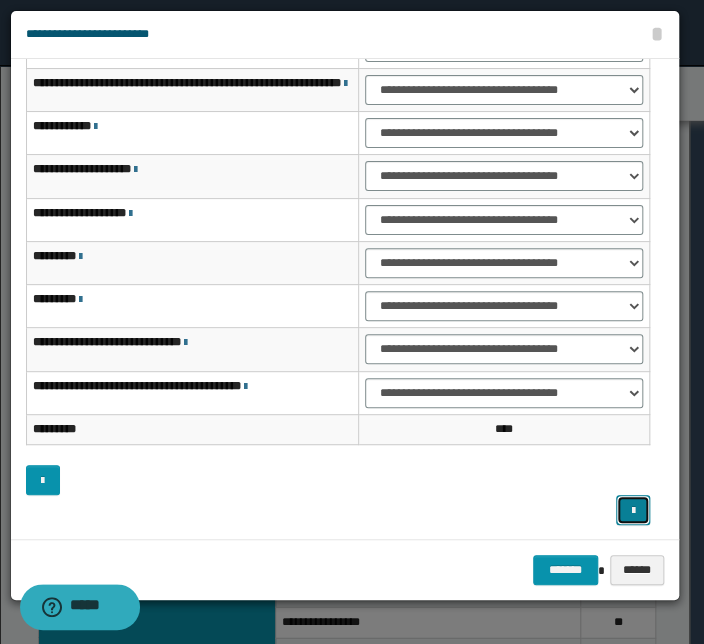 click at bounding box center [633, 510] 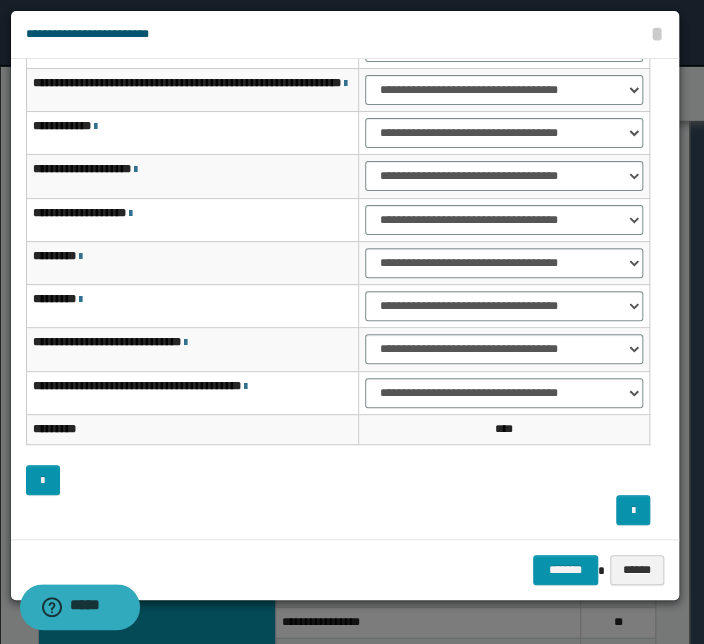 scroll, scrollTop: 125, scrollLeft: 0, axis: vertical 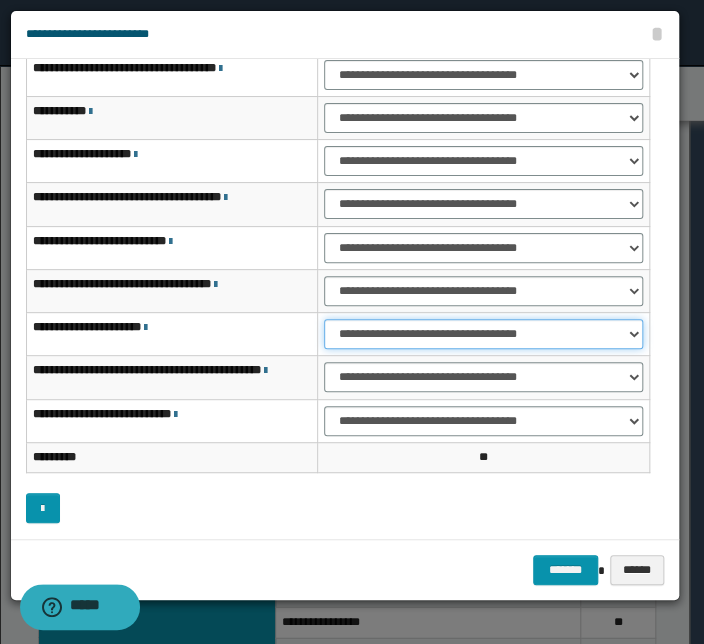 click on "**********" at bounding box center [483, 334] 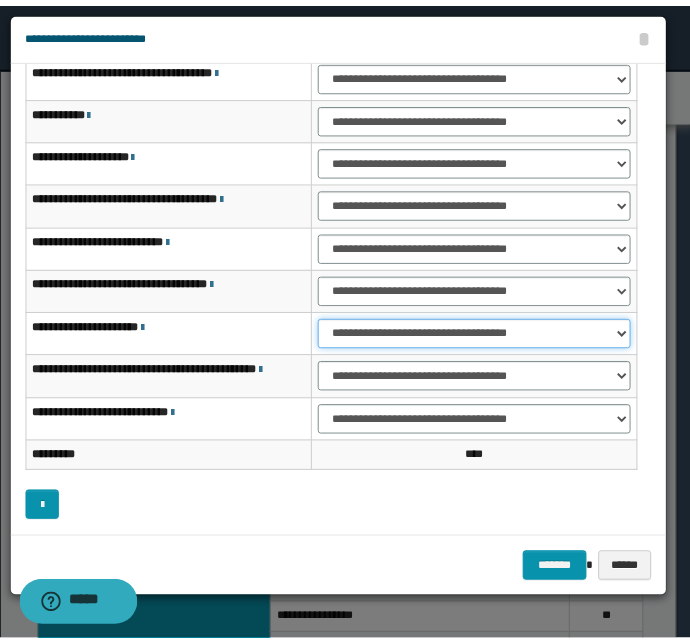 scroll, scrollTop: 124, scrollLeft: 0, axis: vertical 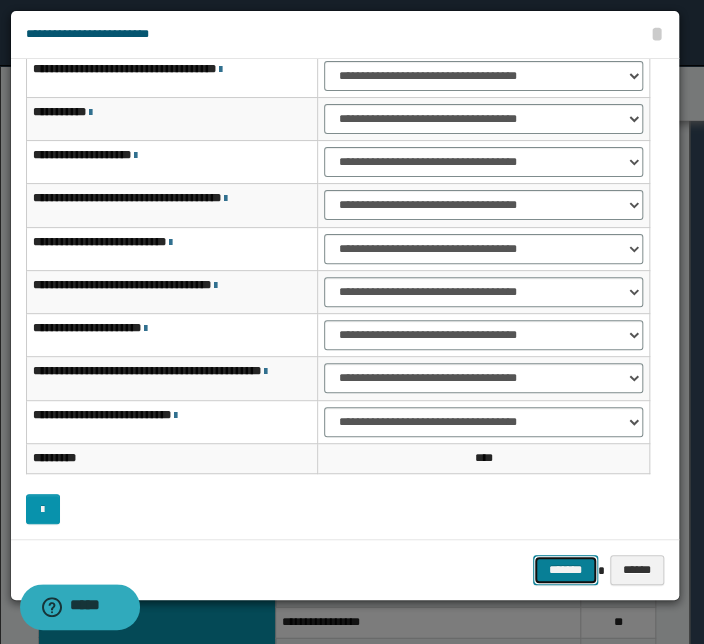 click on "*******" at bounding box center (565, 570) 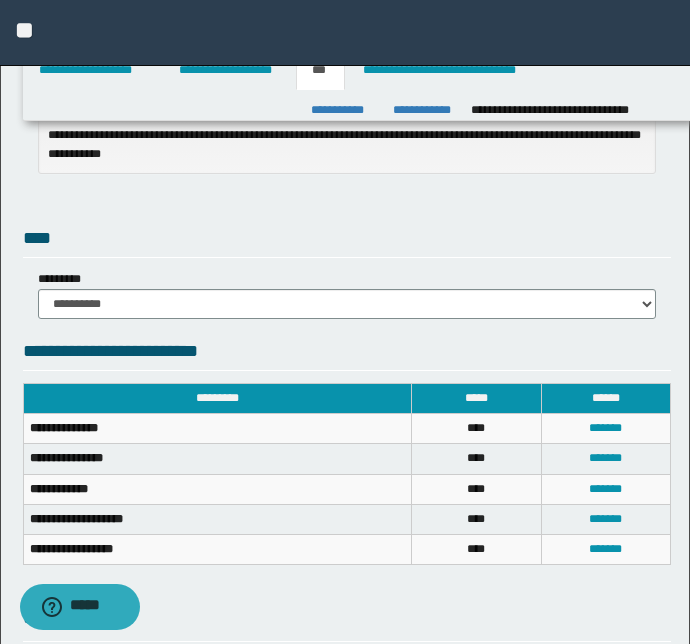 scroll, scrollTop: 415, scrollLeft: 0, axis: vertical 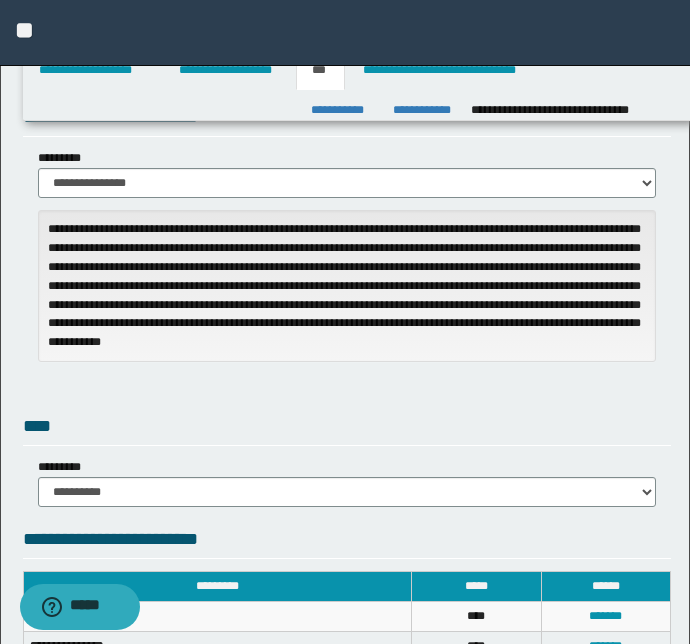 drag, startPoint x: 407, startPoint y: 65, endPoint x: 318, endPoint y: 97, distance: 94.57801 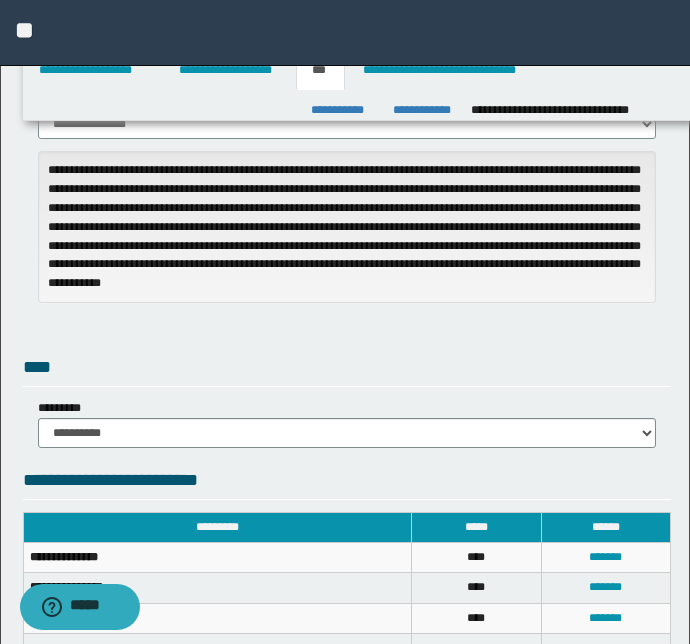 scroll, scrollTop: 506, scrollLeft: 0, axis: vertical 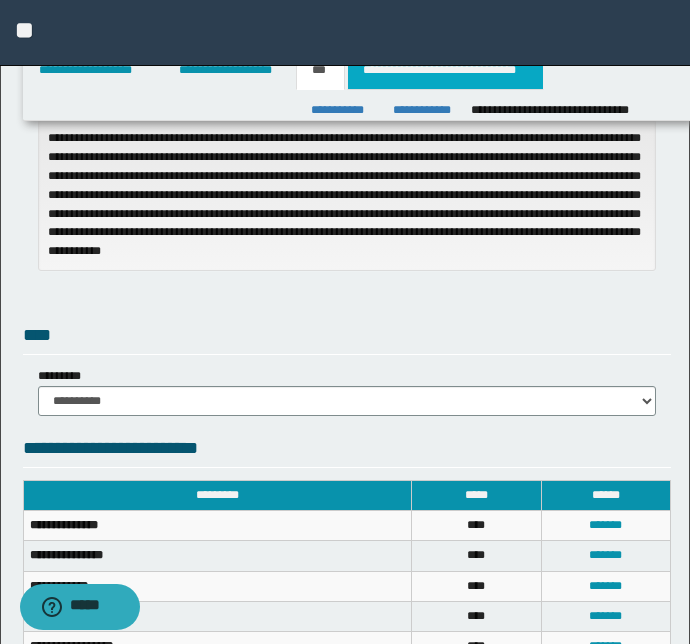 click on "**********" at bounding box center [445, 70] 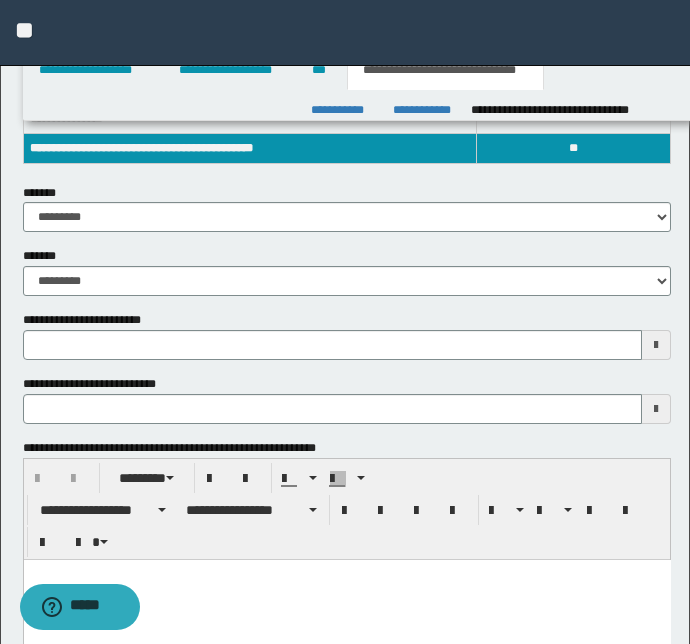 scroll, scrollTop: 363, scrollLeft: 0, axis: vertical 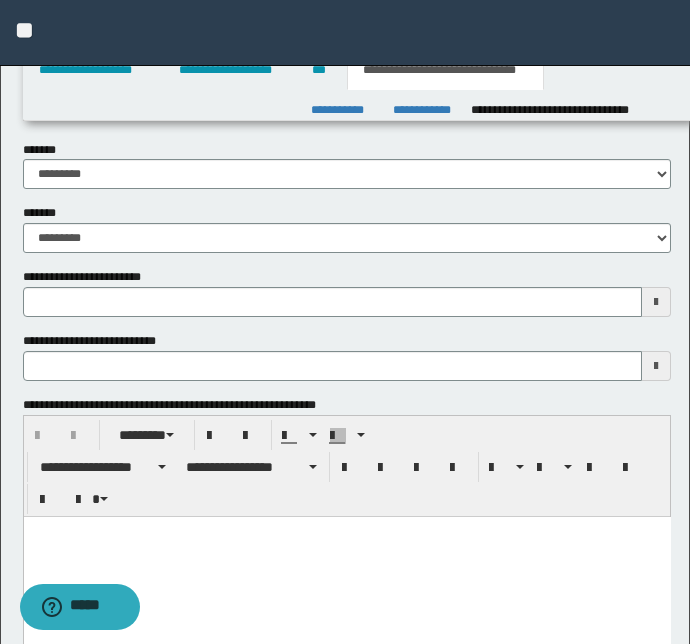 type 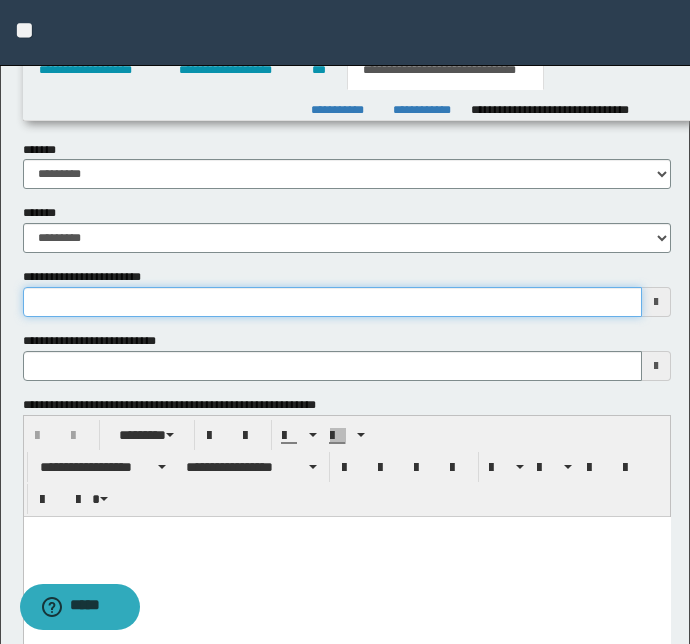click on "**********" at bounding box center [333, 302] 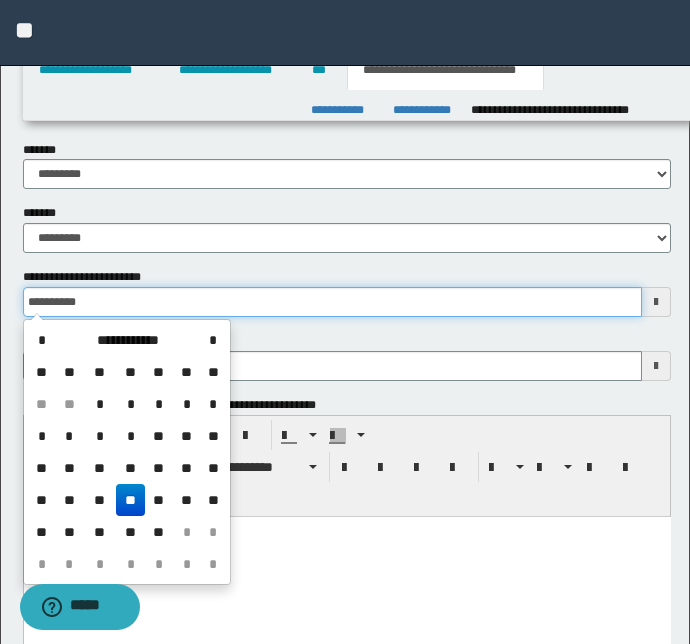 type on "**********" 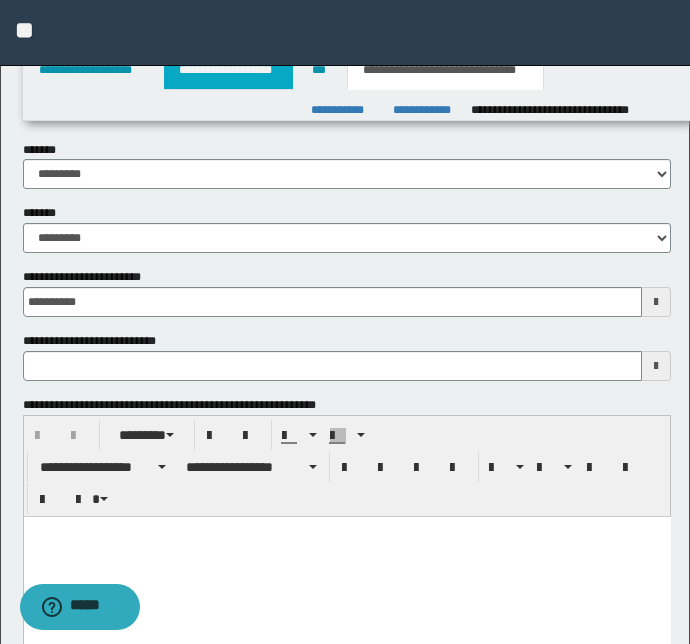 click on "**********" at bounding box center [228, 70] 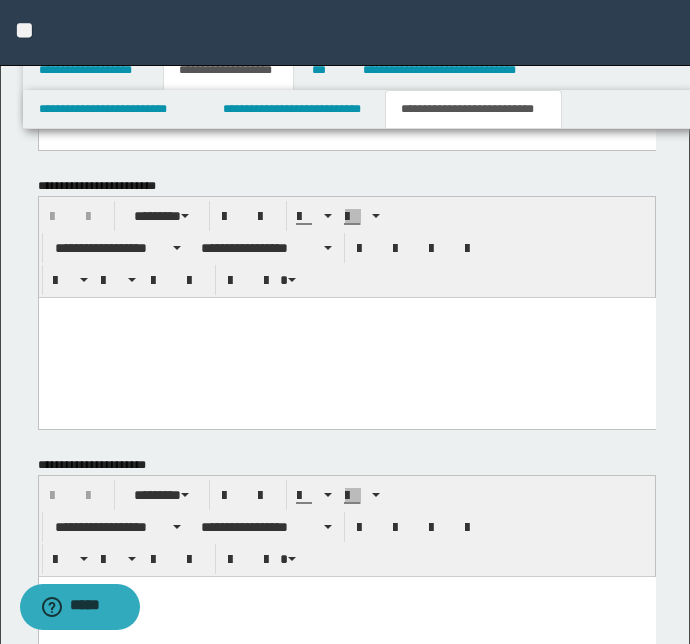 scroll, scrollTop: 1872, scrollLeft: 0, axis: vertical 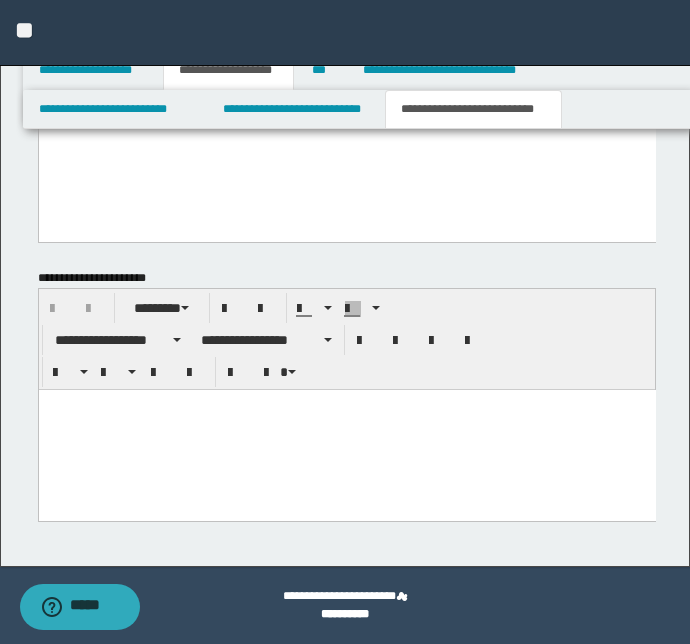 drag, startPoint x: 96, startPoint y: 436, endPoint x: 78, endPoint y: 432, distance: 18.439089 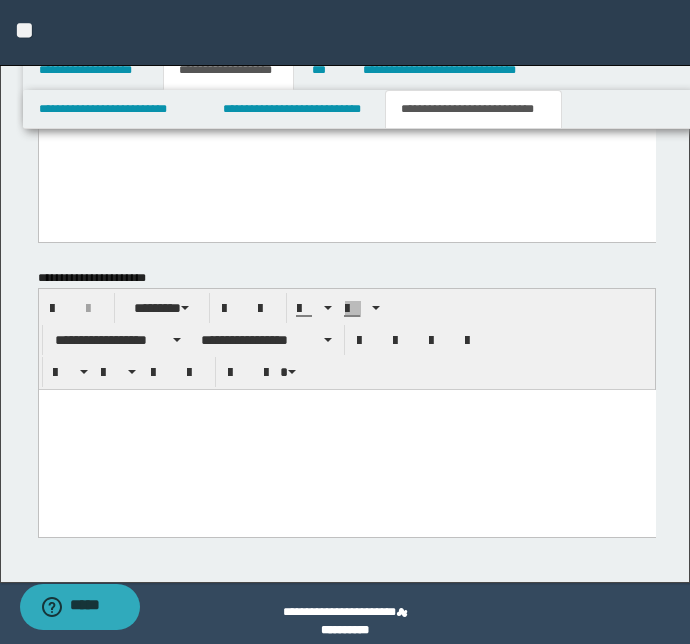 paste 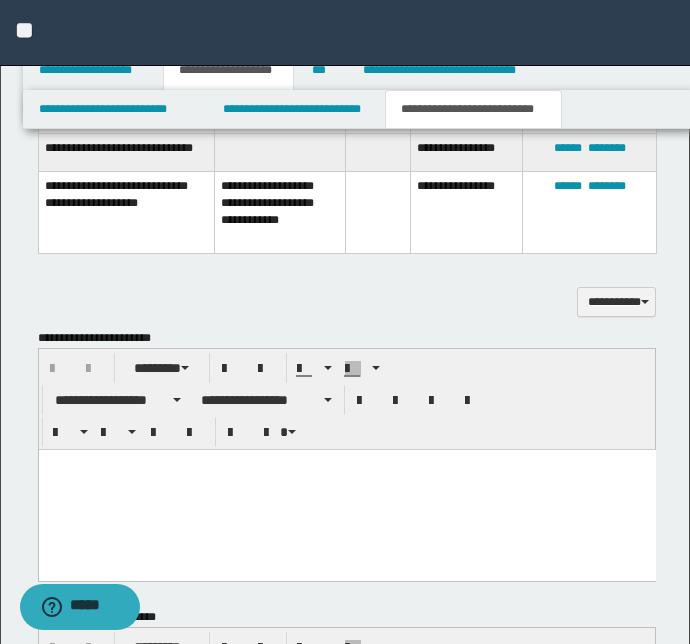 scroll, scrollTop: 1236, scrollLeft: 0, axis: vertical 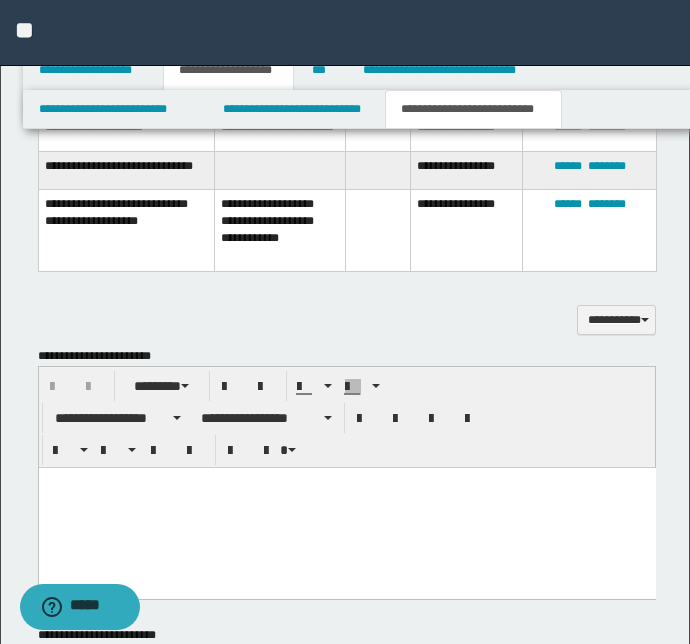 click at bounding box center [346, 507] 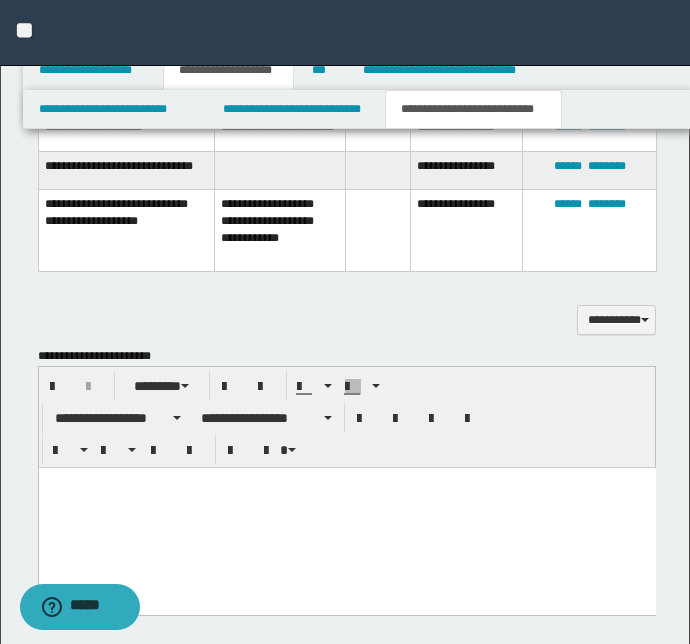 paste 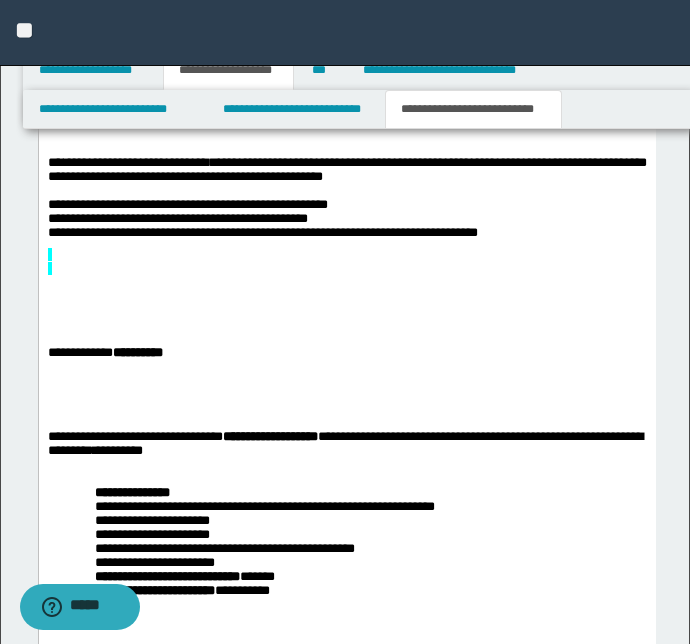 scroll, scrollTop: 1781, scrollLeft: 0, axis: vertical 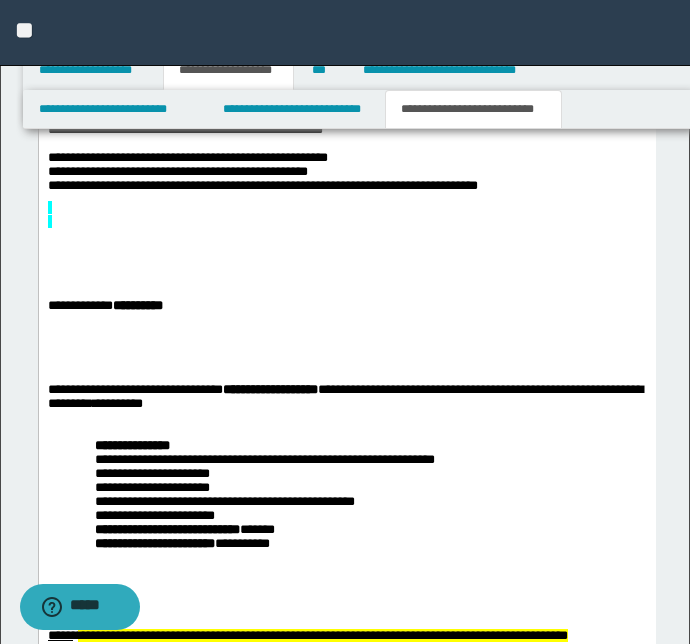 click on "**********" at bounding box center [346, 296] 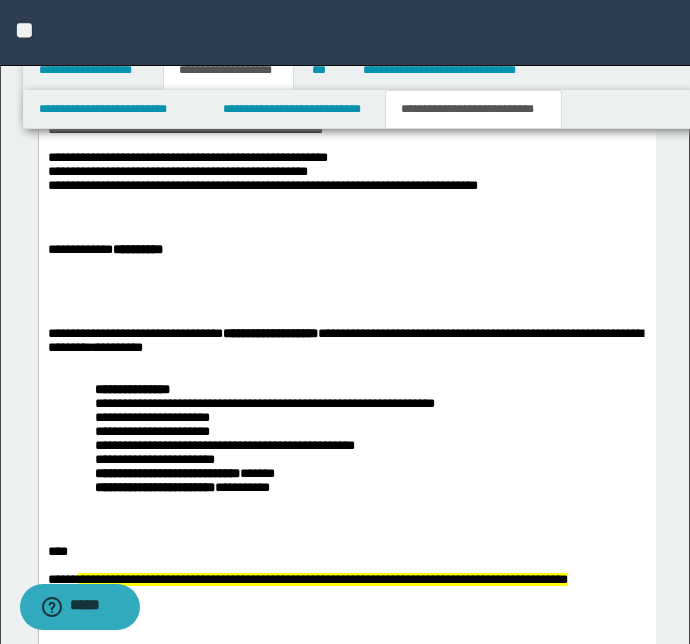 scroll, scrollTop: 2054, scrollLeft: 0, axis: vertical 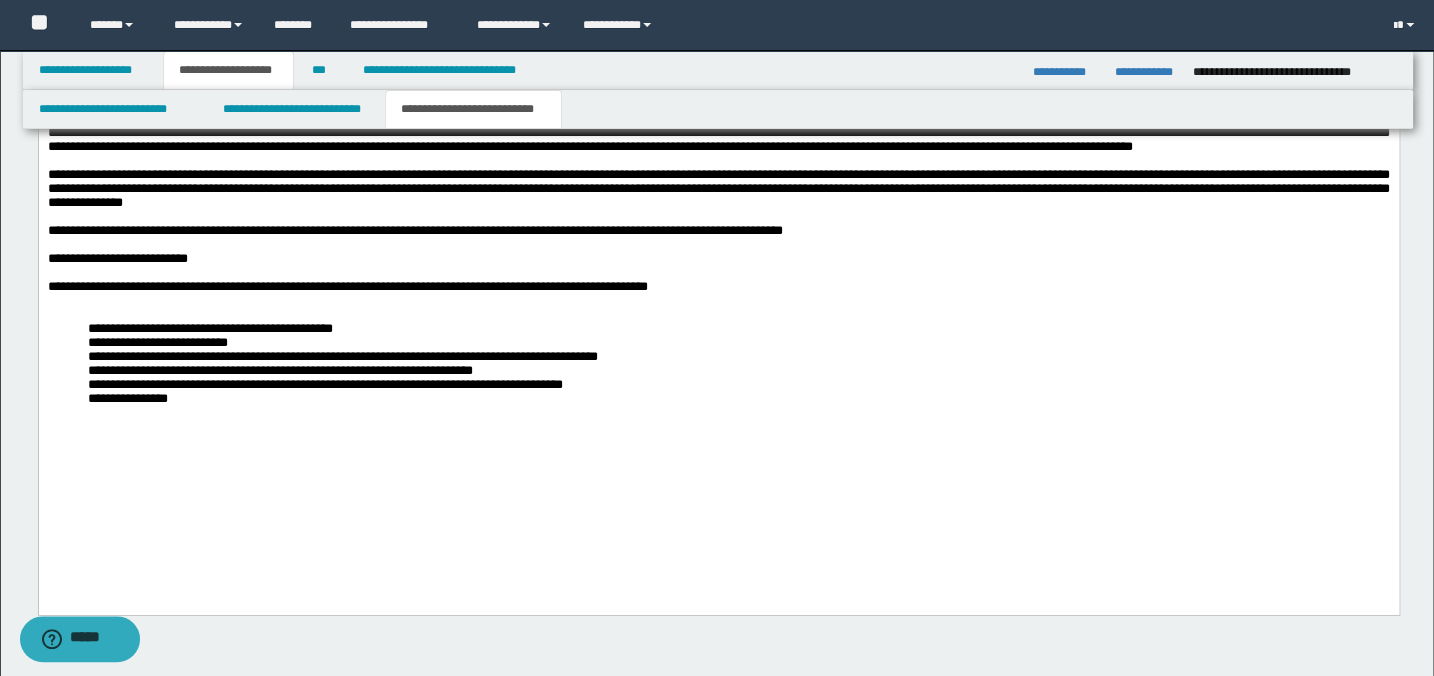 click on "**********" at bounding box center [718, 67] 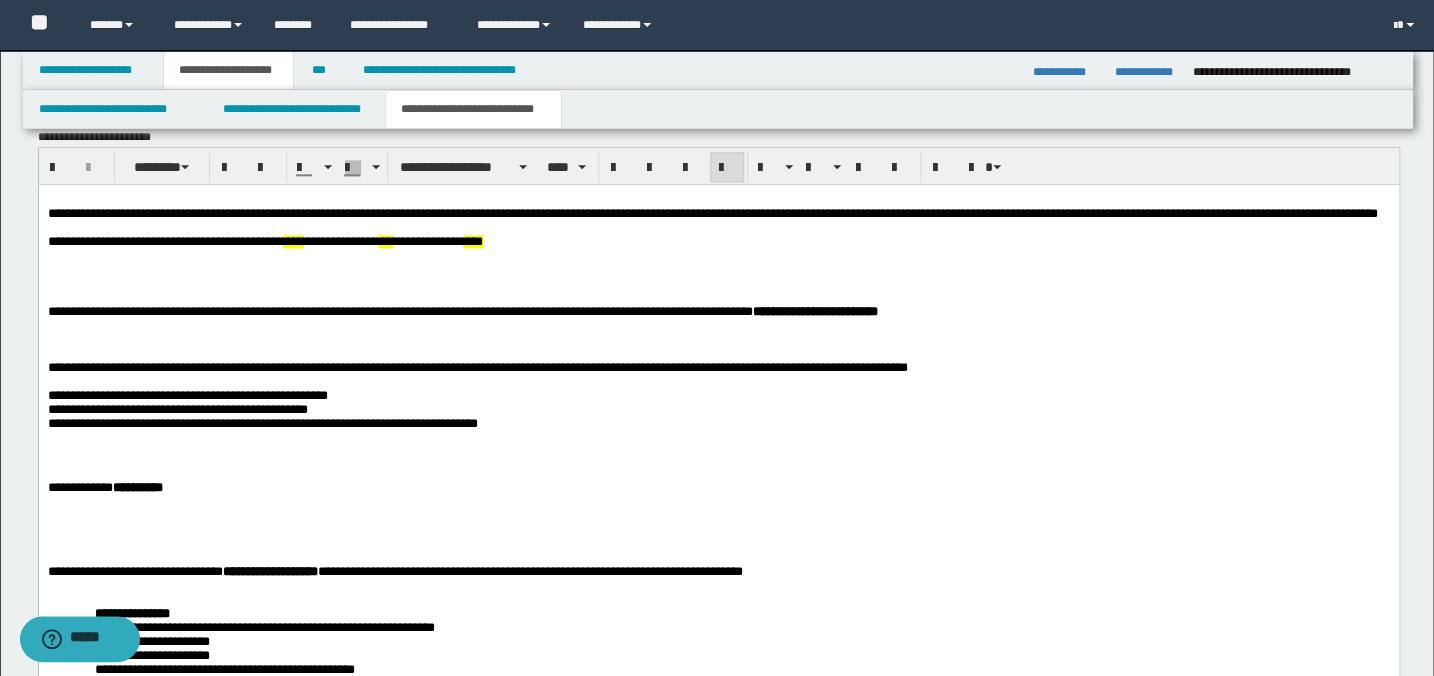 scroll, scrollTop: 1050, scrollLeft: 0, axis: vertical 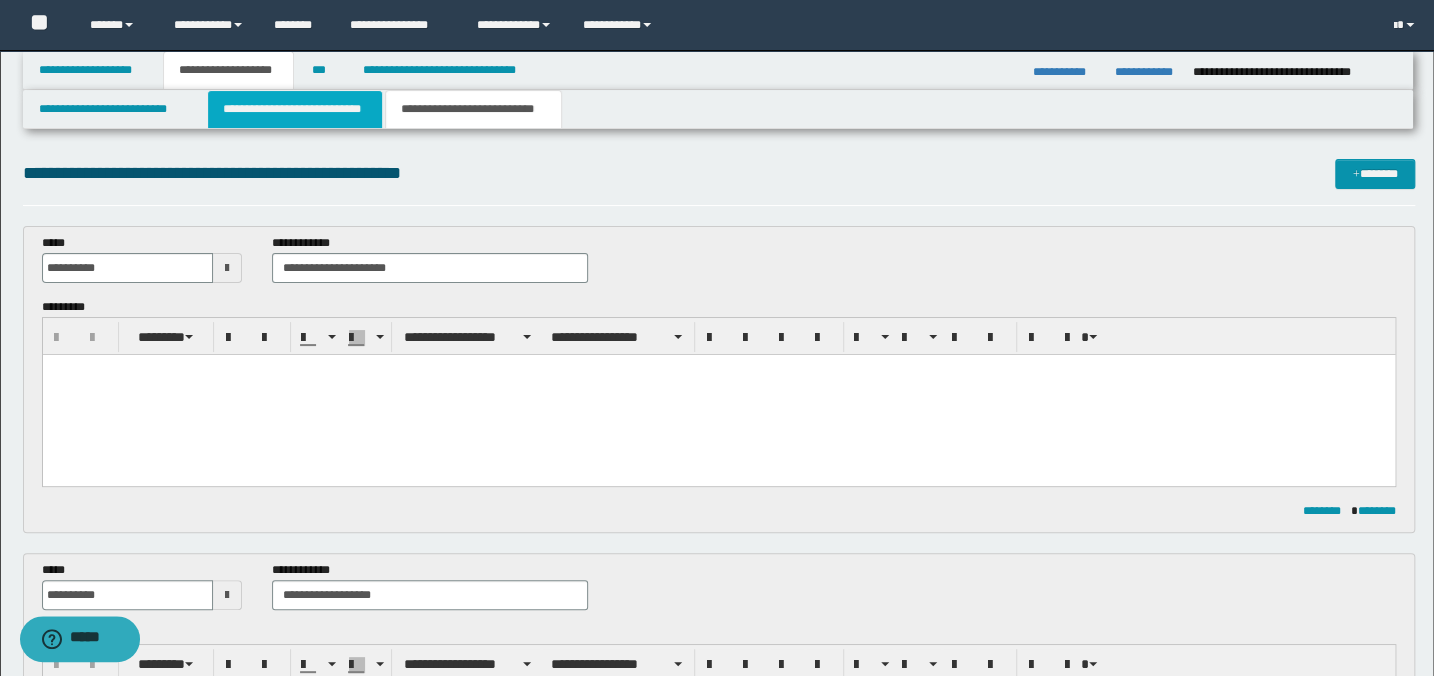 click on "**********" at bounding box center [294, 109] 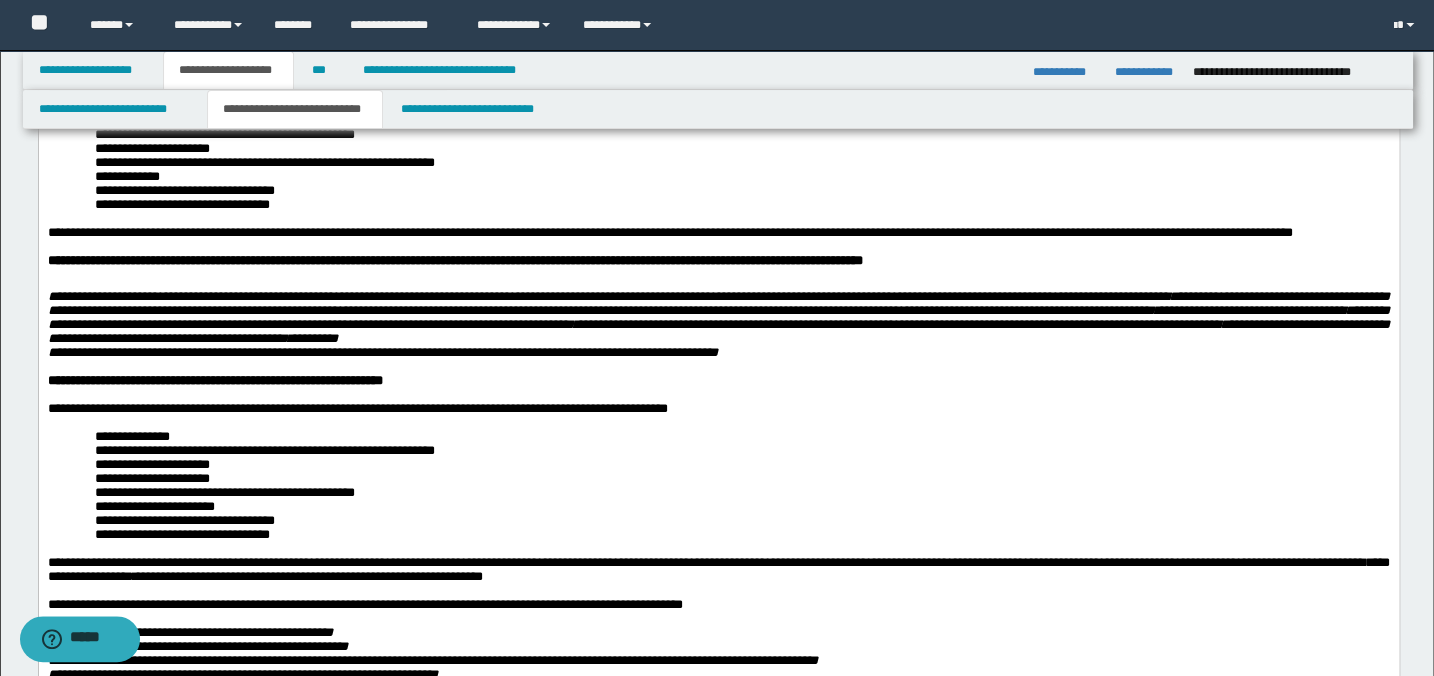 scroll, scrollTop: 181, scrollLeft: 0, axis: vertical 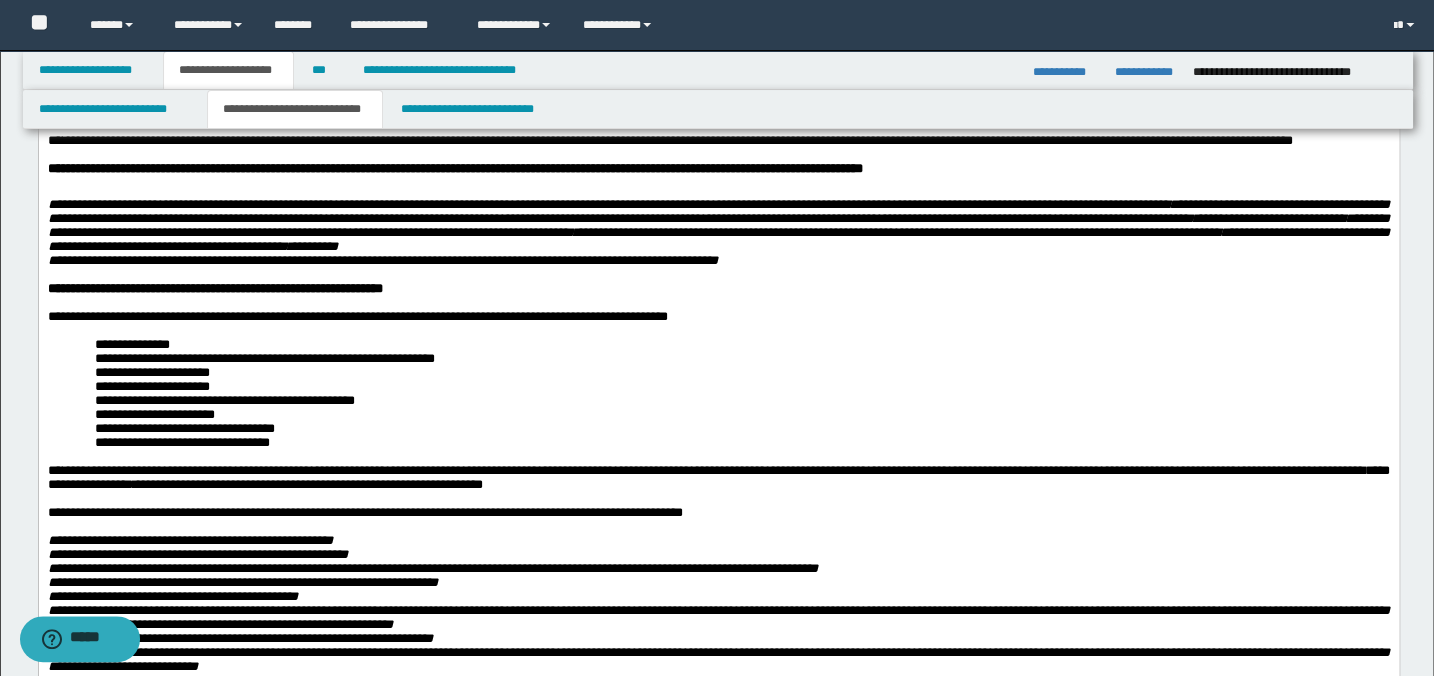 click on "**********" at bounding box center (741, 443) 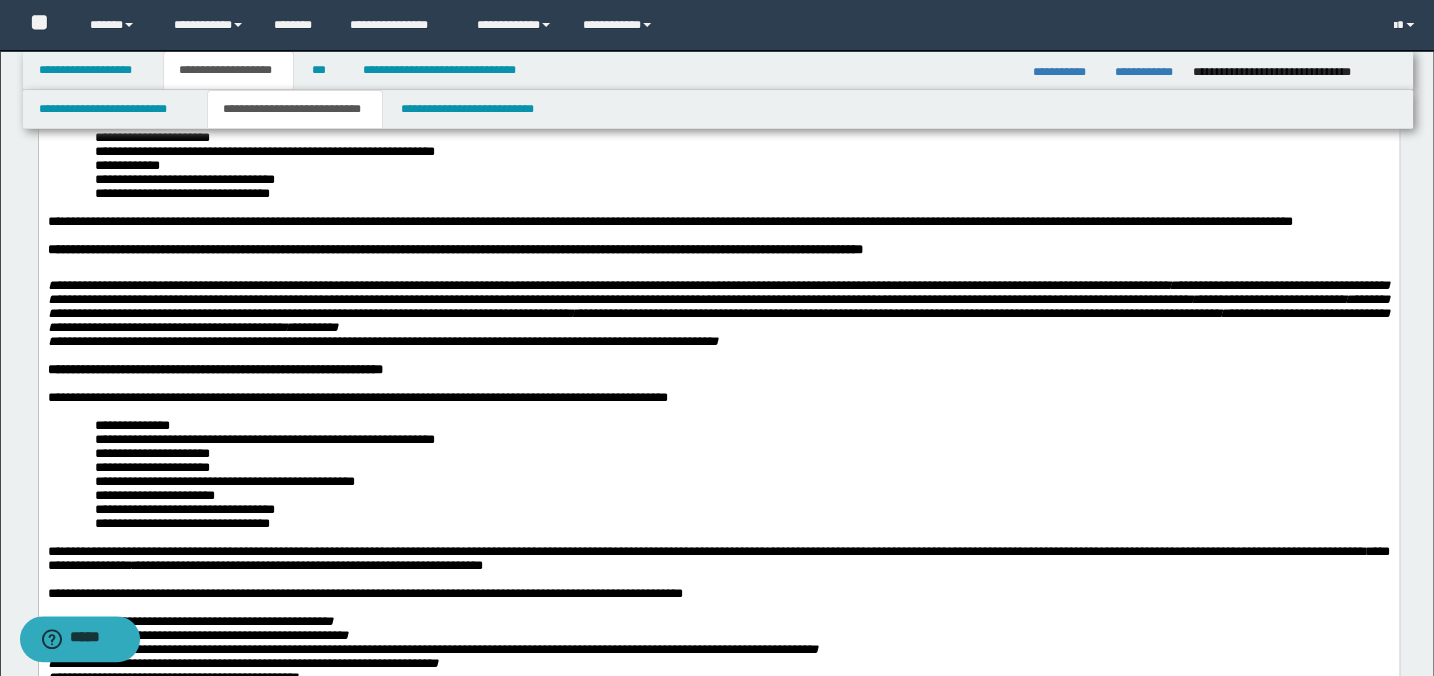 scroll, scrollTop: 181, scrollLeft: 0, axis: vertical 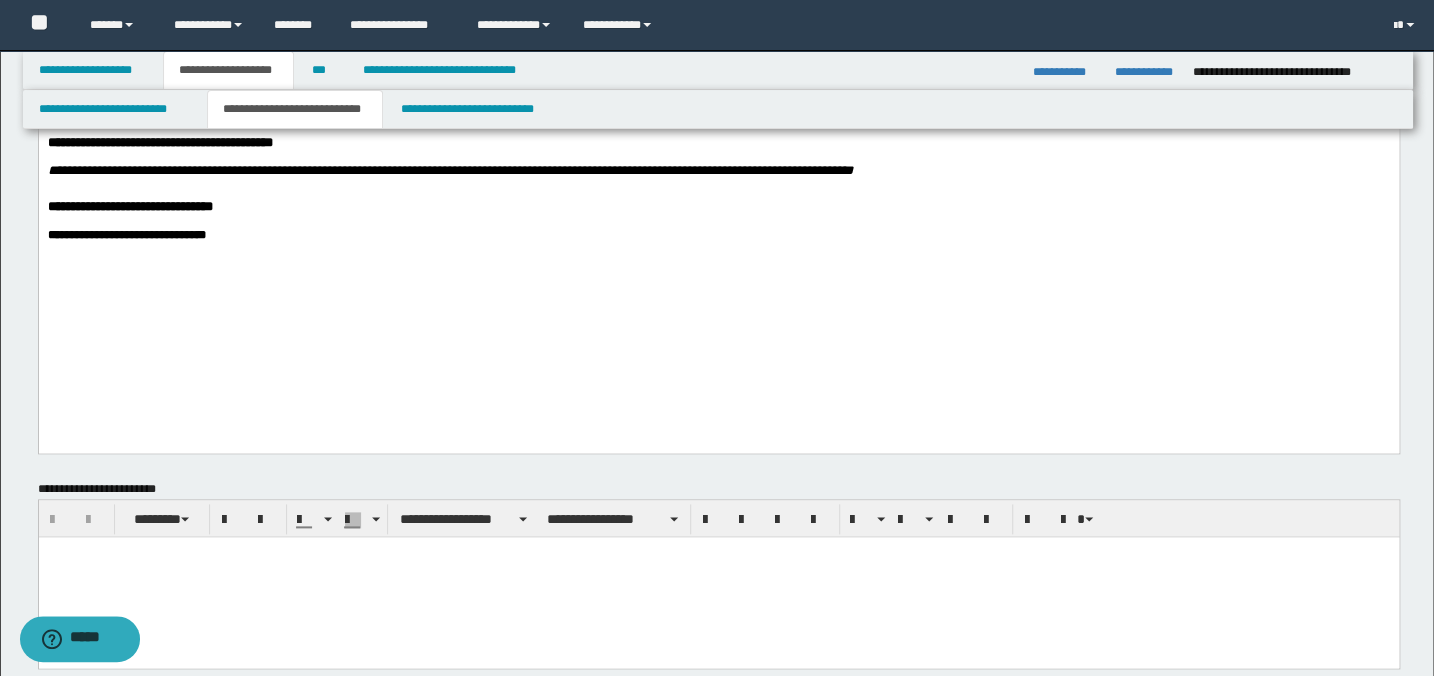 click on "**********" at bounding box center (718, -242) 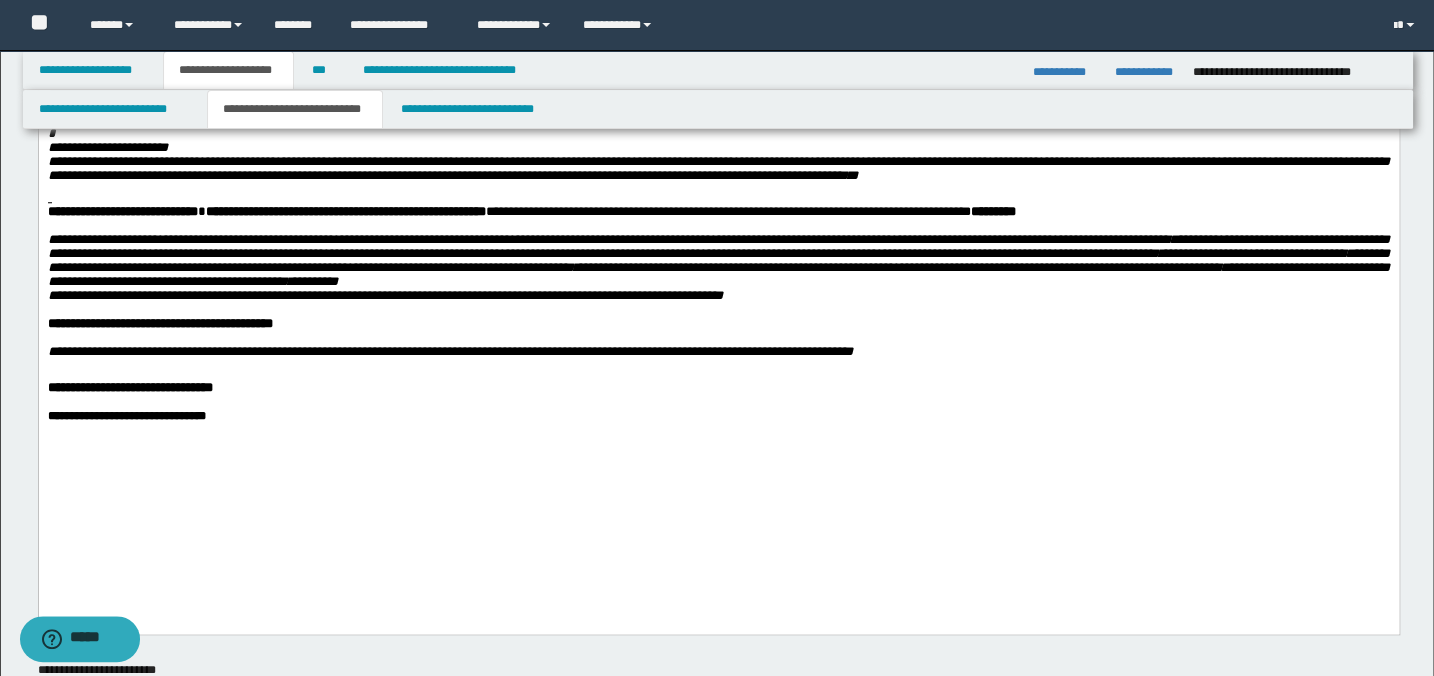 scroll, scrollTop: 818, scrollLeft: 0, axis: vertical 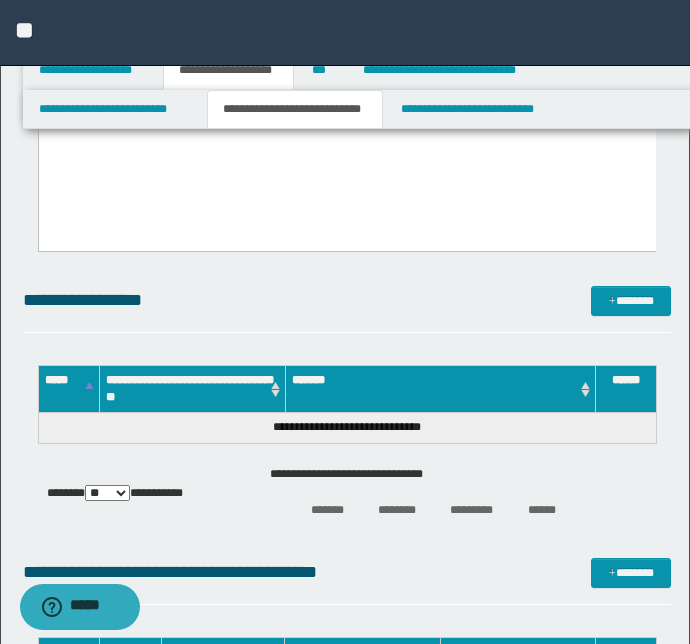 click at bounding box center [612, 763] 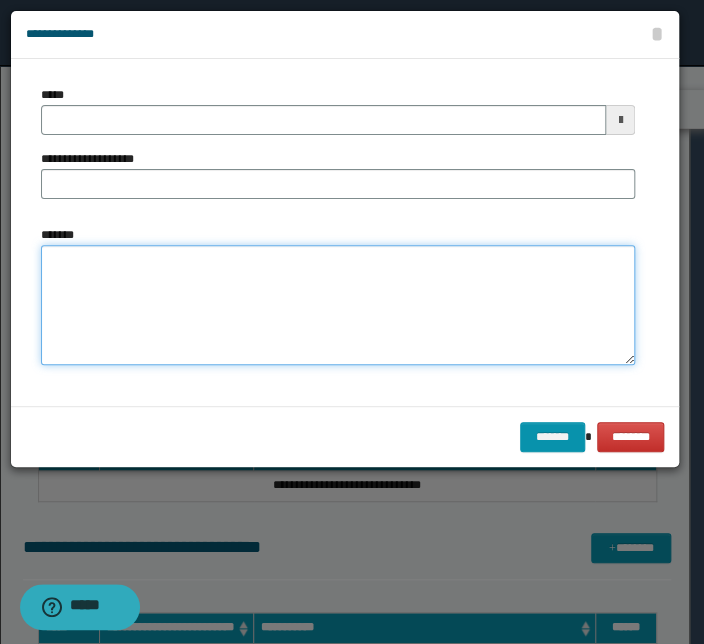 click on "*******" at bounding box center (338, 305) 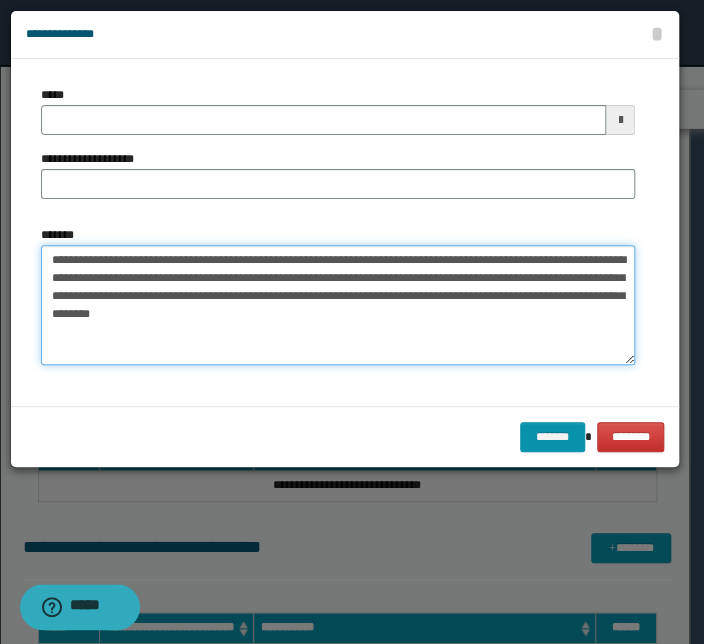 drag, startPoint x: 261, startPoint y: 255, endPoint x: 12, endPoint y: 257, distance: 249.00803 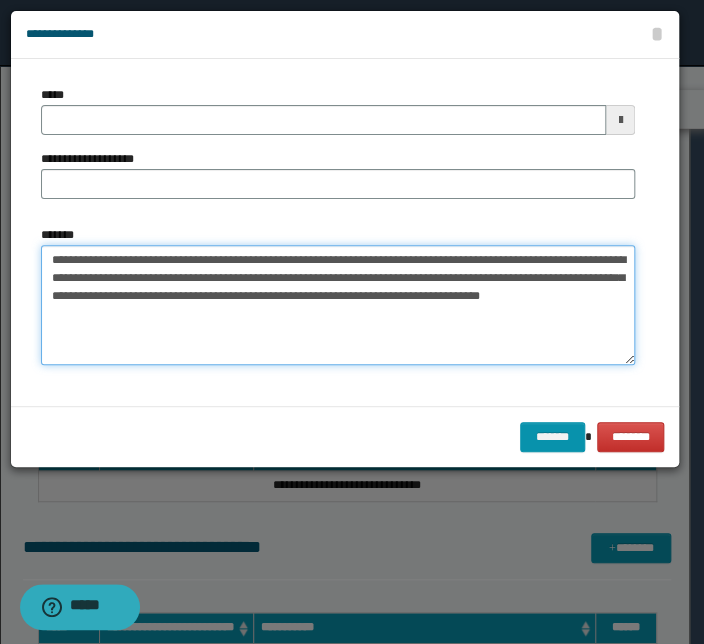 type 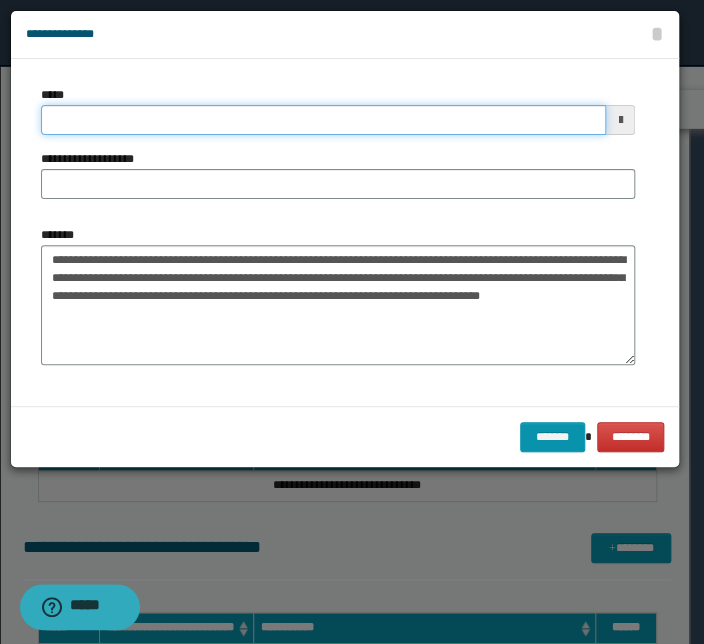 click on "*****" at bounding box center (323, 120) 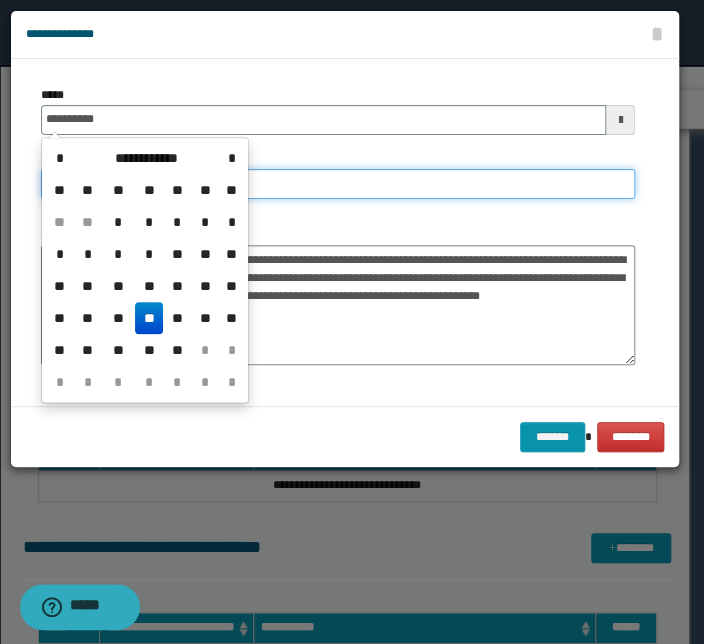 type on "**********" 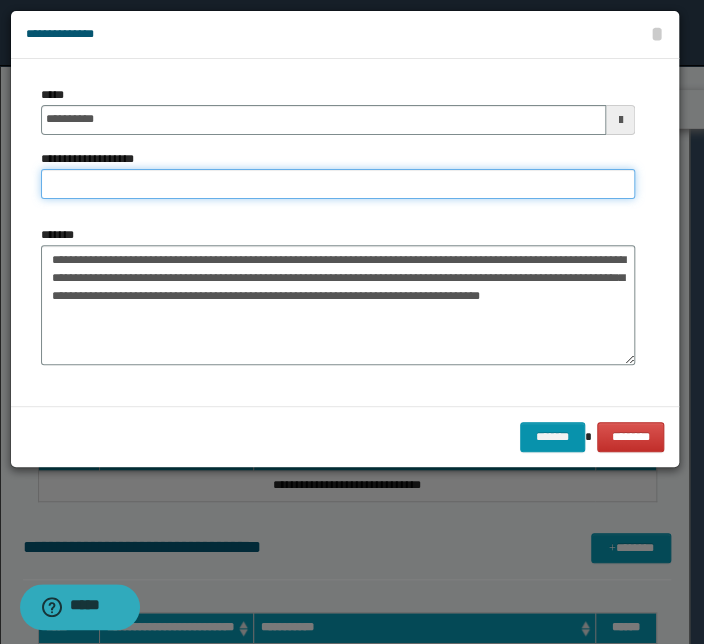 click on "**********" at bounding box center (338, 184) 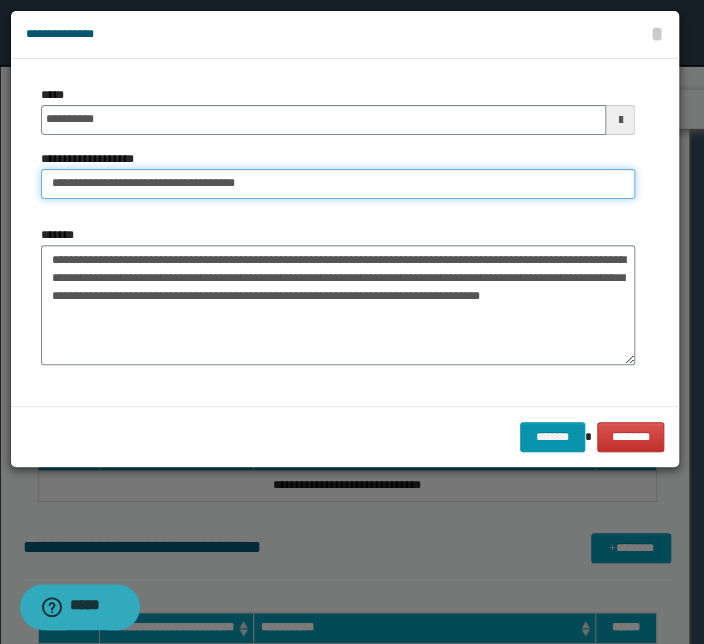 drag, startPoint x: 116, startPoint y: 186, endPoint x: -50, endPoint y: 171, distance: 166.67633 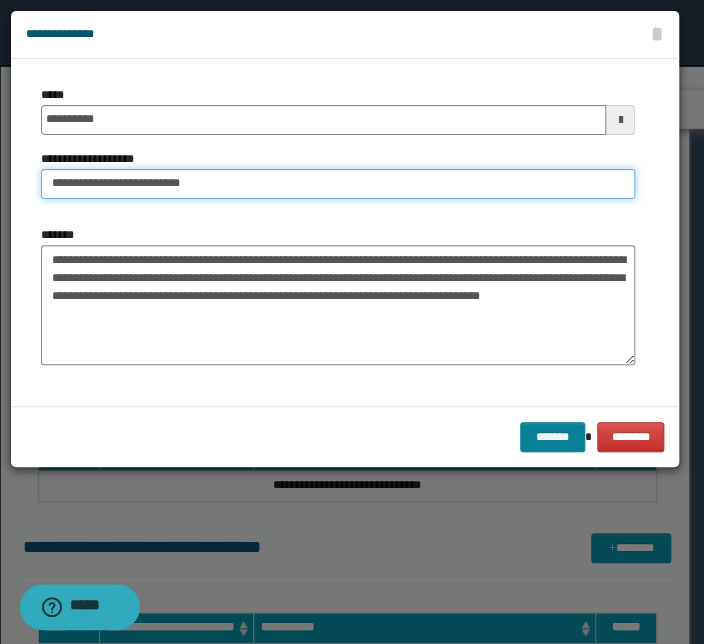 type on "**********" 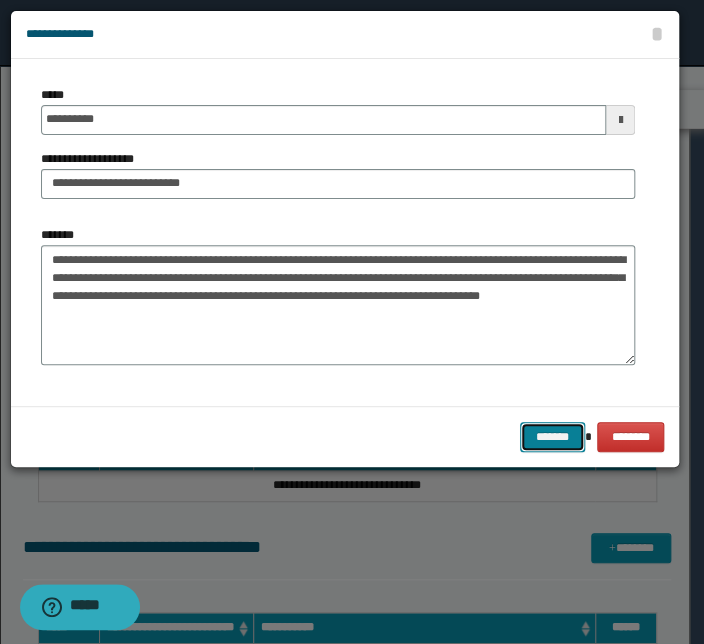 click on "*******" at bounding box center [552, 437] 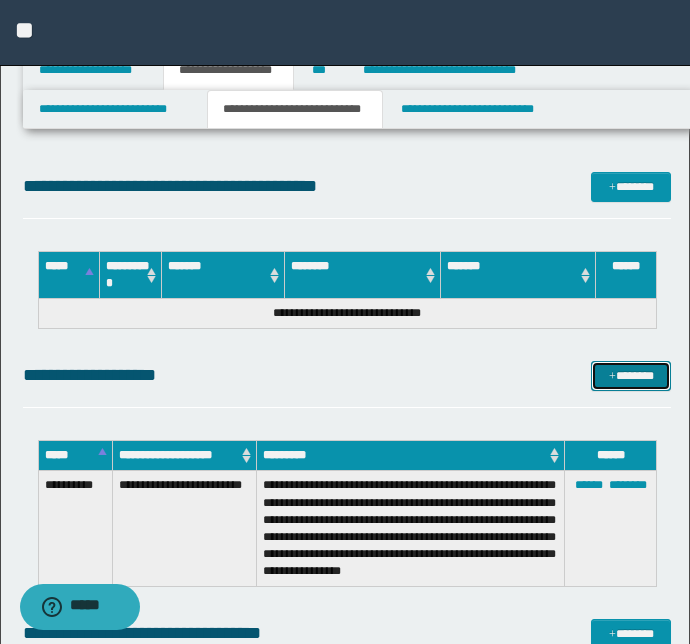 click at bounding box center (612, 377) 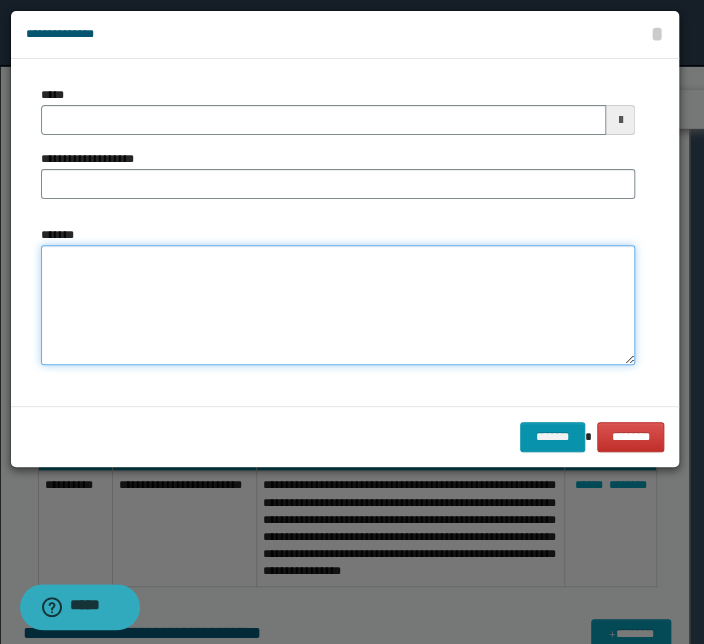 click on "*******" at bounding box center [338, 305] 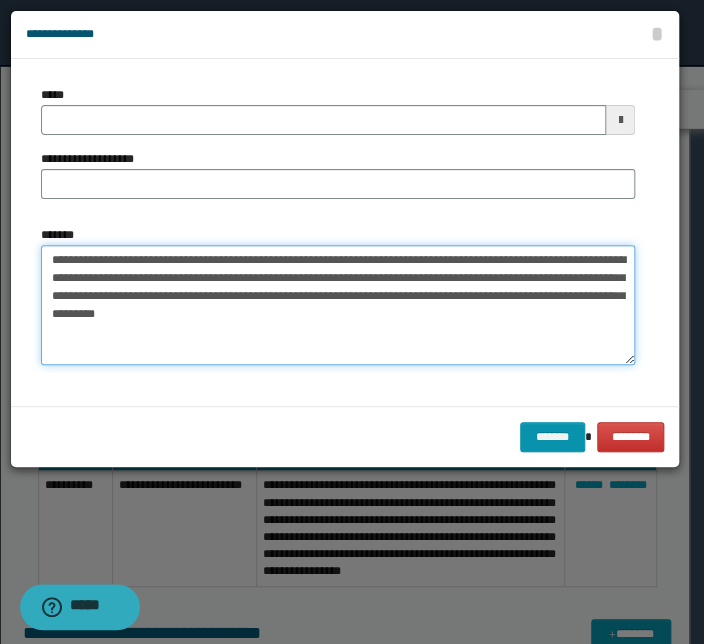 drag, startPoint x: 256, startPoint y: 259, endPoint x: -38, endPoint y: 254, distance: 294.0425 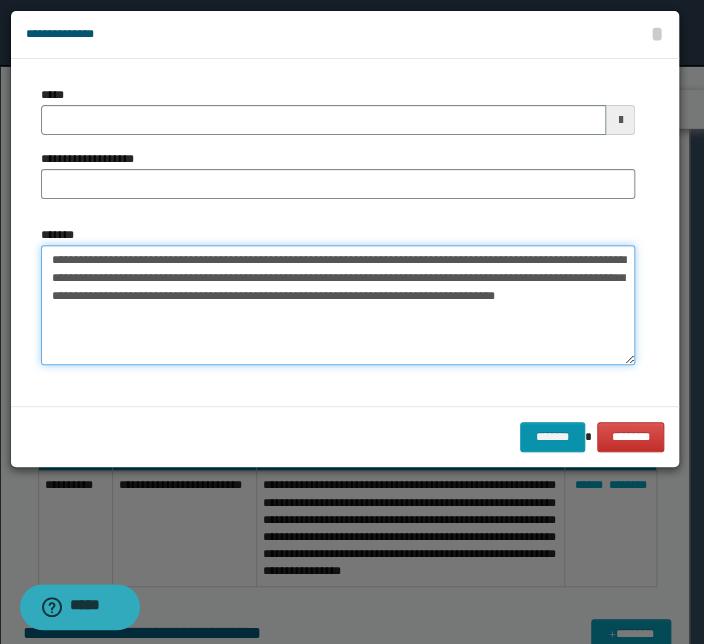 type 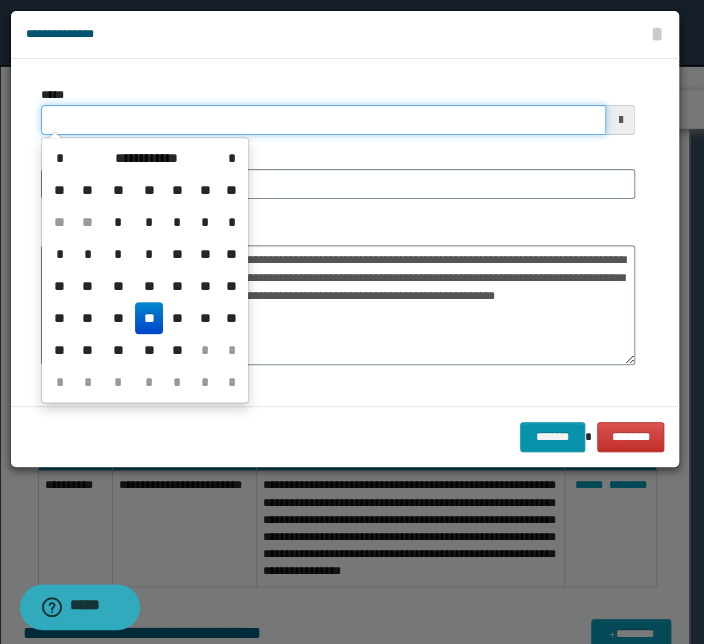 click on "*****" at bounding box center (323, 120) 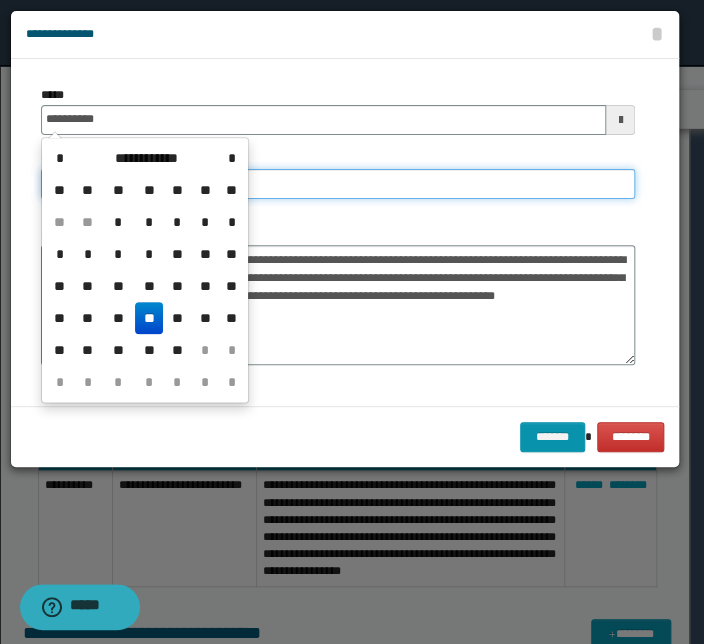 type on "**********" 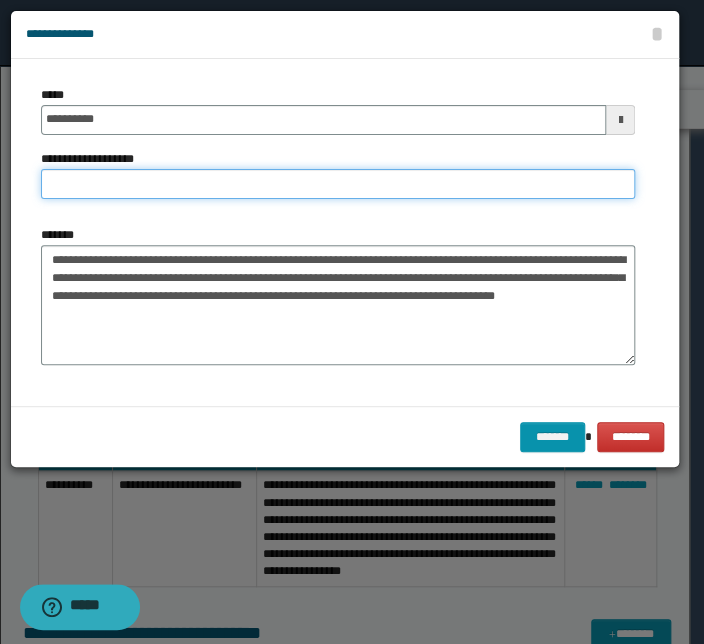 click on "**********" at bounding box center (338, 184) 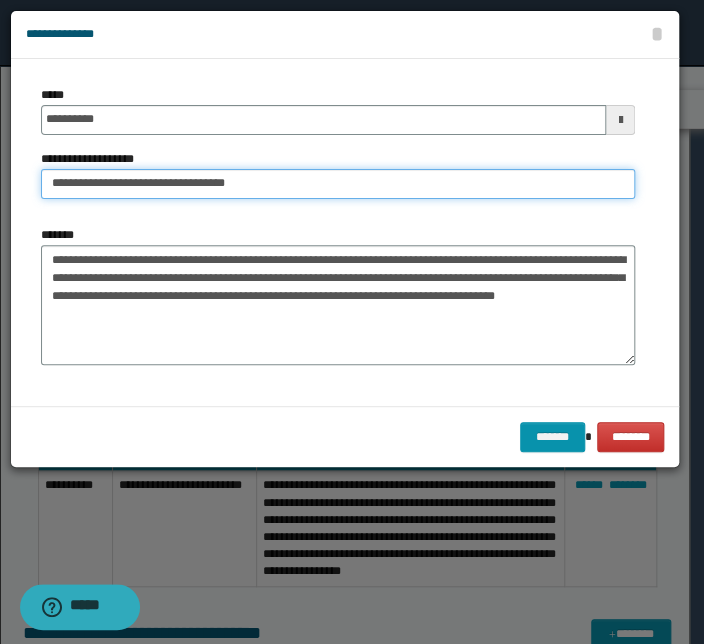 drag, startPoint x: 115, startPoint y: 188, endPoint x: -41, endPoint y: 190, distance: 156.01282 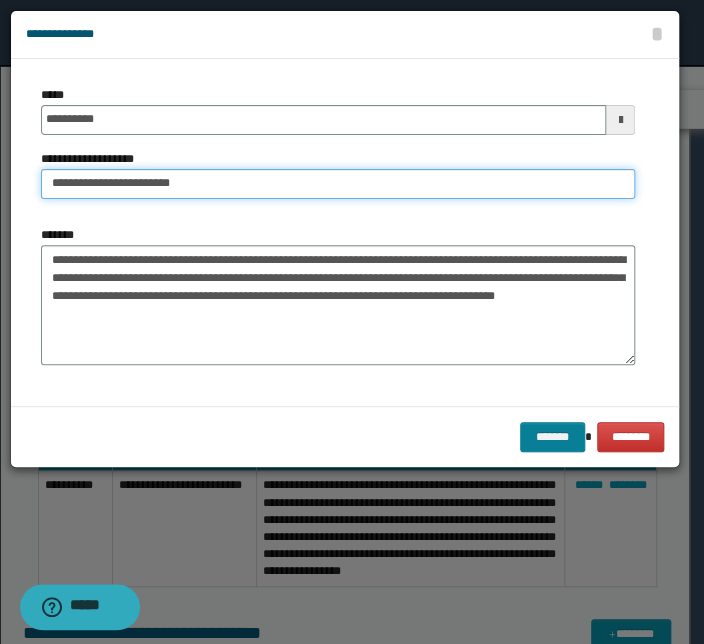 type on "**********" 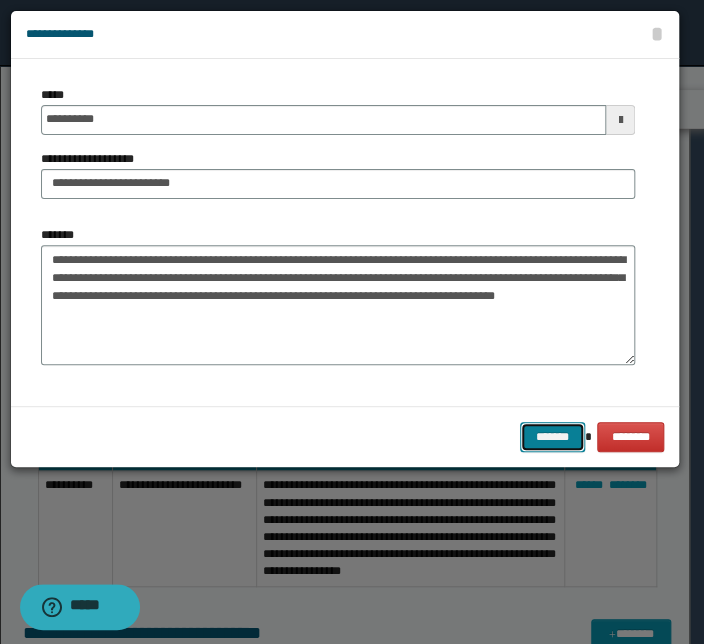 click on "*******" at bounding box center [552, 437] 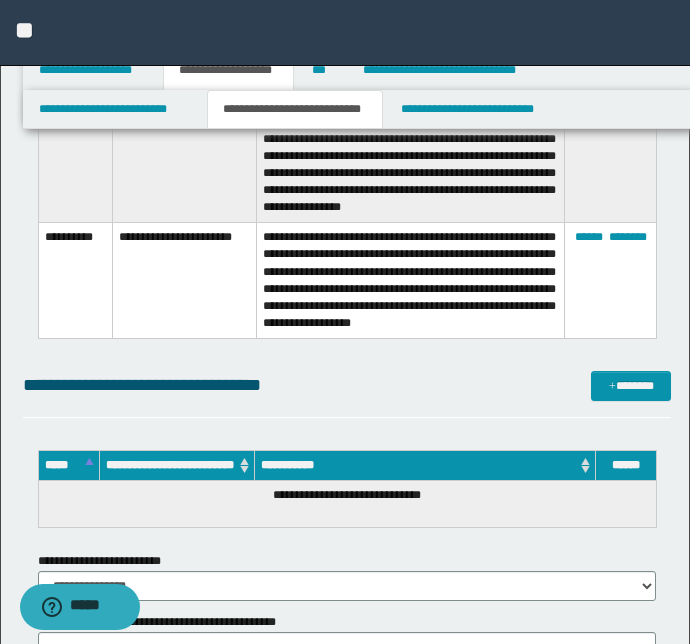 scroll, scrollTop: 3013, scrollLeft: 0, axis: vertical 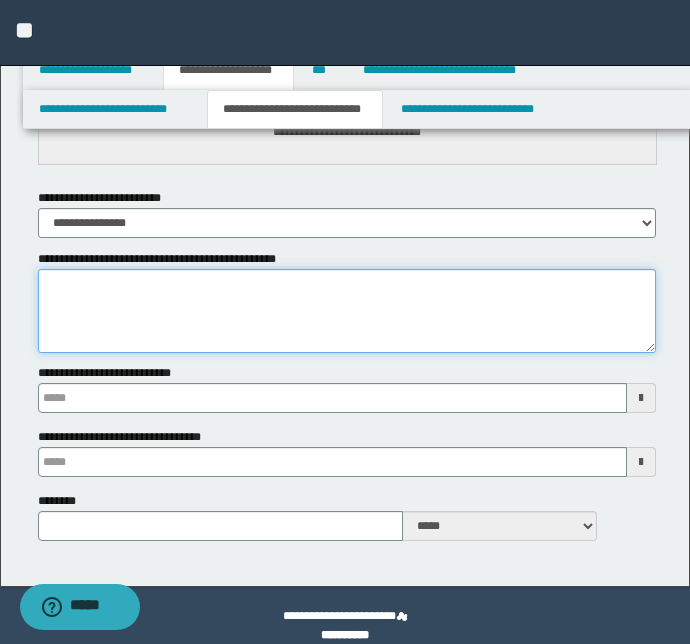 click on "**********" at bounding box center [347, 311] 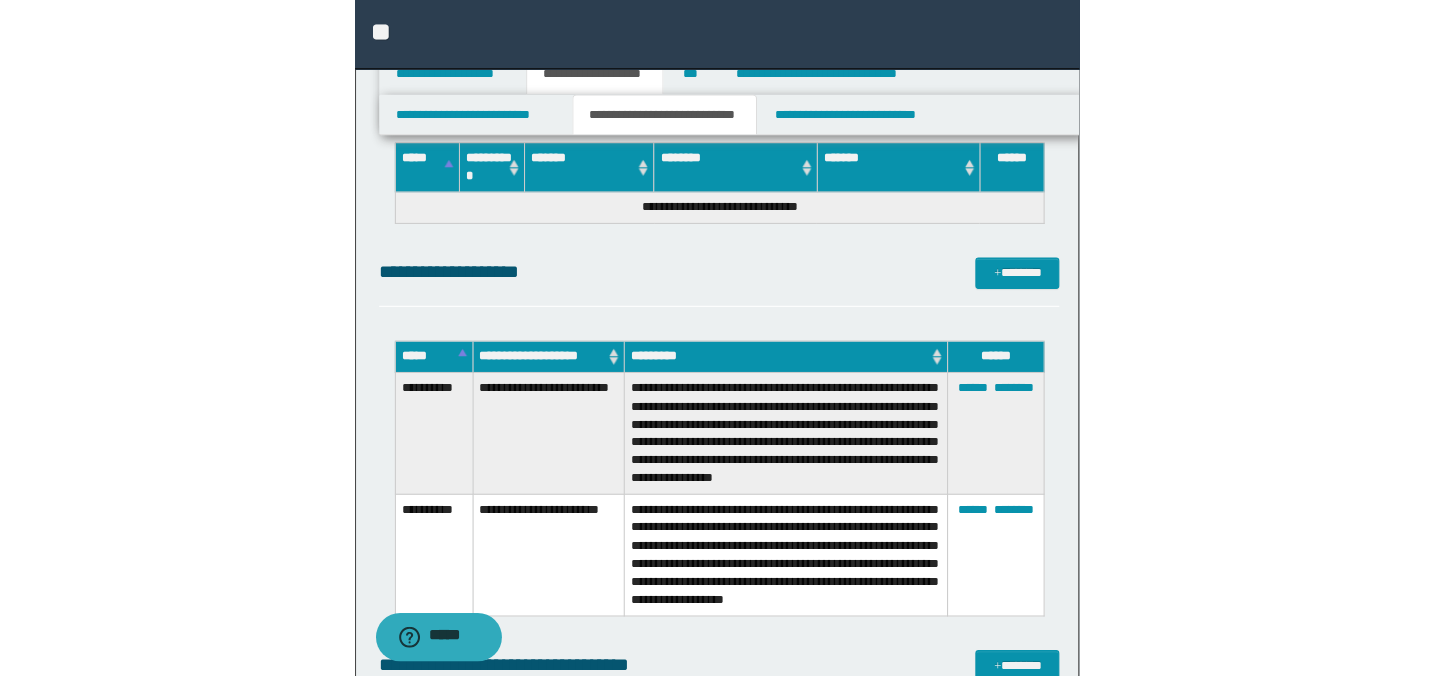 scroll, scrollTop: 2377, scrollLeft: 0, axis: vertical 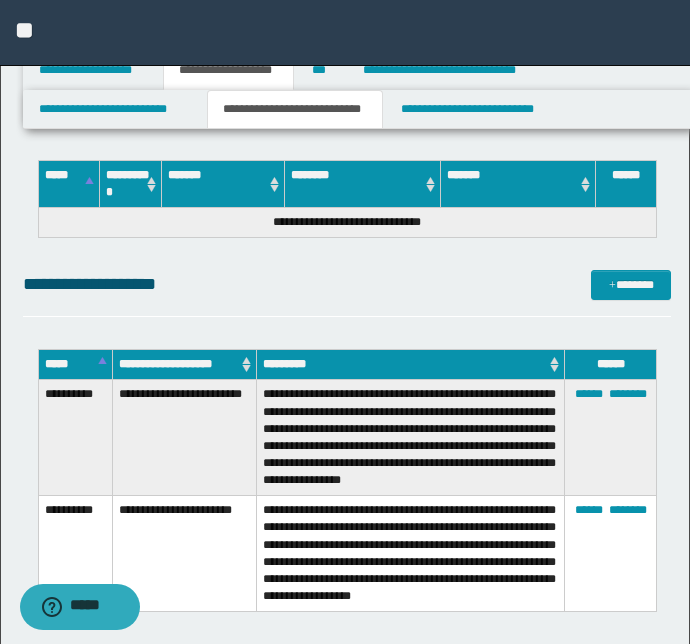 type on "**********" 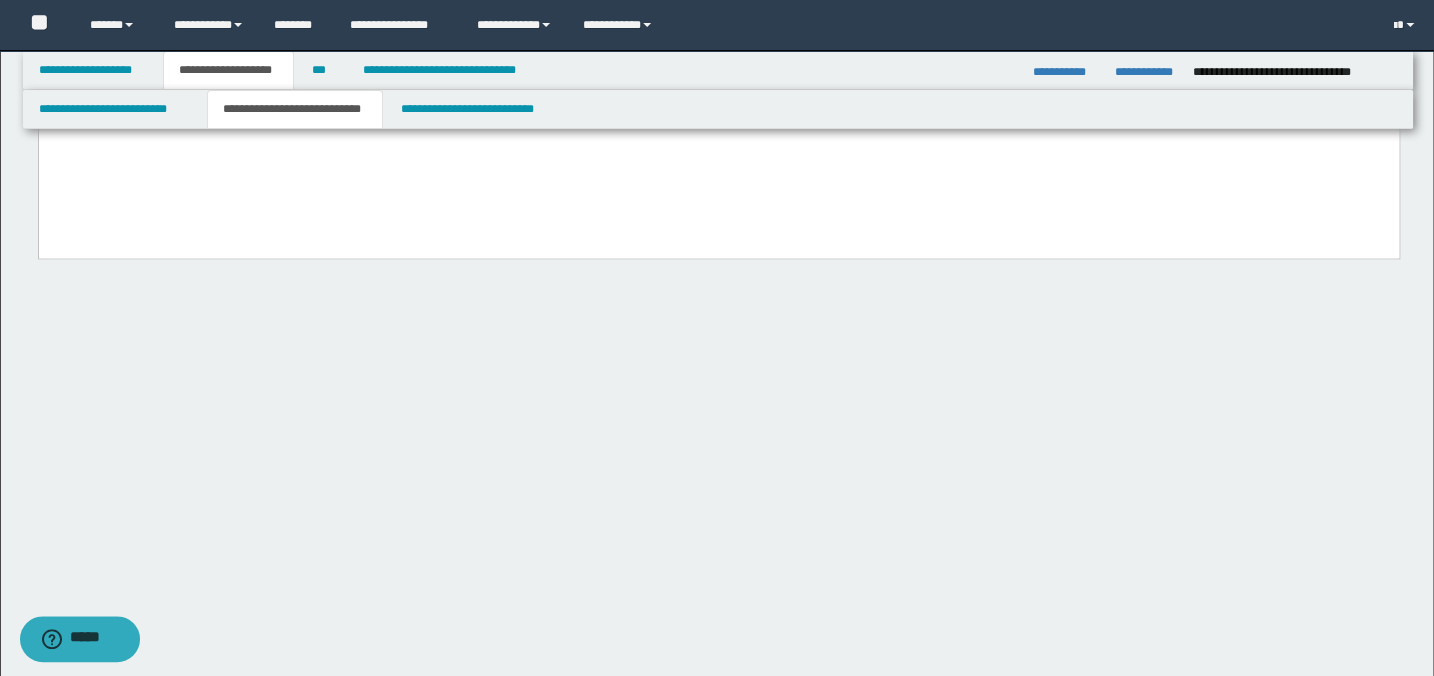 click on "**********" at bounding box center [718, -437] 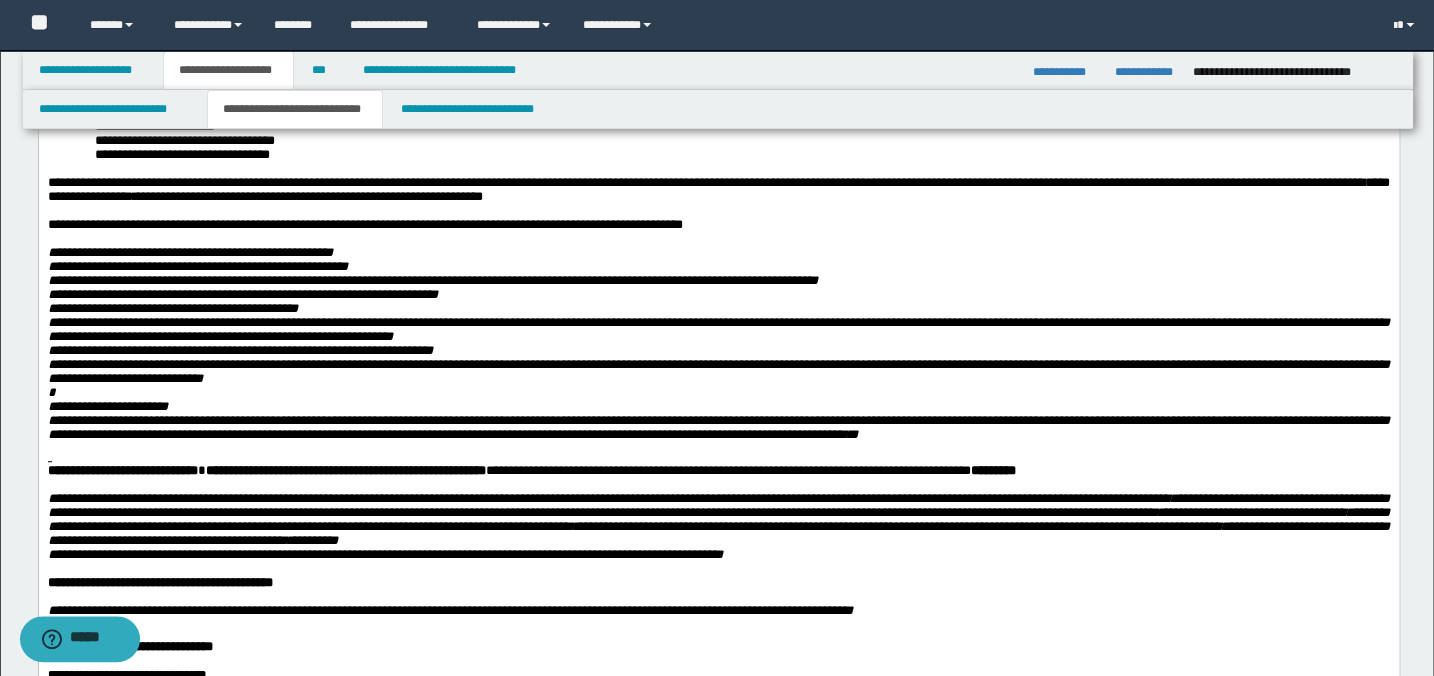 scroll, scrollTop: 559, scrollLeft: 0, axis: vertical 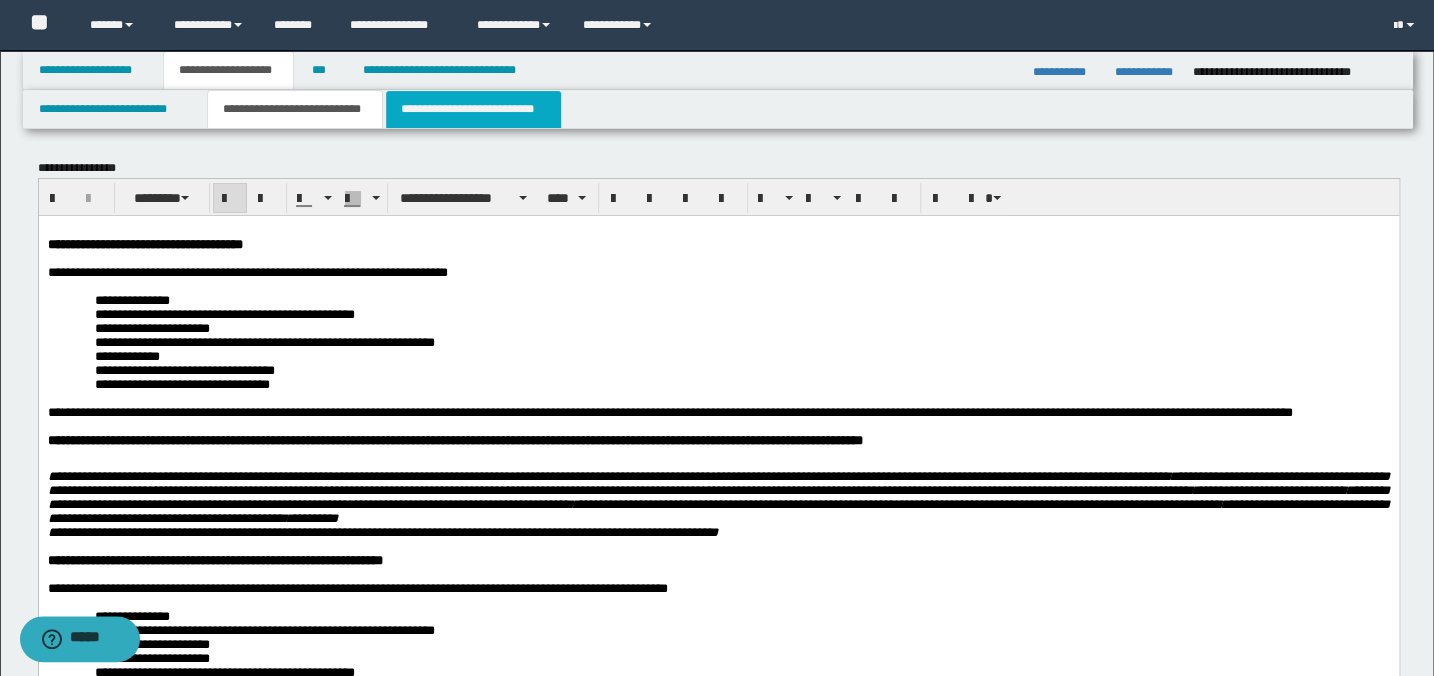 click on "**********" at bounding box center (473, 109) 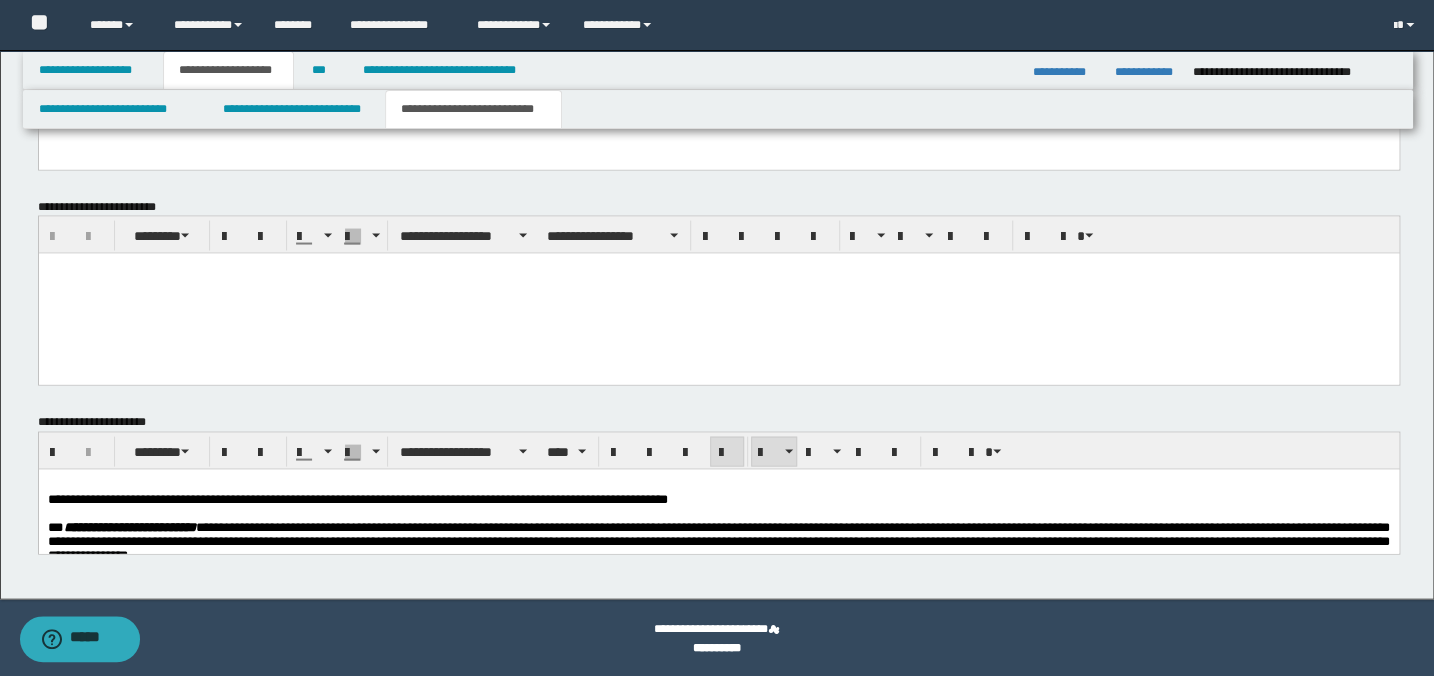 scroll, scrollTop: 1829, scrollLeft: 0, axis: vertical 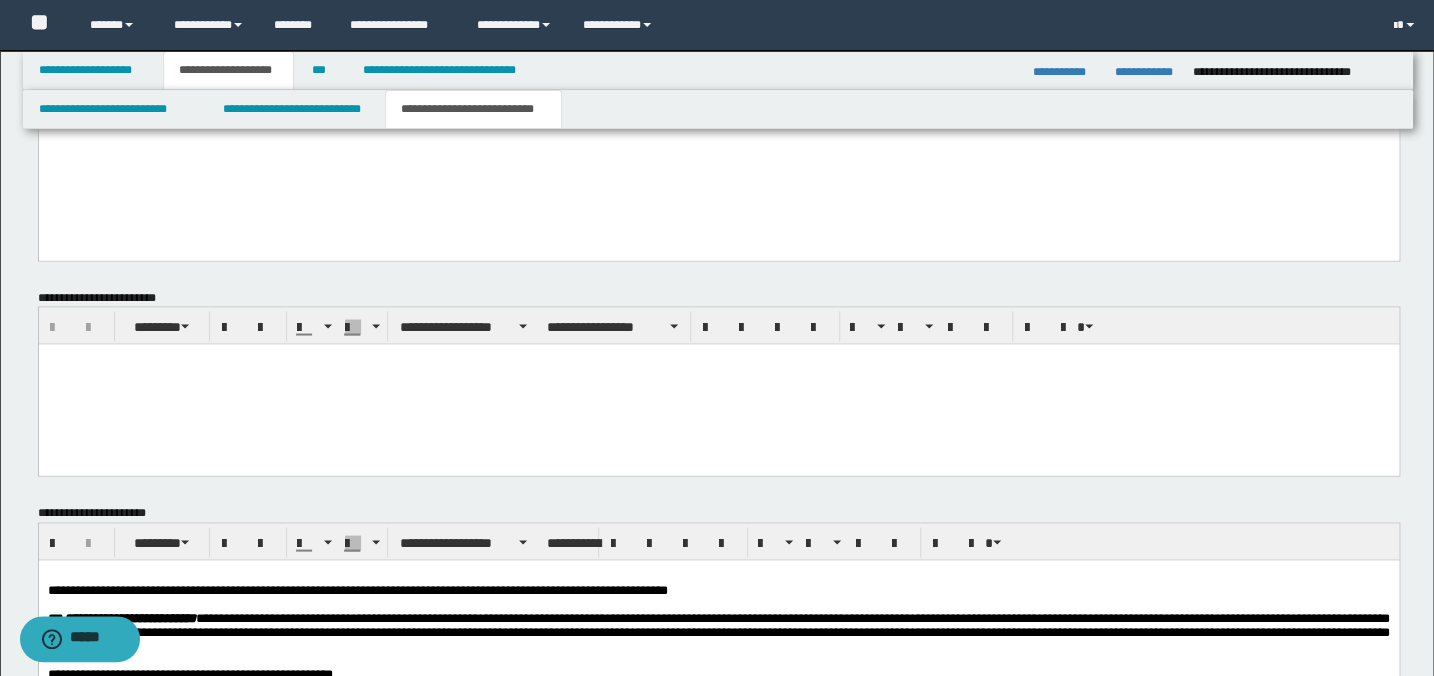click at bounding box center [718, 574] 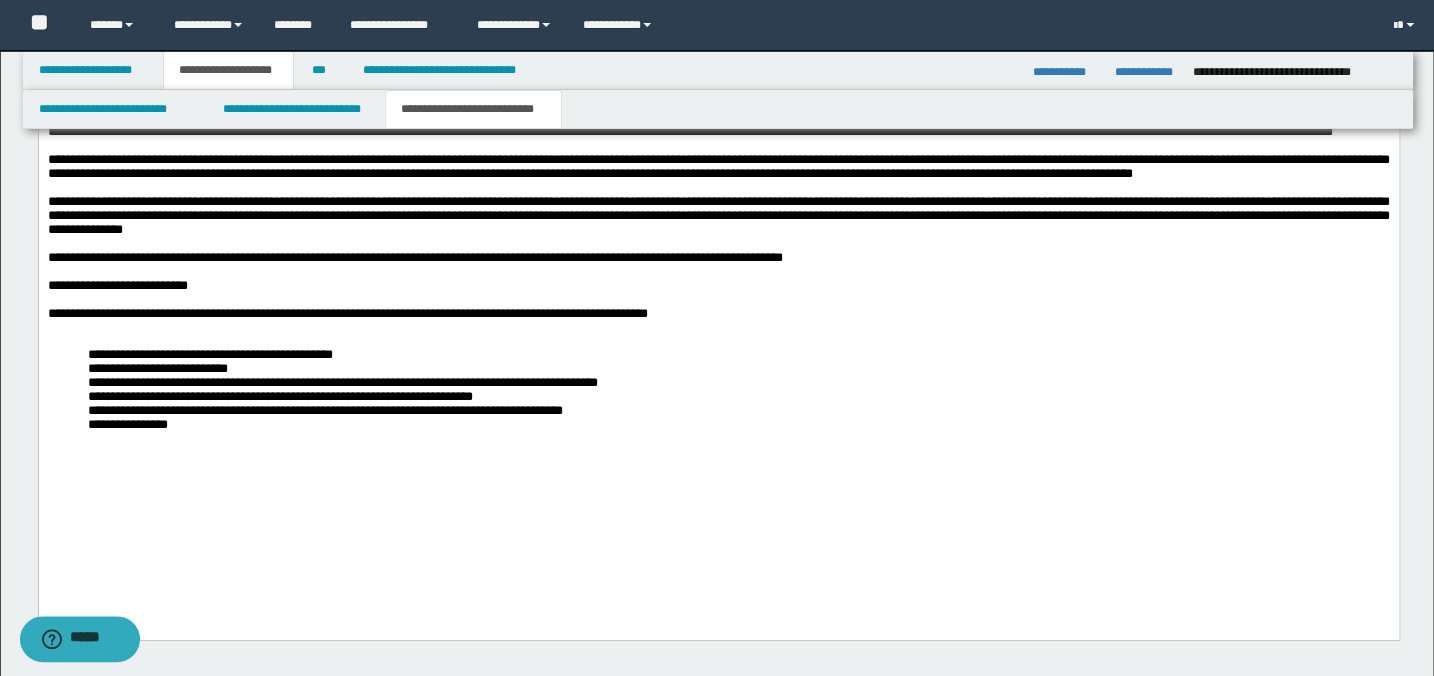 scroll, scrollTop: 2794, scrollLeft: 0, axis: vertical 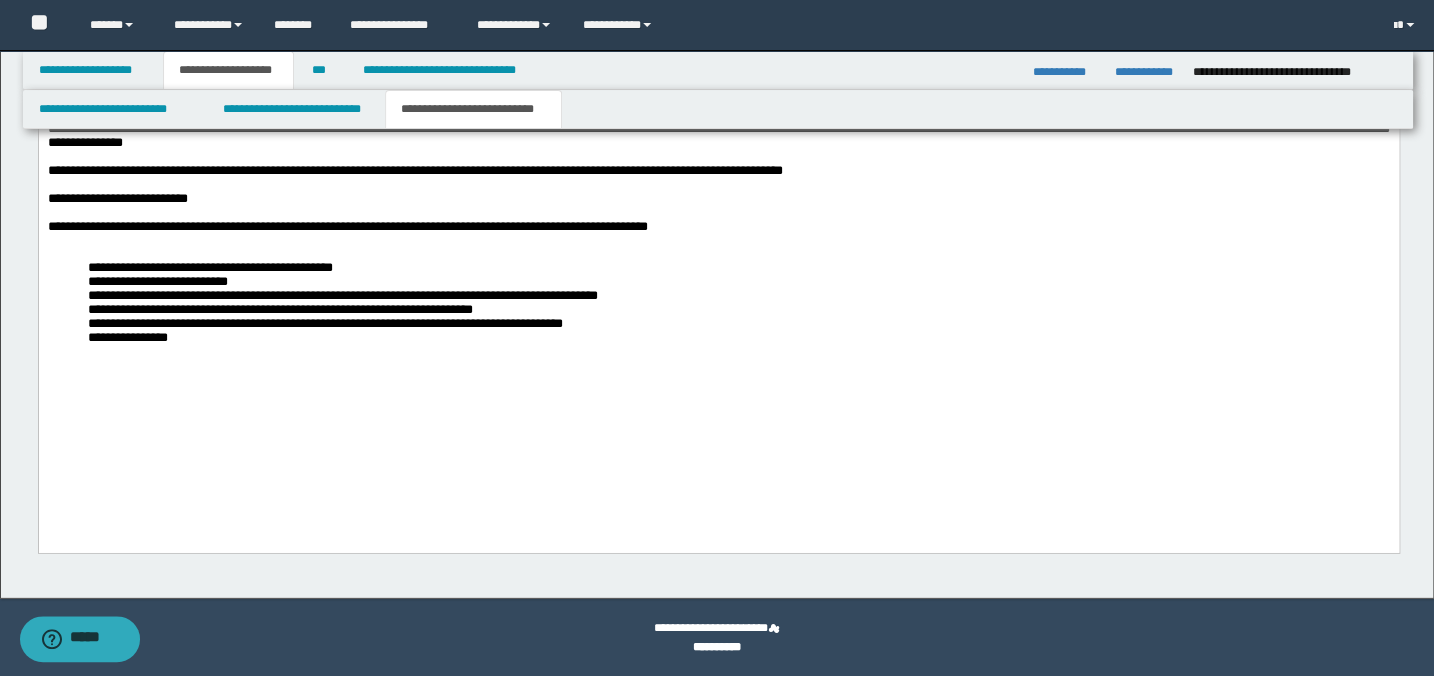 click on "**********" at bounding box center [718, 5] 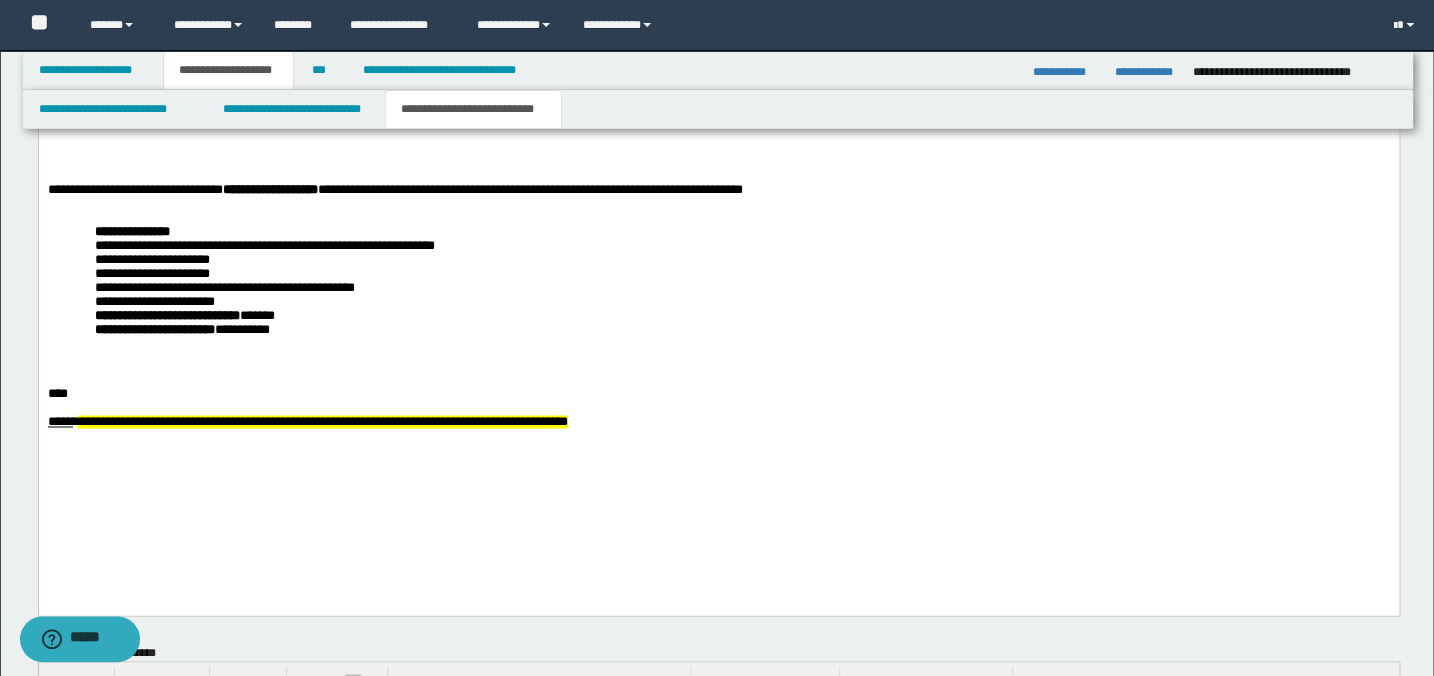 scroll, scrollTop: 1340, scrollLeft: 0, axis: vertical 